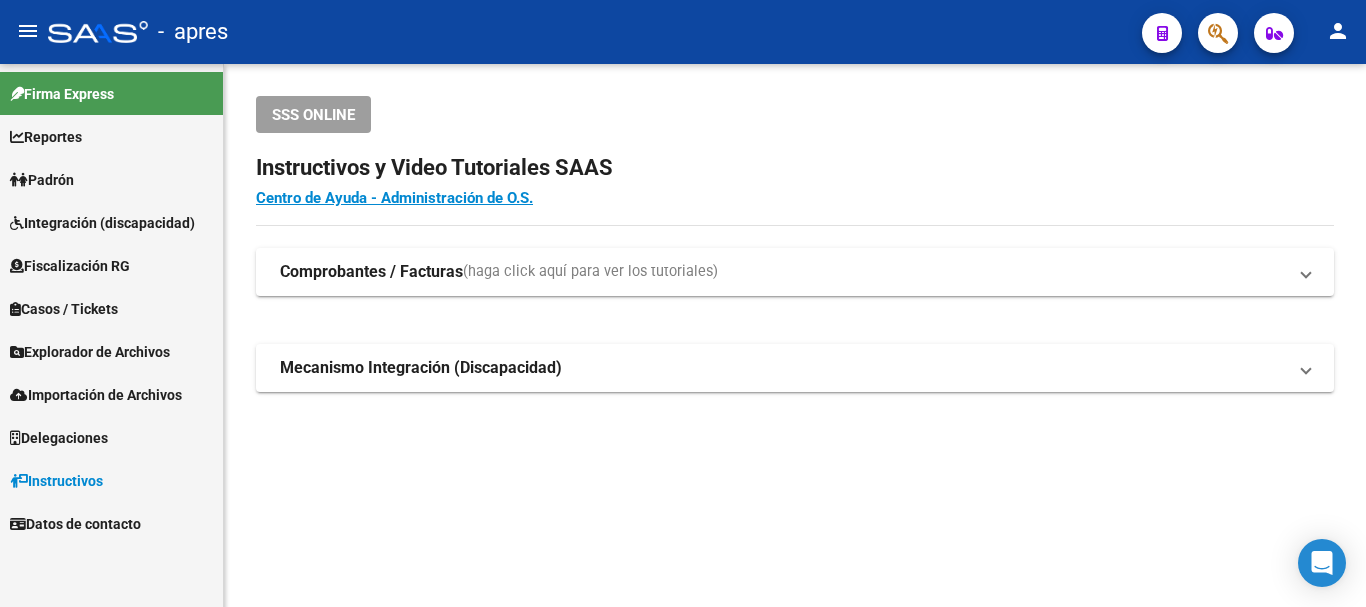scroll, scrollTop: 0, scrollLeft: 0, axis: both 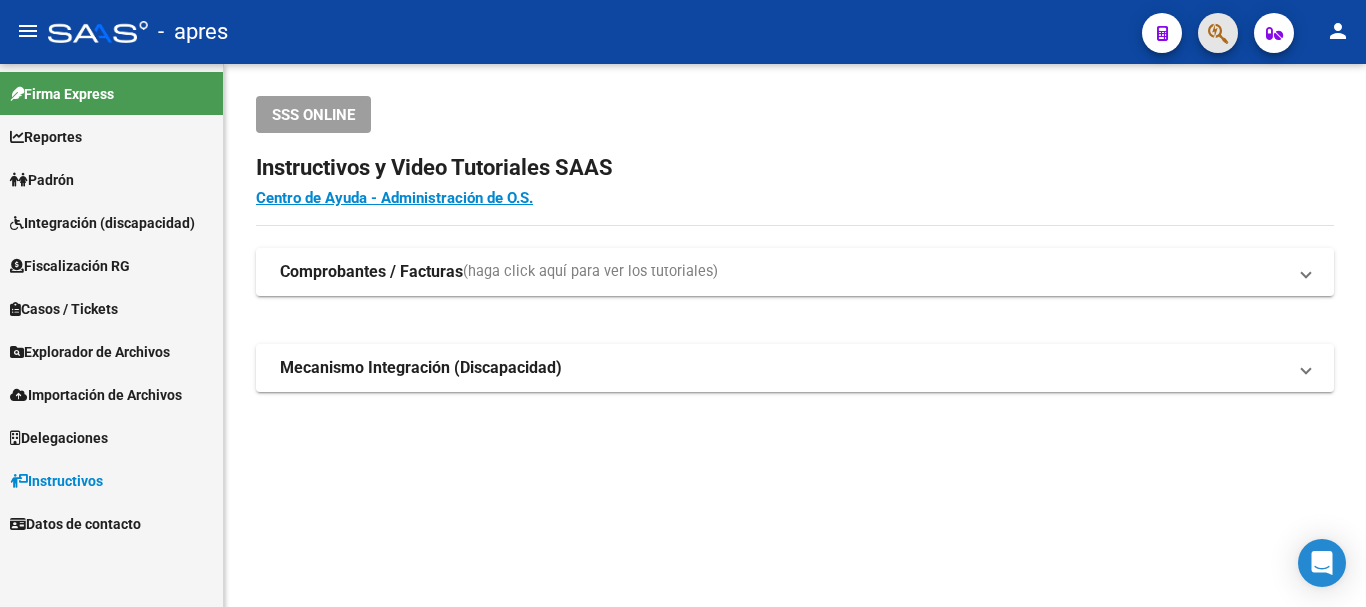 click 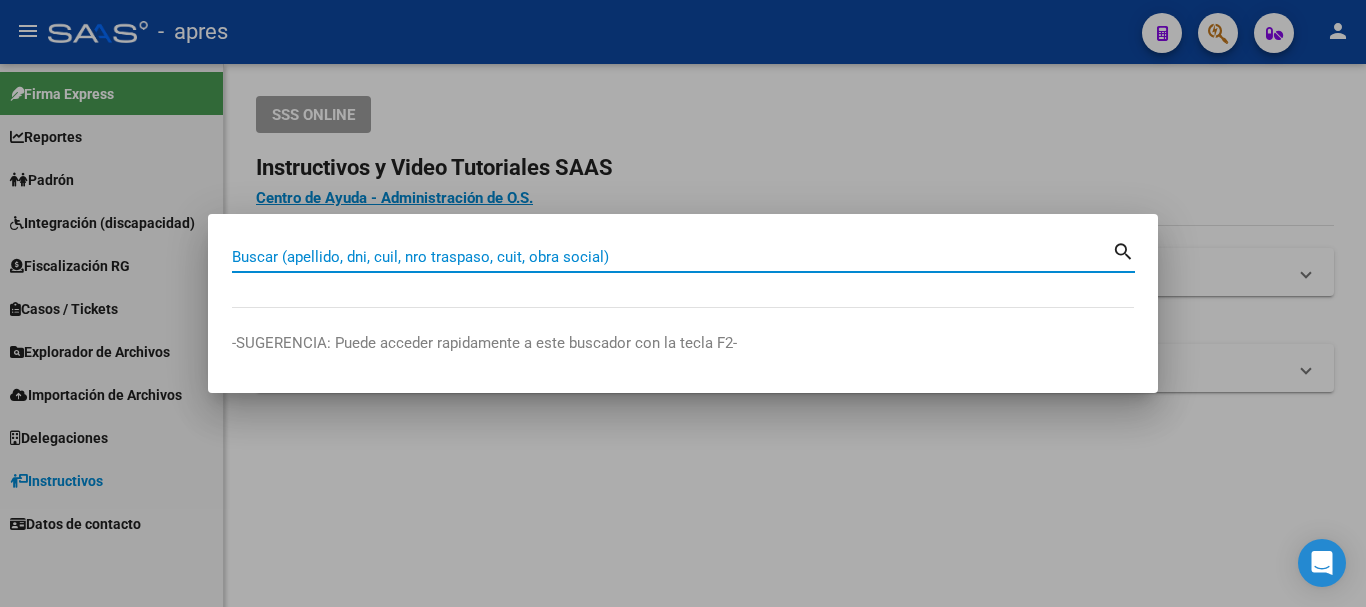 paste on "[CUIL]" 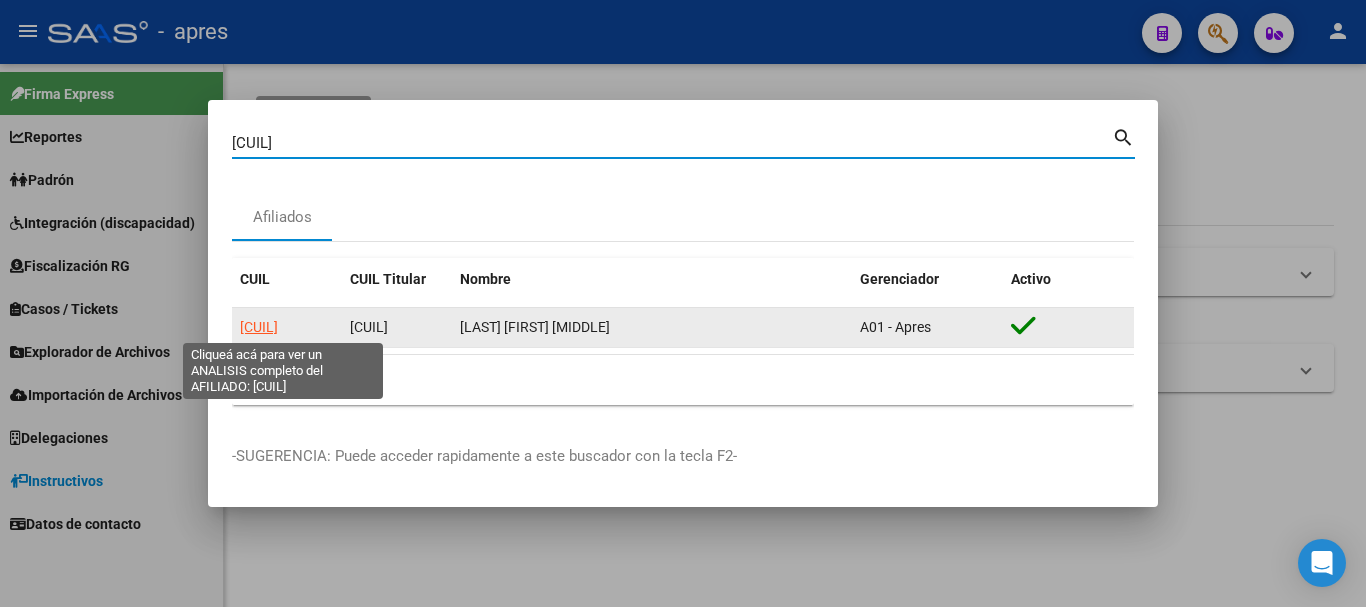 click on "[CUIL]" 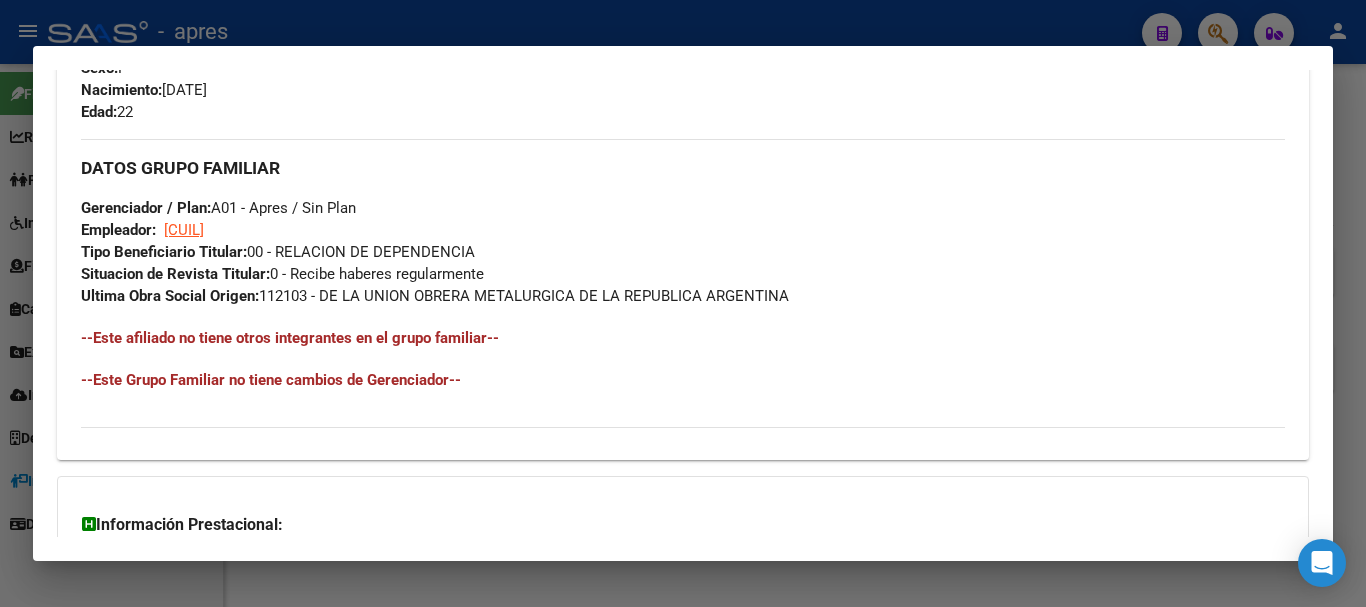 scroll, scrollTop: 1073, scrollLeft: 0, axis: vertical 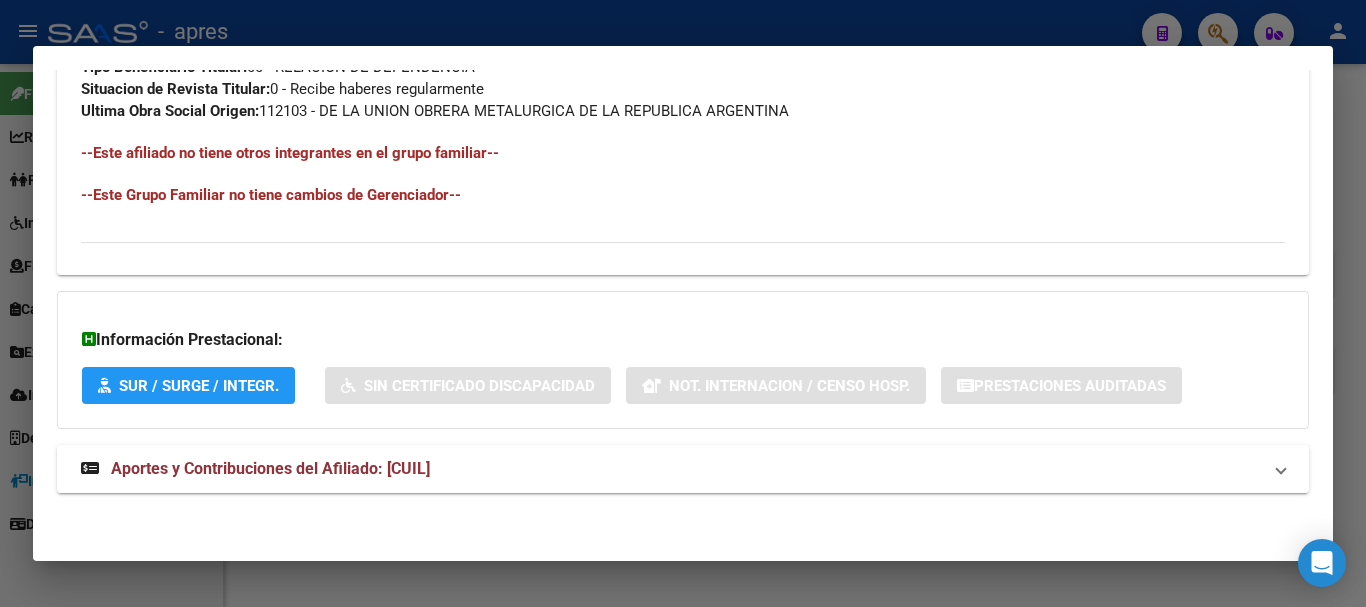 click on "Aportes y Contribuciones del Afiliado: [CUIL]" at bounding box center [671, 469] 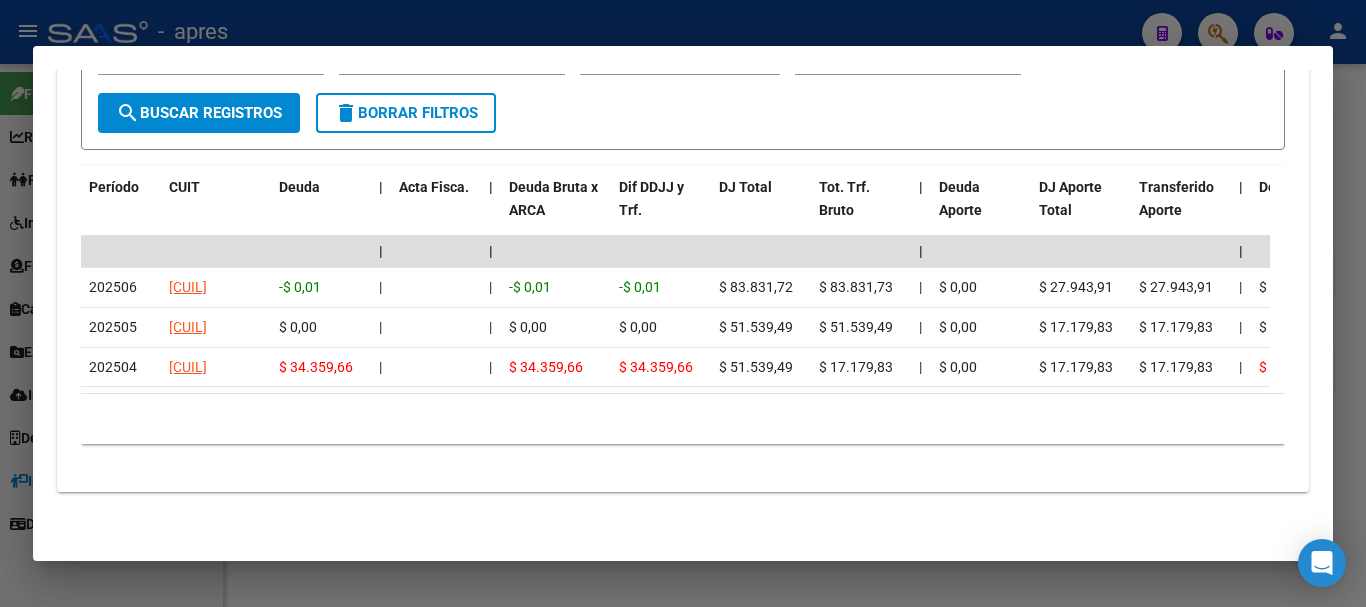 scroll, scrollTop: 1777, scrollLeft: 0, axis: vertical 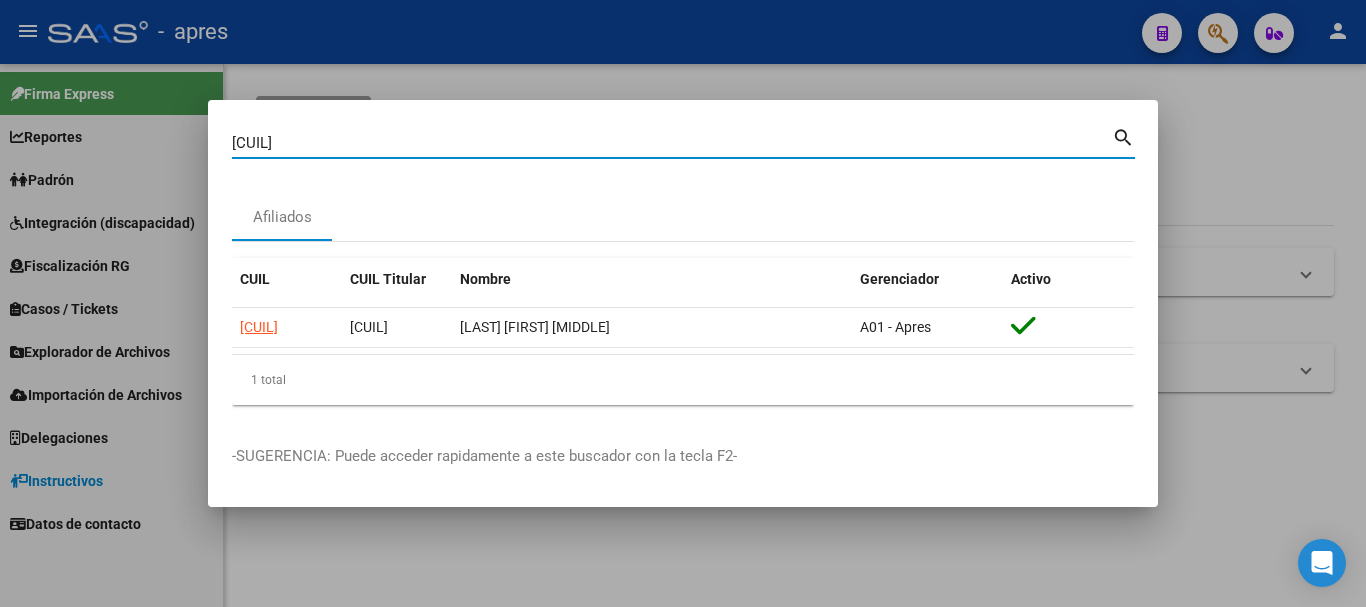 drag, startPoint x: 364, startPoint y: 135, endPoint x: 163, endPoint y: 145, distance: 201.2486 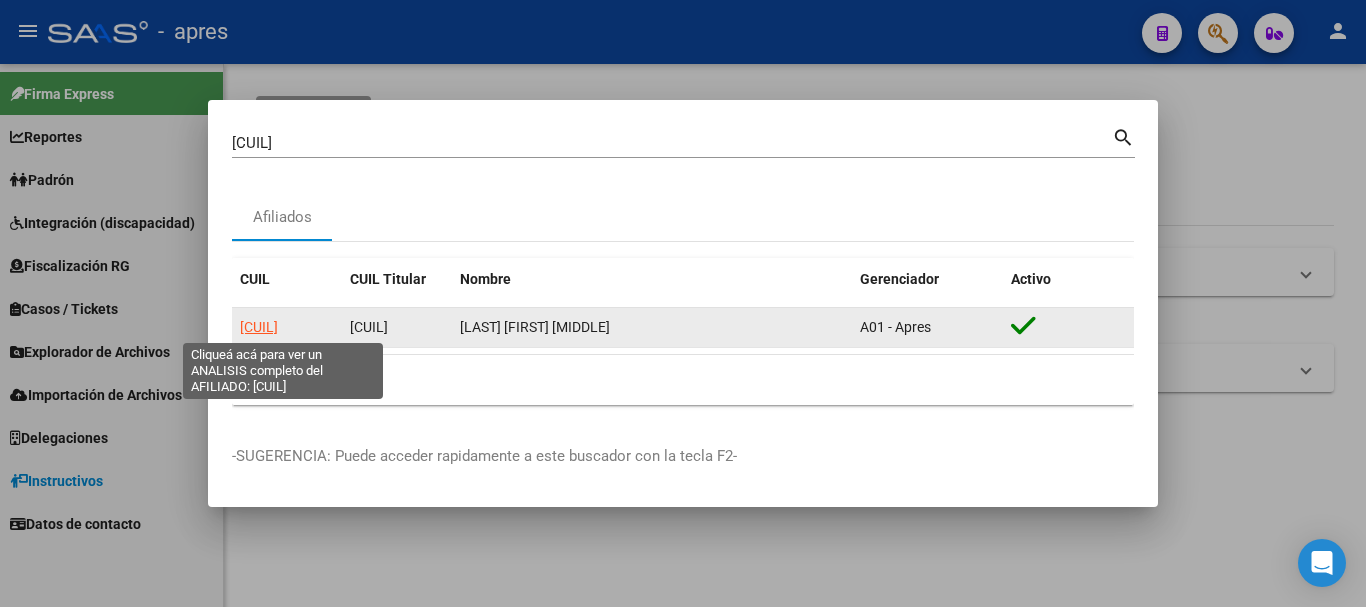click on "[CUIL]" 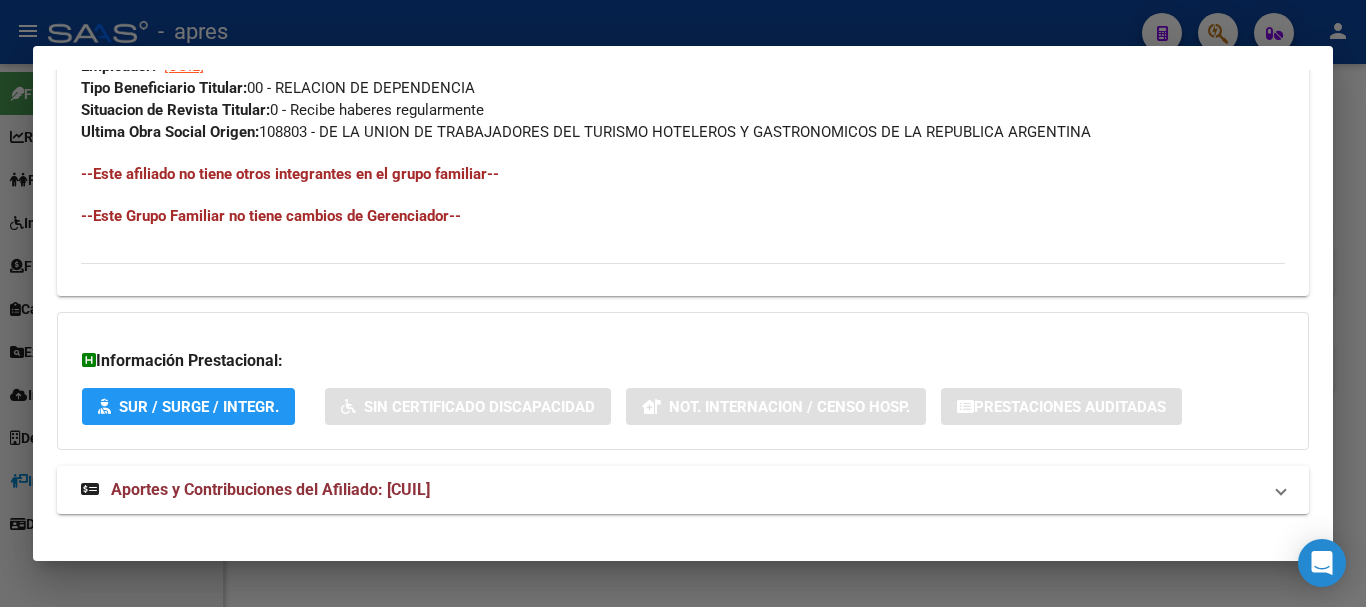 scroll, scrollTop: 1073, scrollLeft: 0, axis: vertical 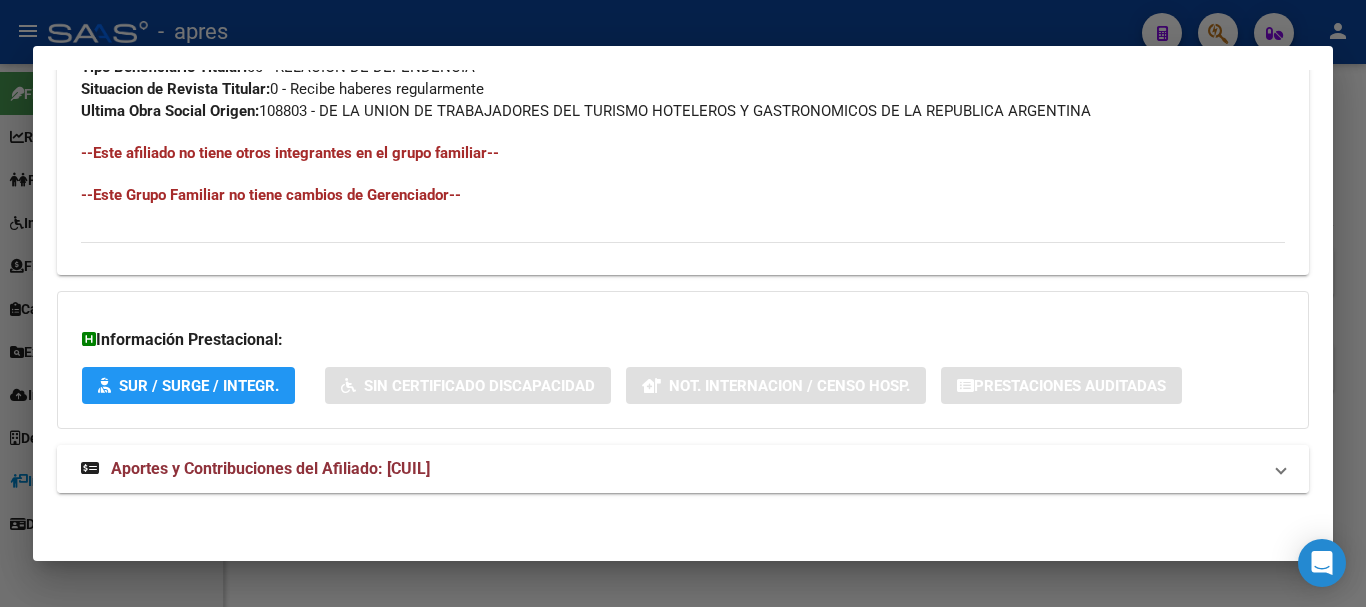 click on "Aportes y Contribuciones del Afiliado: [CUIL]" at bounding box center (671, 469) 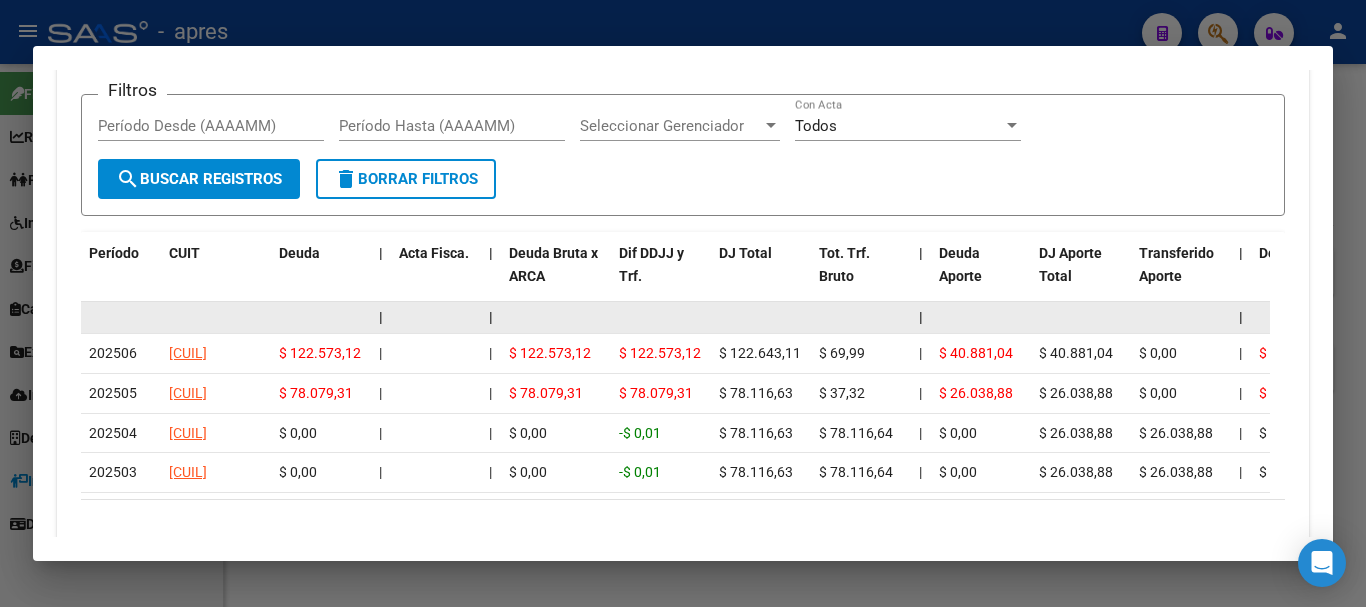 scroll, scrollTop: 1818, scrollLeft: 0, axis: vertical 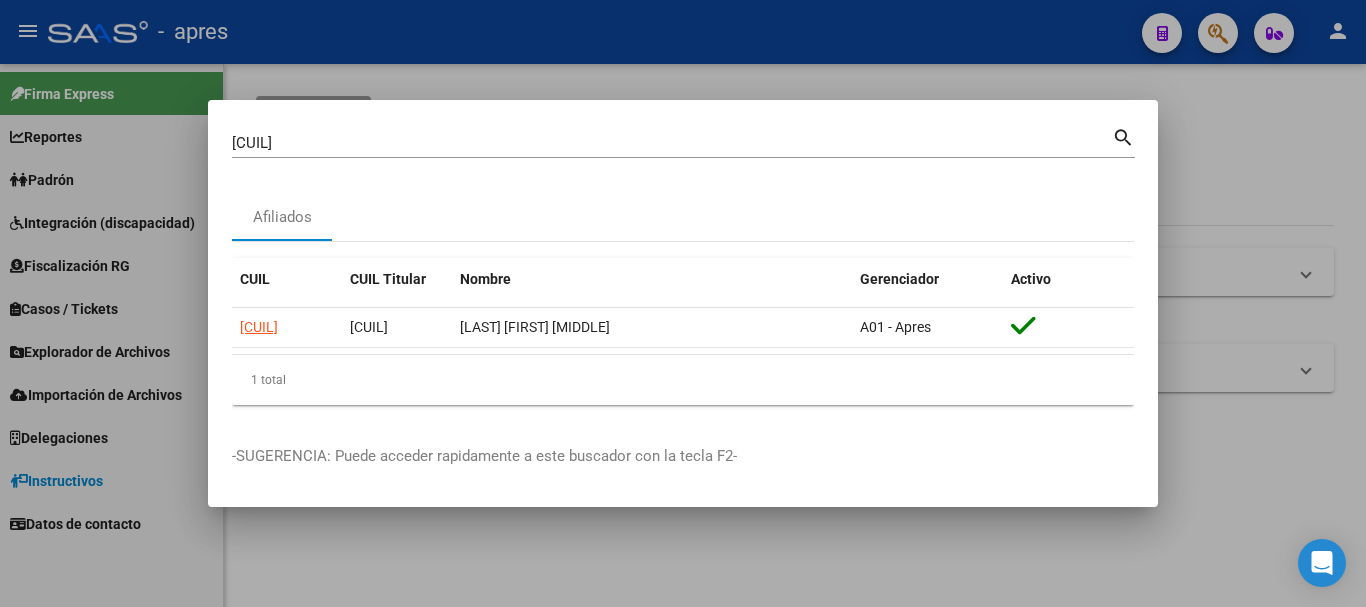 drag, startPoint x: 630, startPoint y: 158, endPoint x: 309, endPoint y: 145, distance: 321.26312 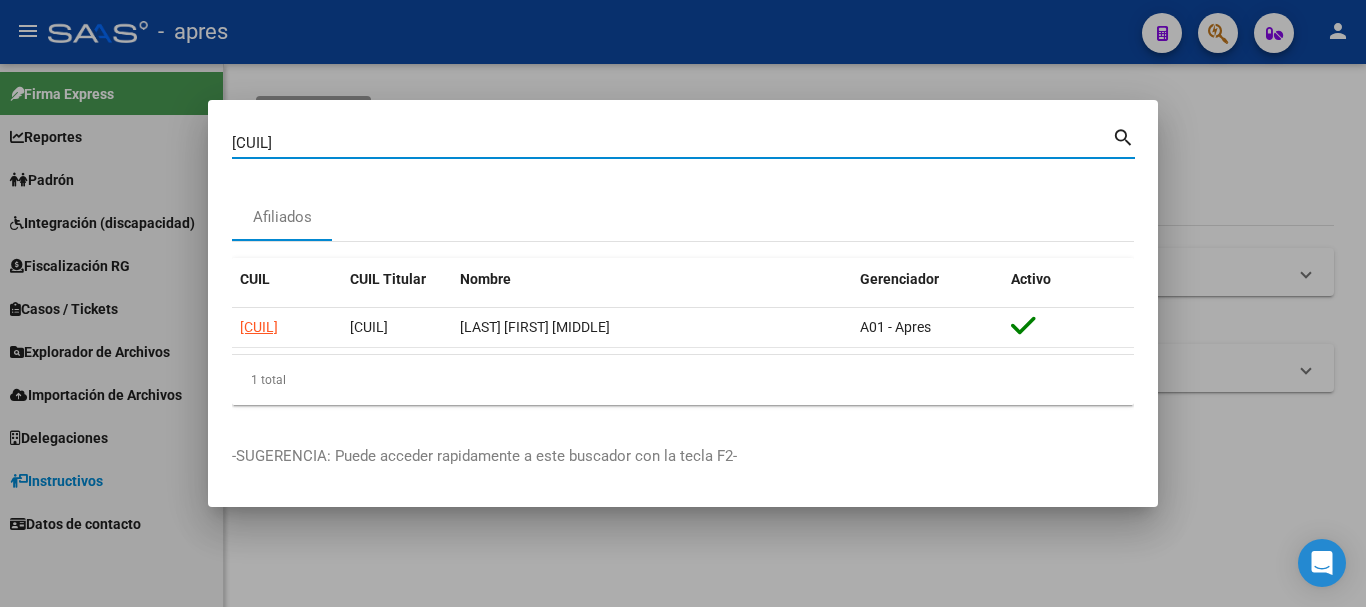 drag, startPoint x: 342, startPoint y: 145, endPoint x: 111, endPoint y: 145, distance: 231 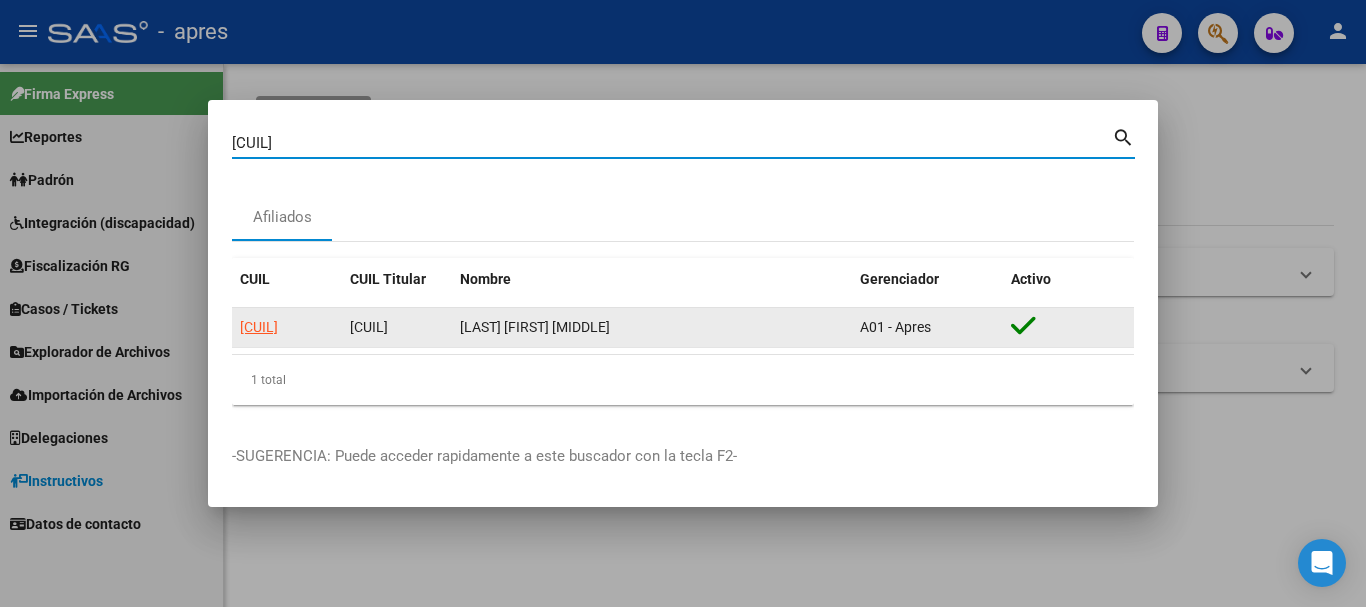 click on "27443796334" 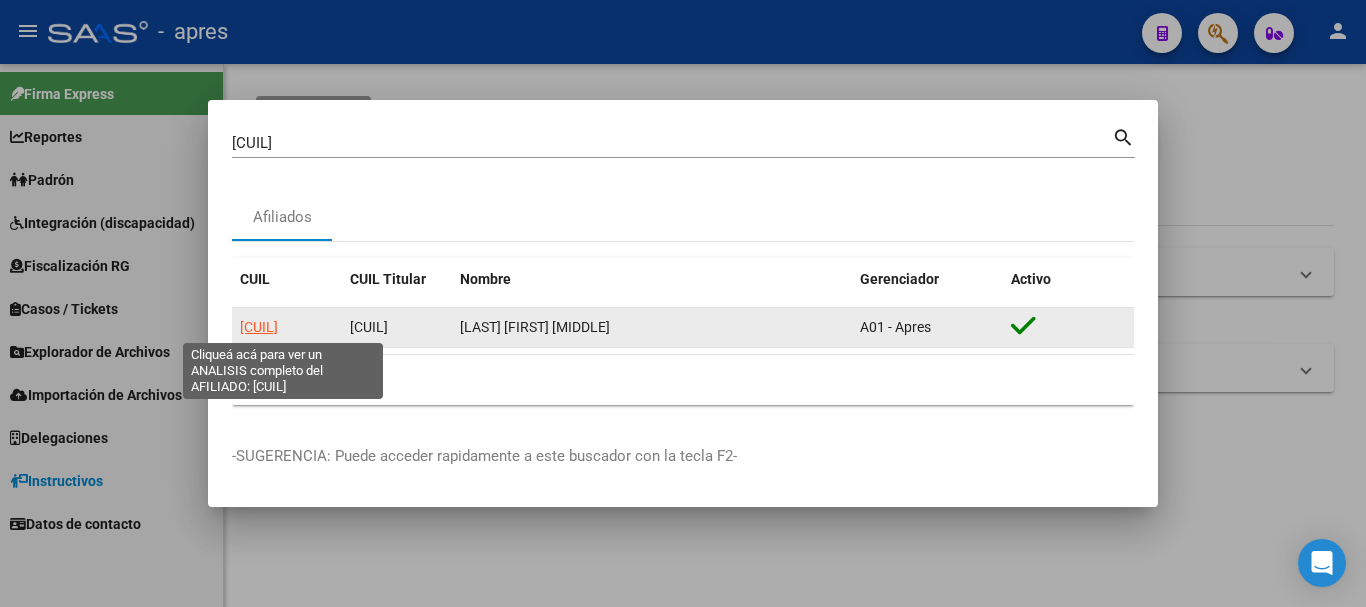click on "27443796334" 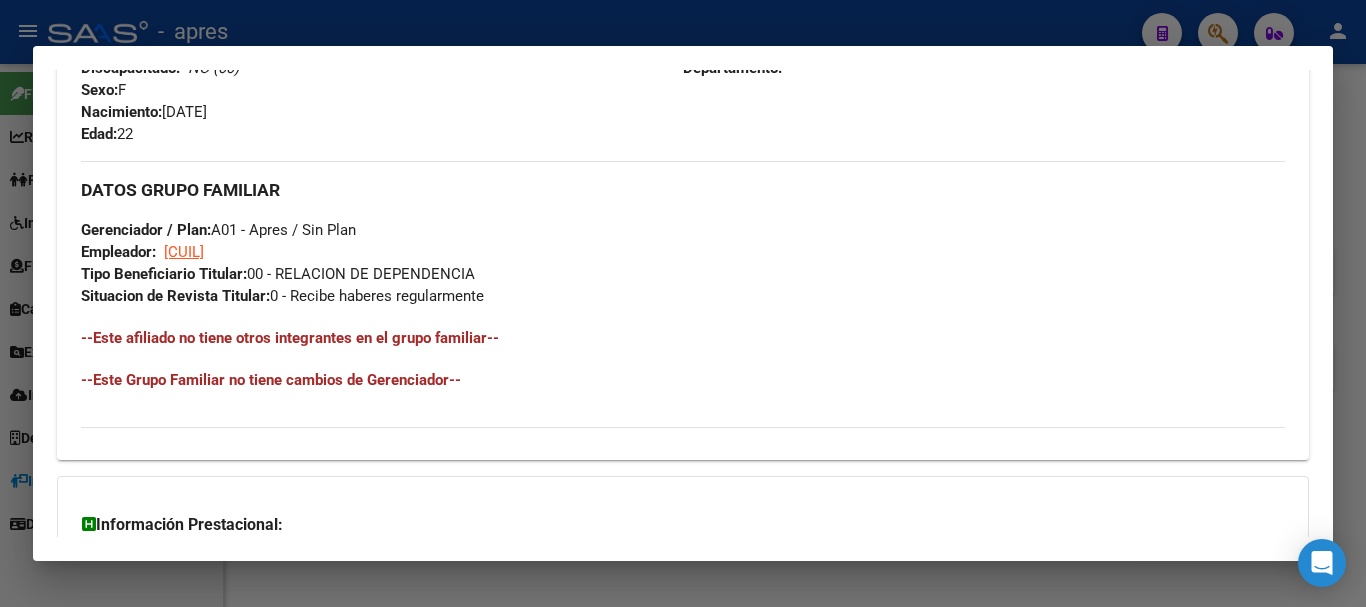 scroll, scrollTop: 1051, scrollLeft: 0, axis: vertical 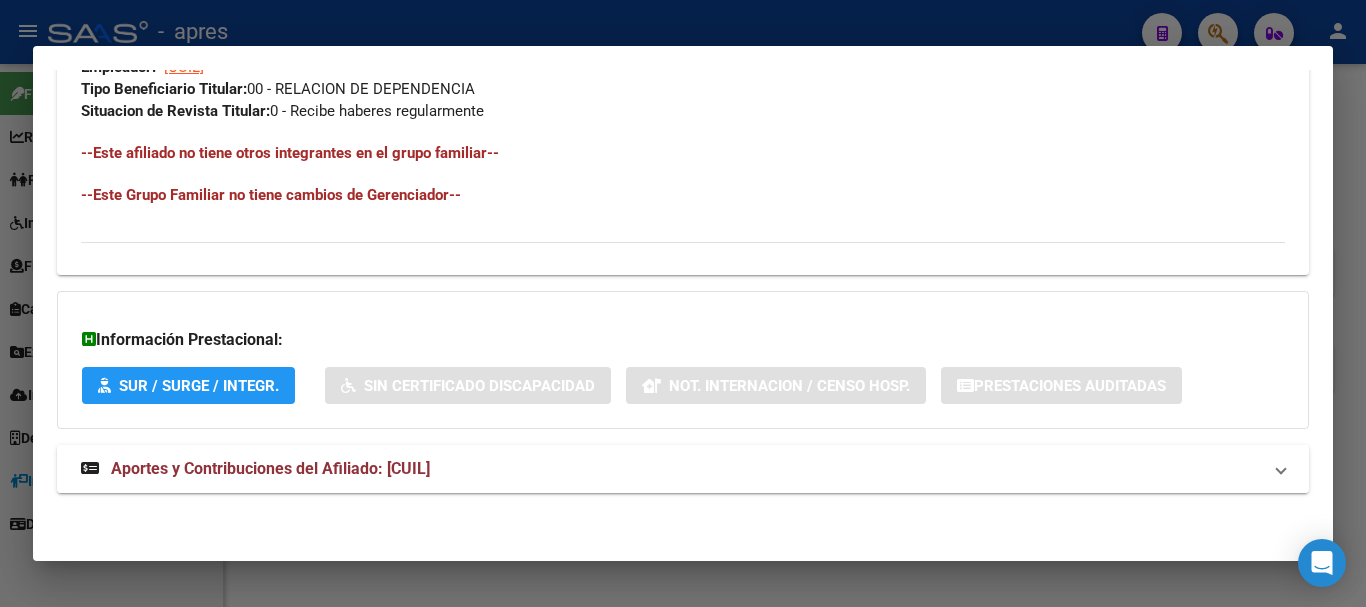 click on "Aportes y Contribuciones del Afiliado: 27443796334" at bounding box center [671, 469] 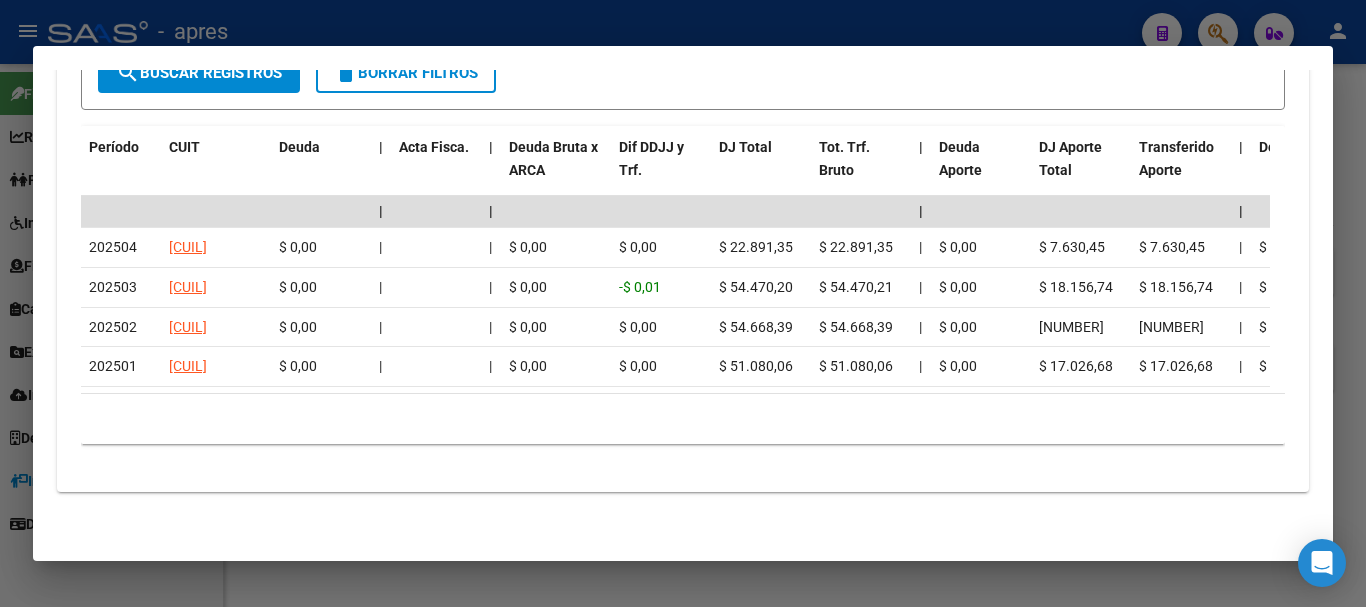 scroll, scrollTop: 1796, scrollLeft: 0, axis: vertical 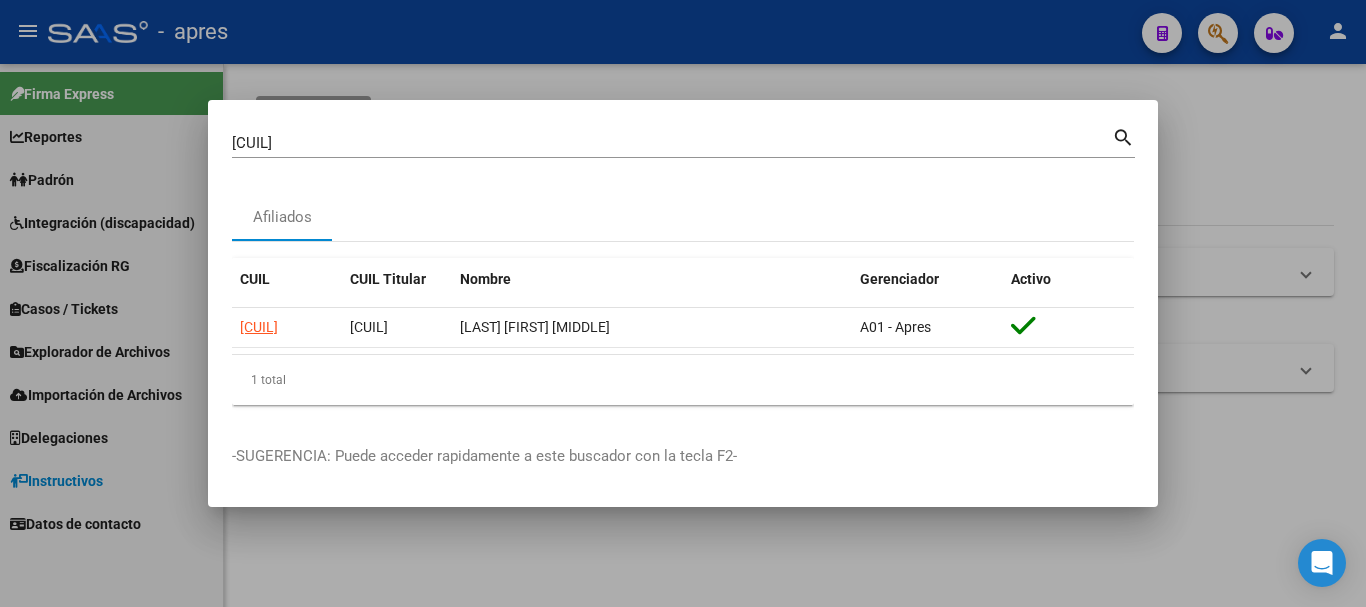 drag, startPoint x: 346, startPoint y: 149, endPoint x: 210, endPoint y: 140, distance: 136.29747 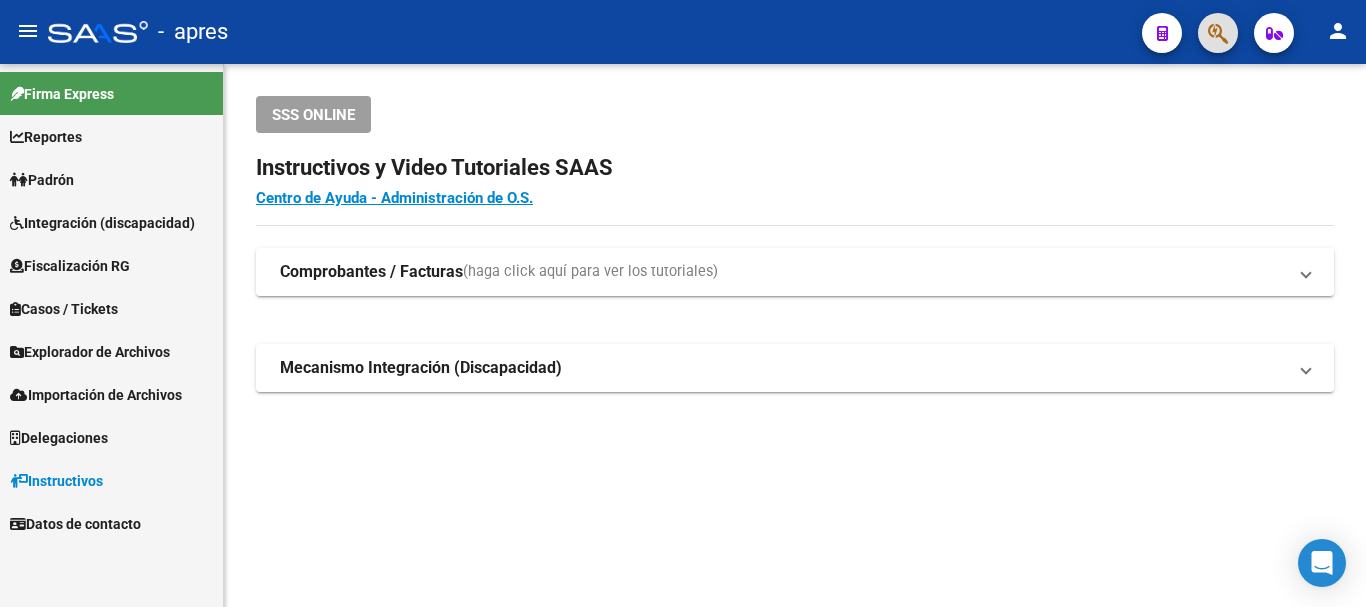 click 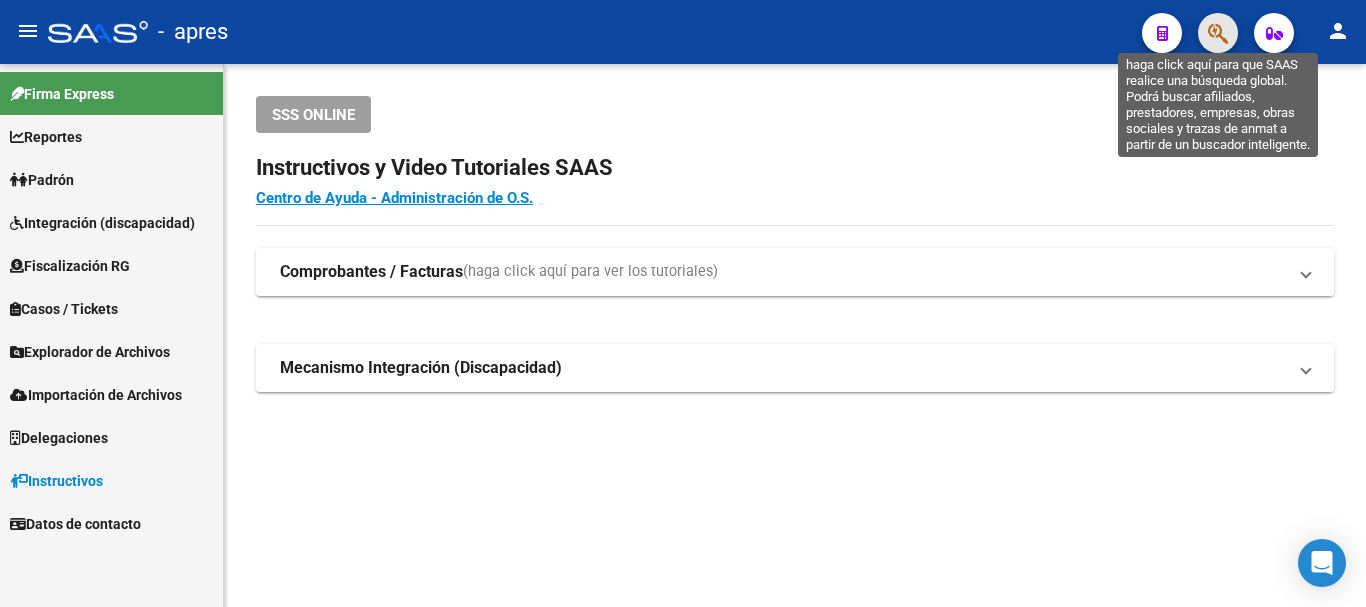 click 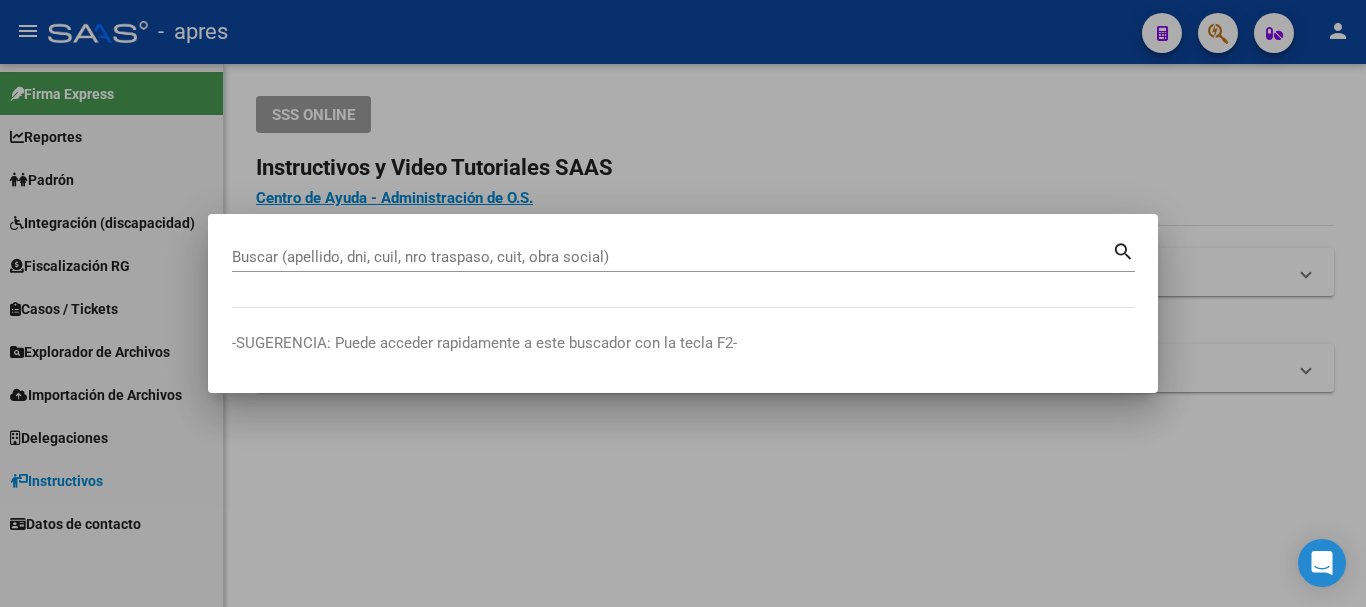 paste on "20429598061" 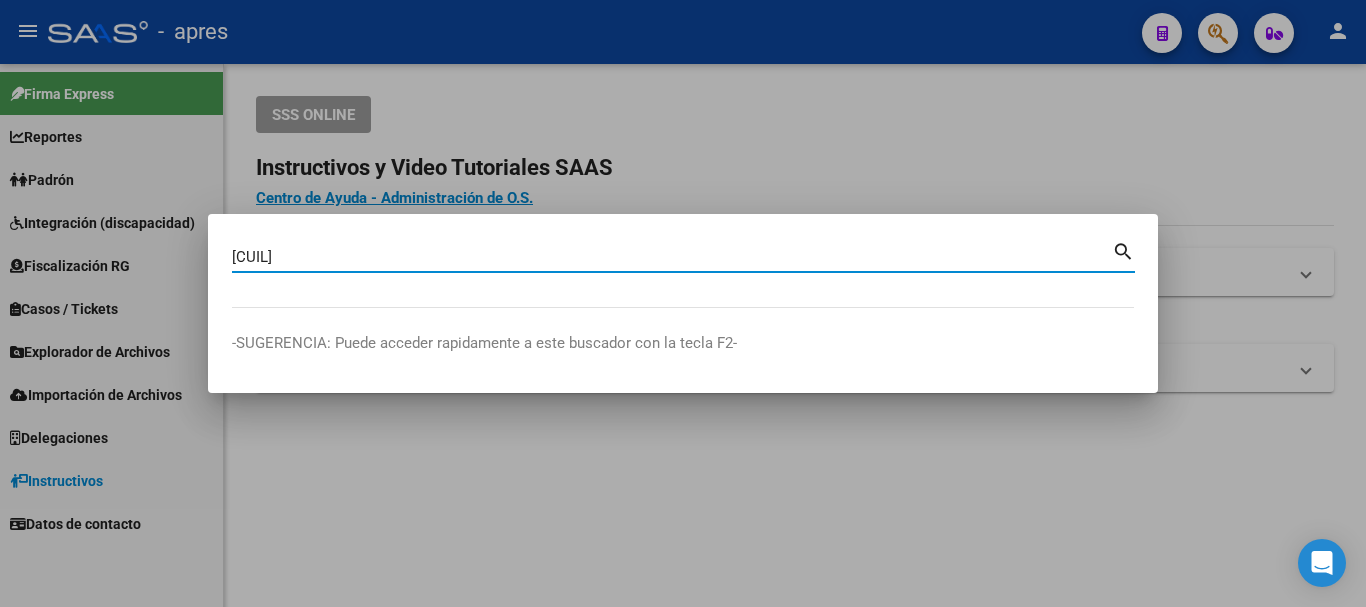 type on "20429598061" 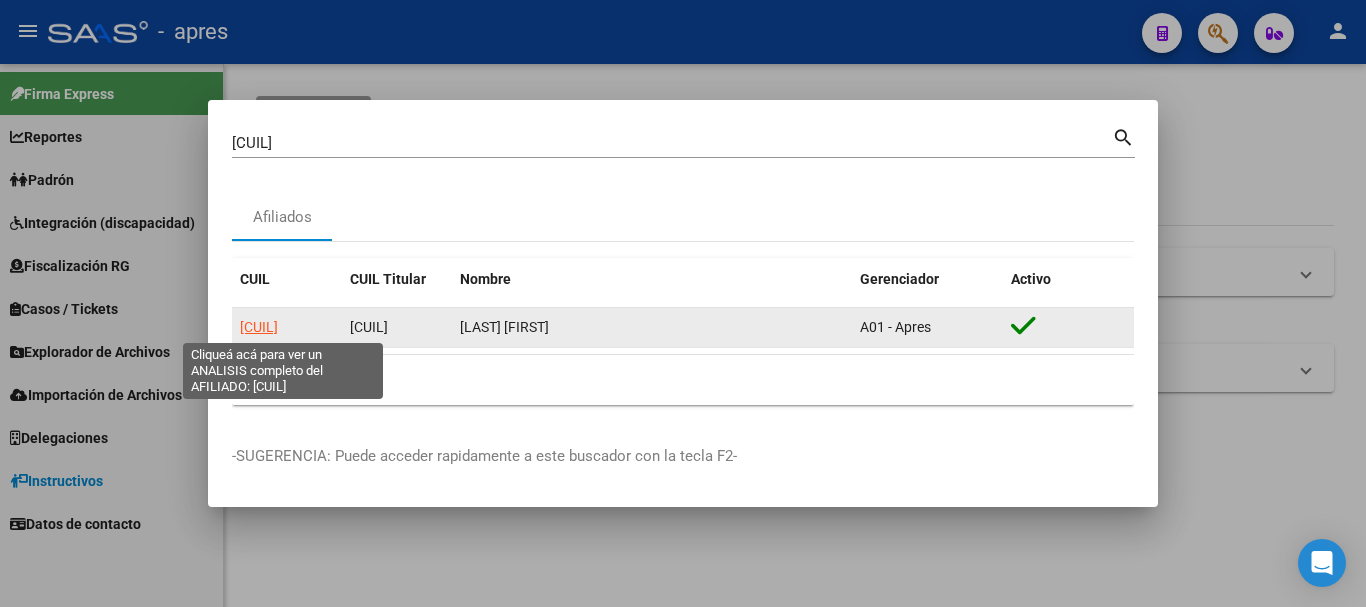 click on "20429598061" 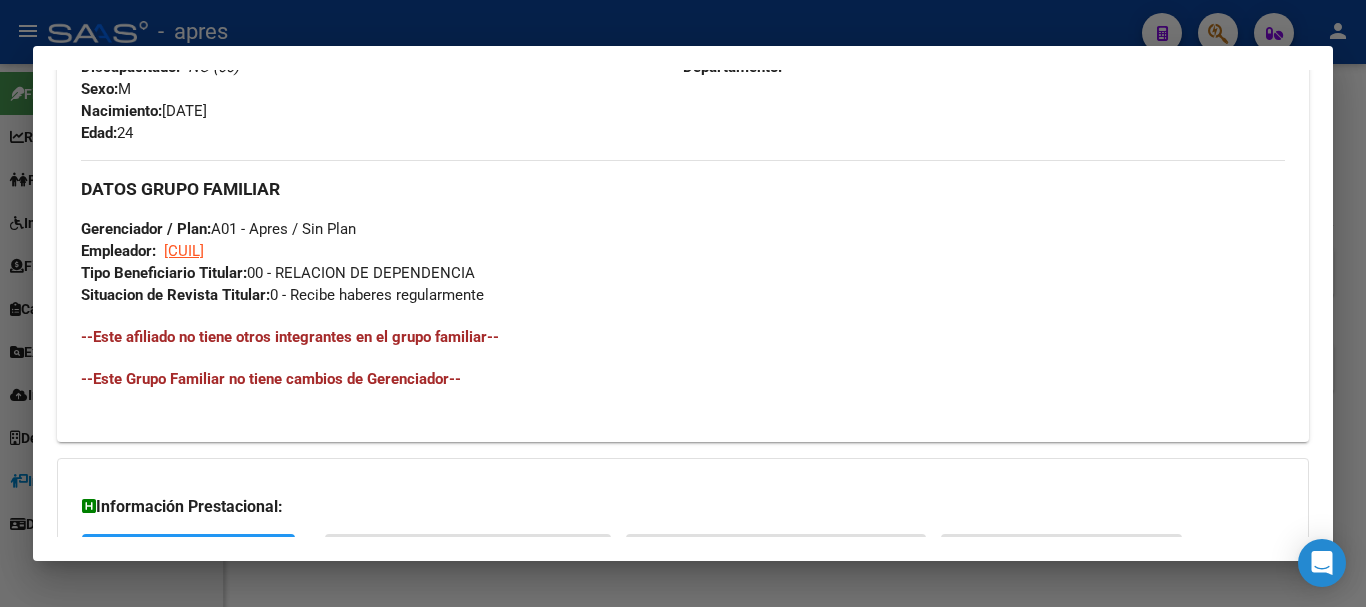 scroll, scrollTop: 1034, scrollLeft: 0, axis: vertical 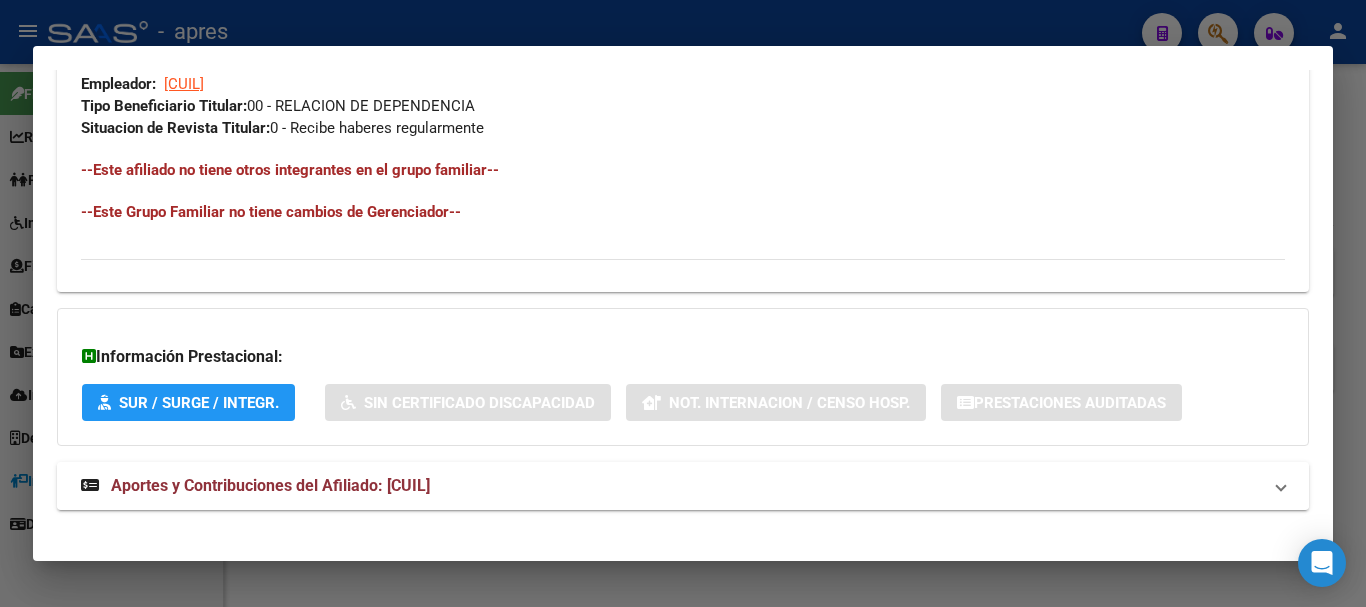 click on "Aportes y Contribuciones del Afiliado: 20429598061" at bounding box center [671, 486] 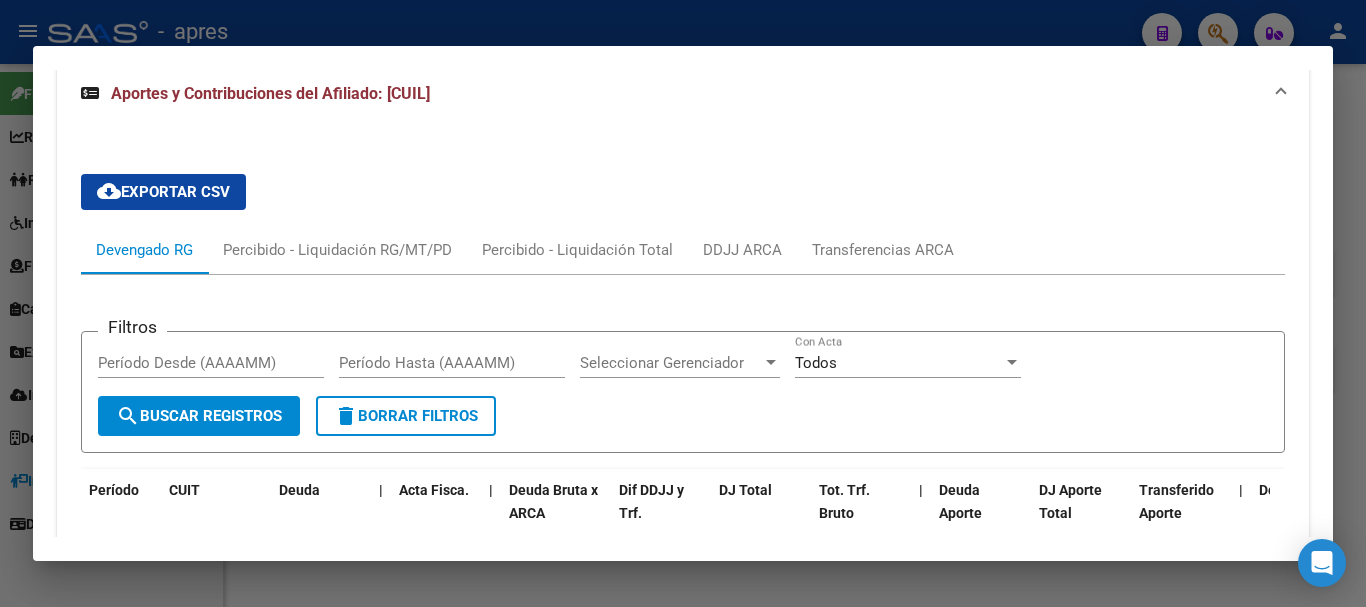 scroll, scrollTop: 1877, scrollLeft: 0, axis: vertical 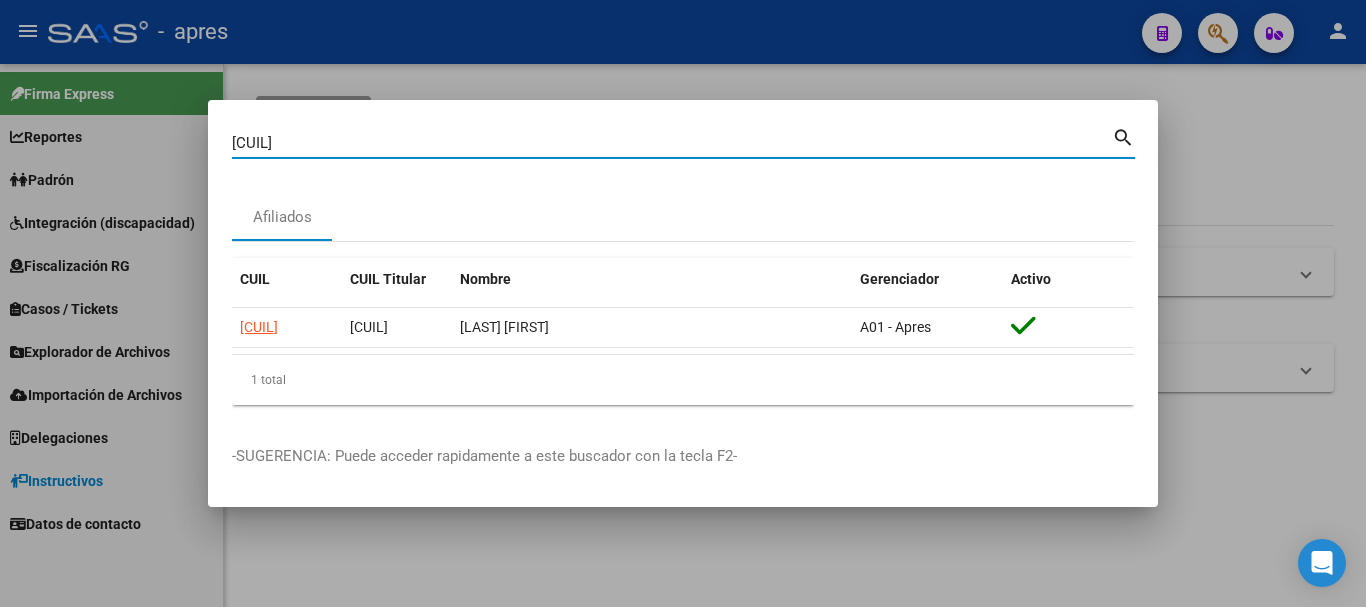 drag, startPoint x: 444, startPoint y: 154, endPoint x: 200, endPoint y: 153, distance: 244.00204 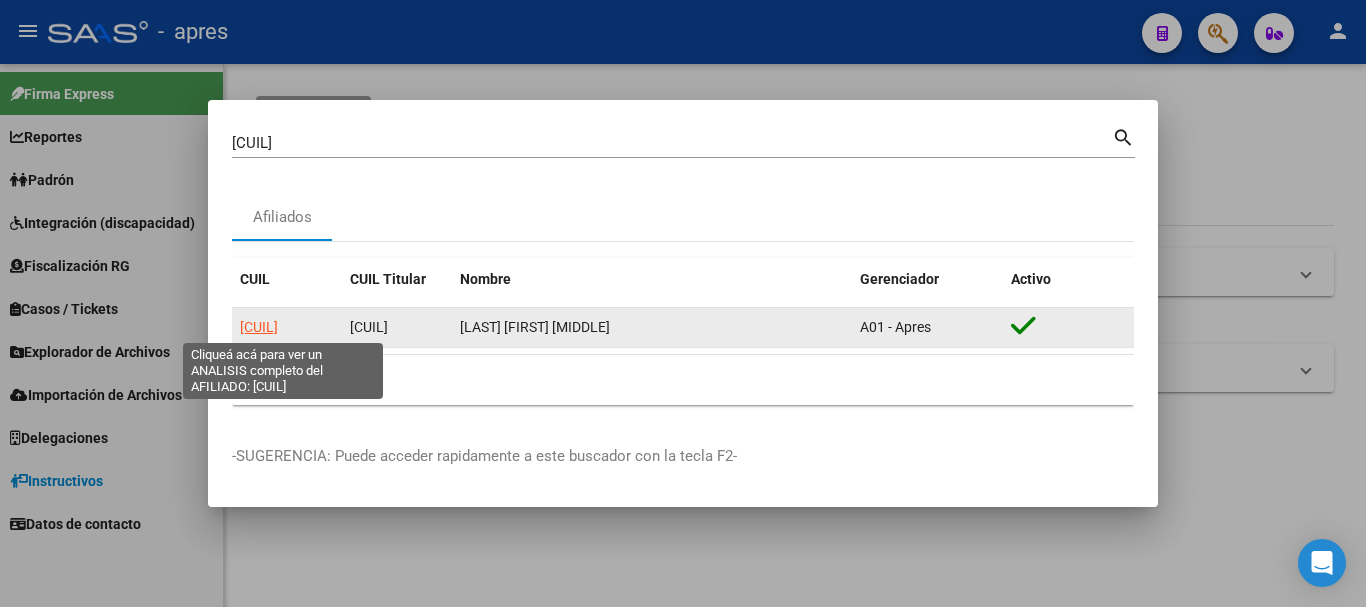 click on "20424326063" 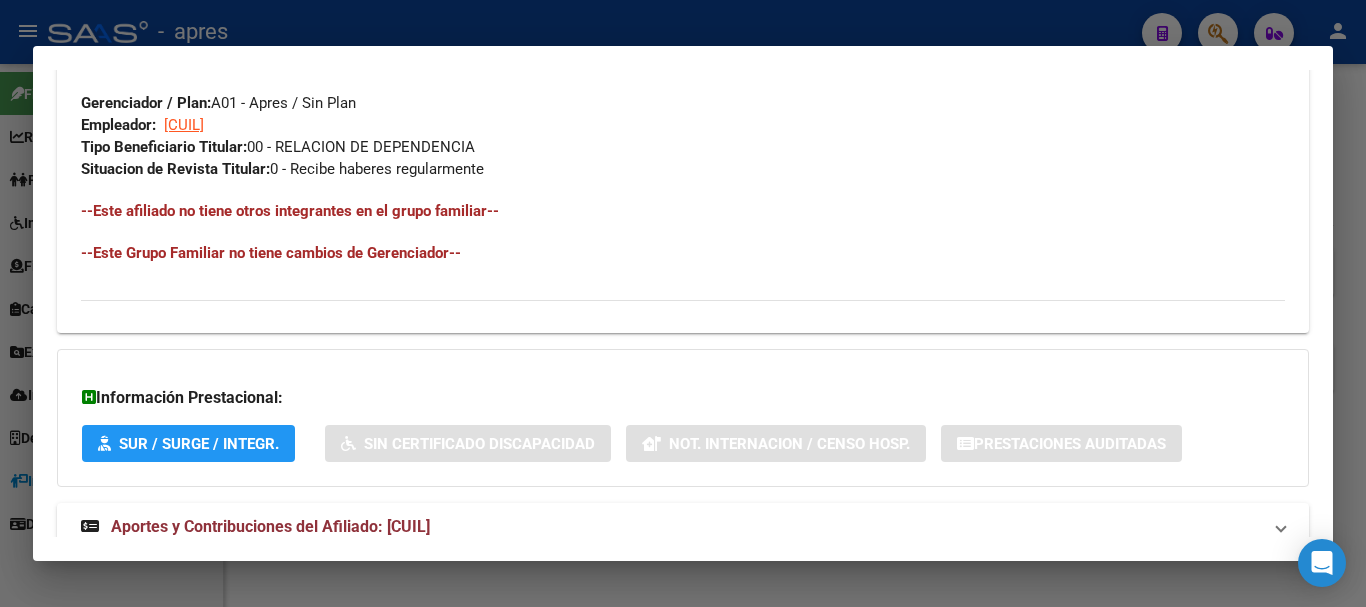 scroll, scrollTop: 1051, scrollLeft: 0, axis: vertical 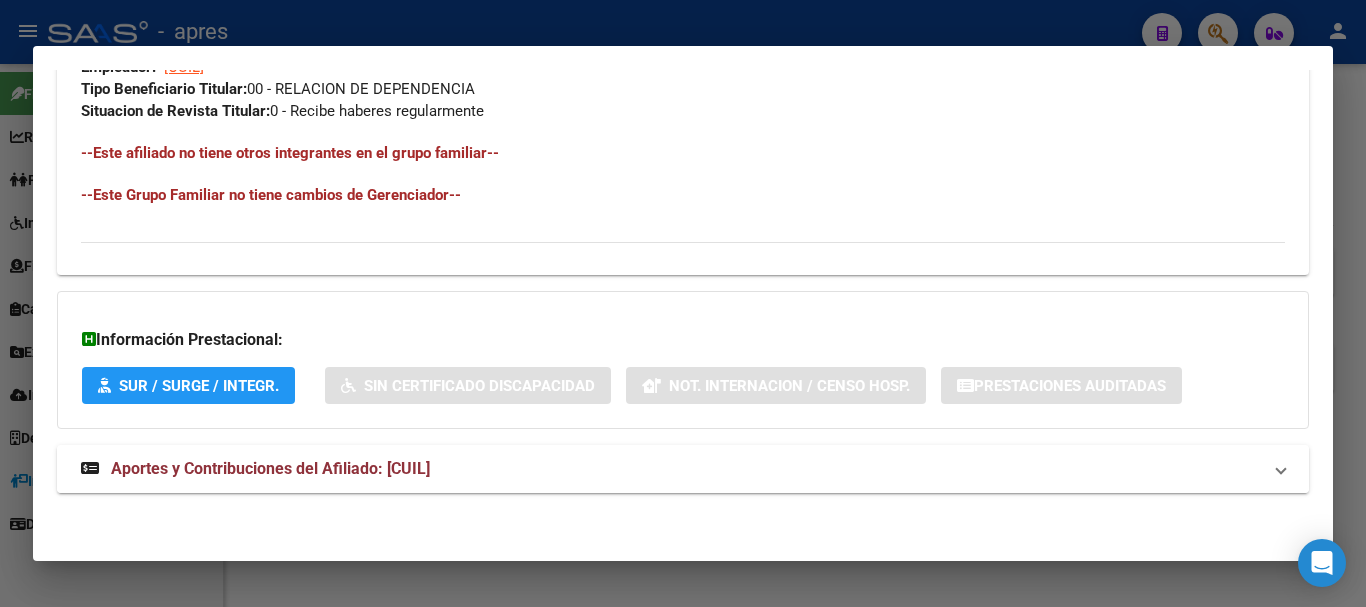 click on "Aportes y Contribuciones del Afiliado: 20424326063" at bounding box center [671, 469] 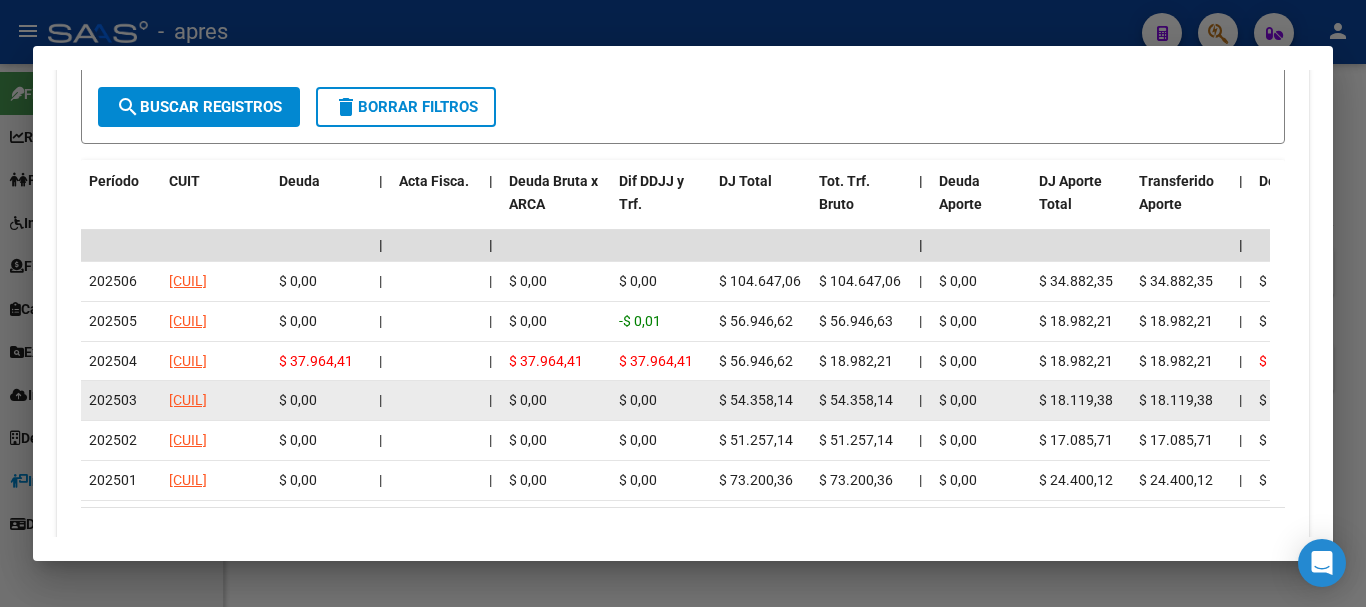 scroll, scrollTop: 1851, scrollLeft: 0, axis: vertical 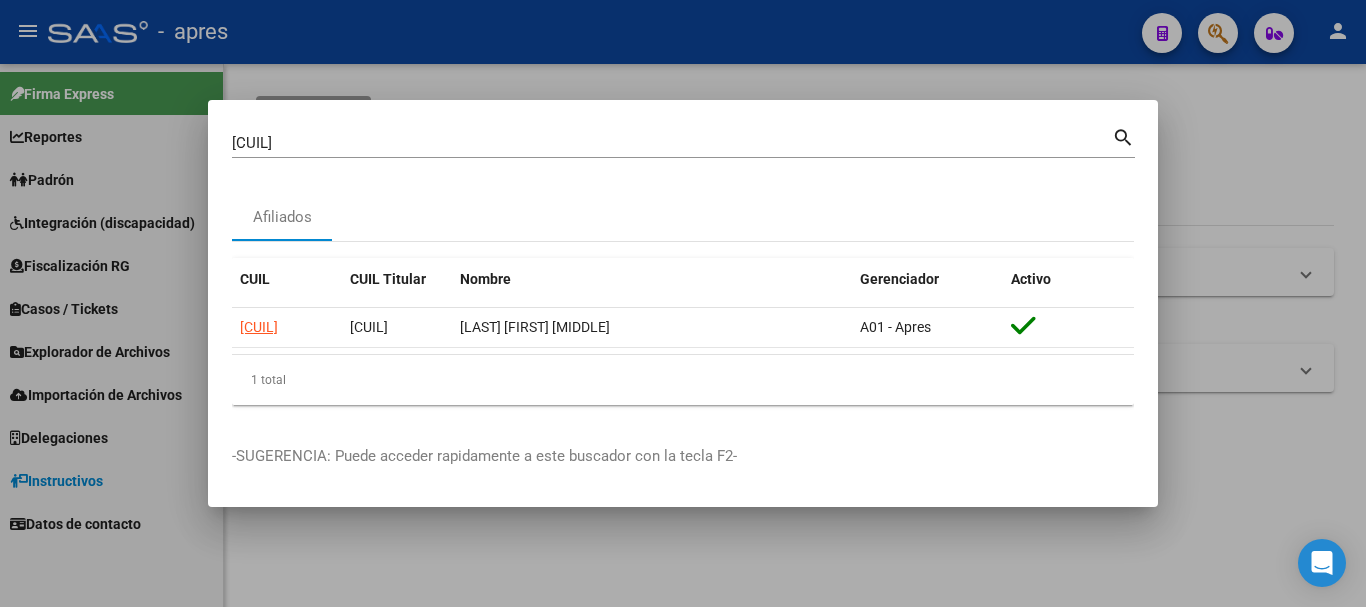 type 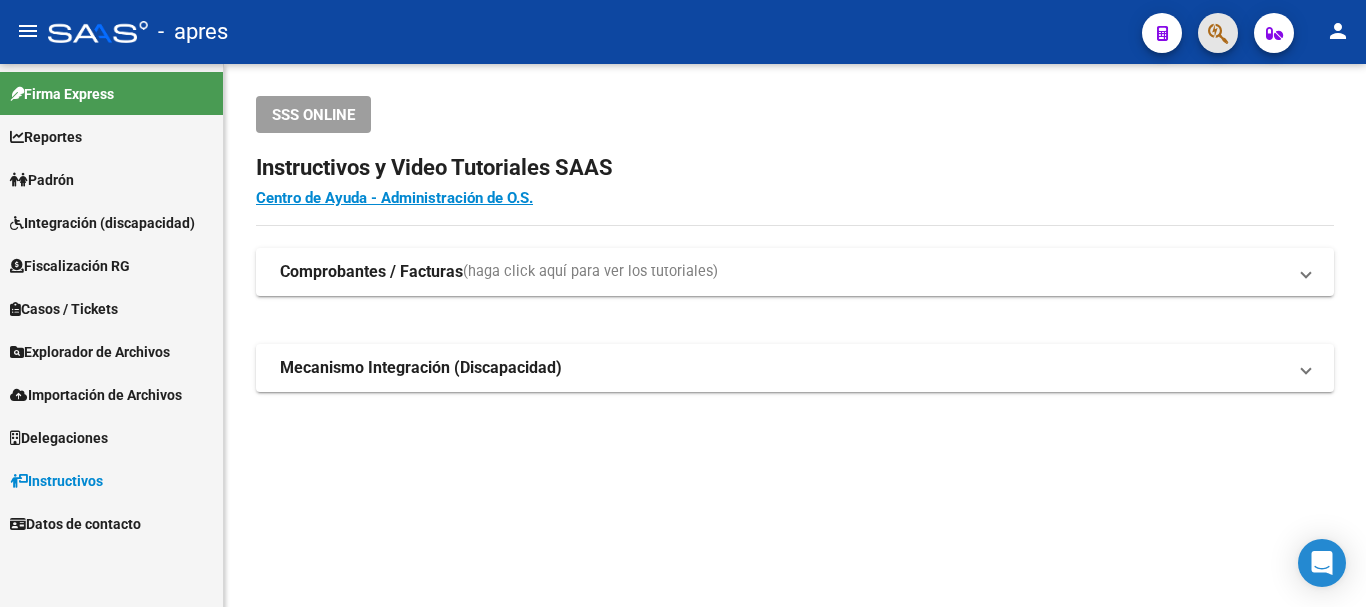 click 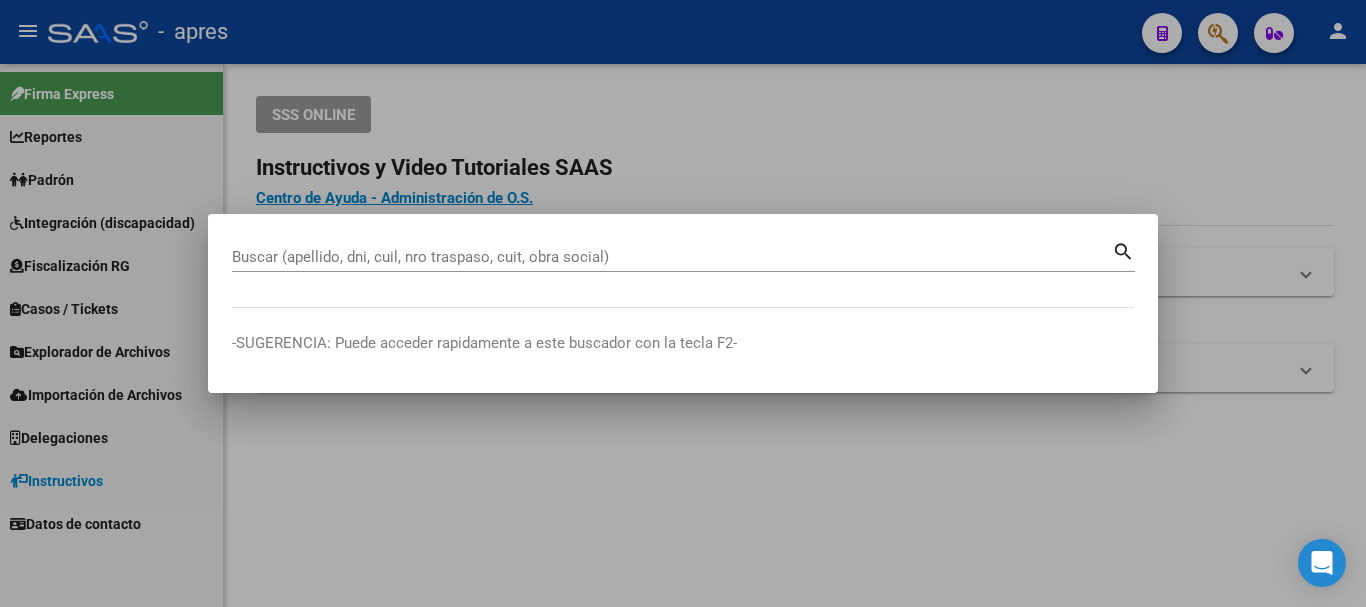 paste on "20424326063" 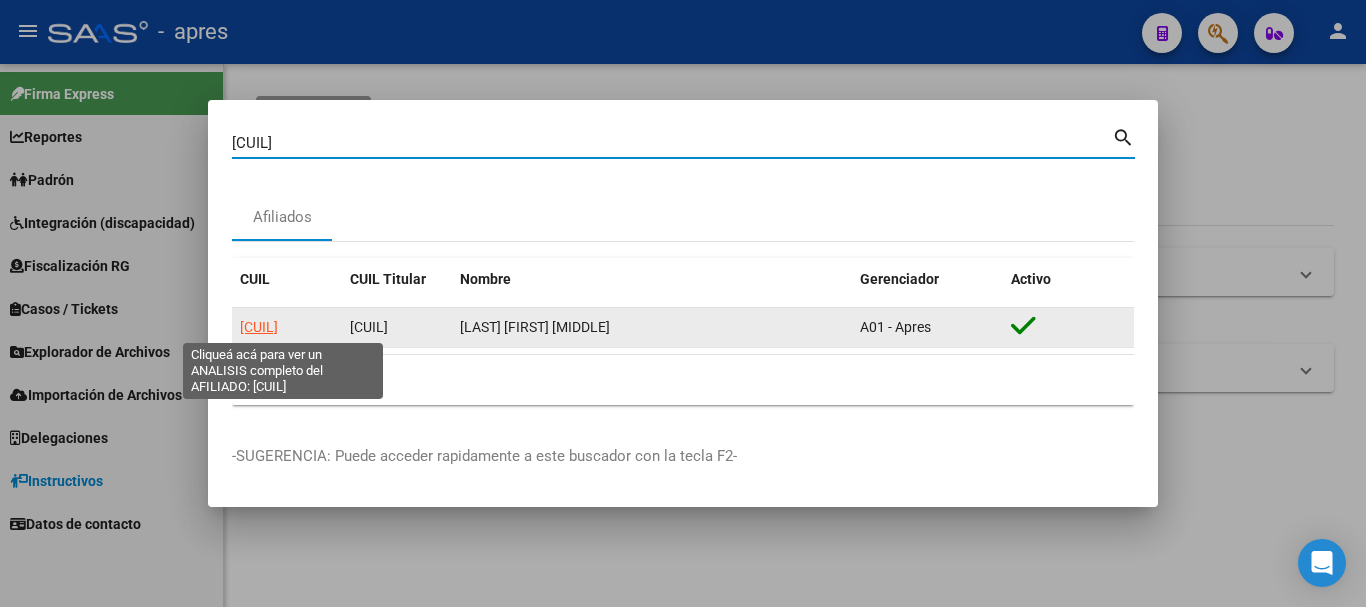 click on "20424326063" 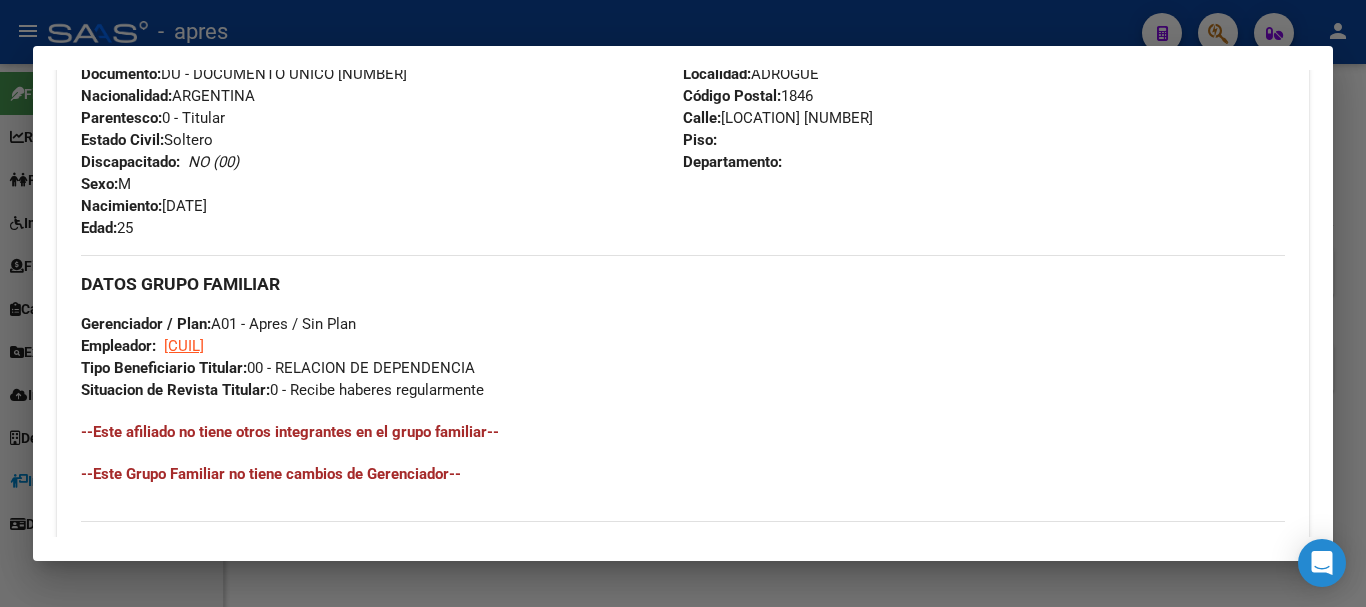 scroll, scrollTop: 1051, scrollLeft: 0, axis: vertical 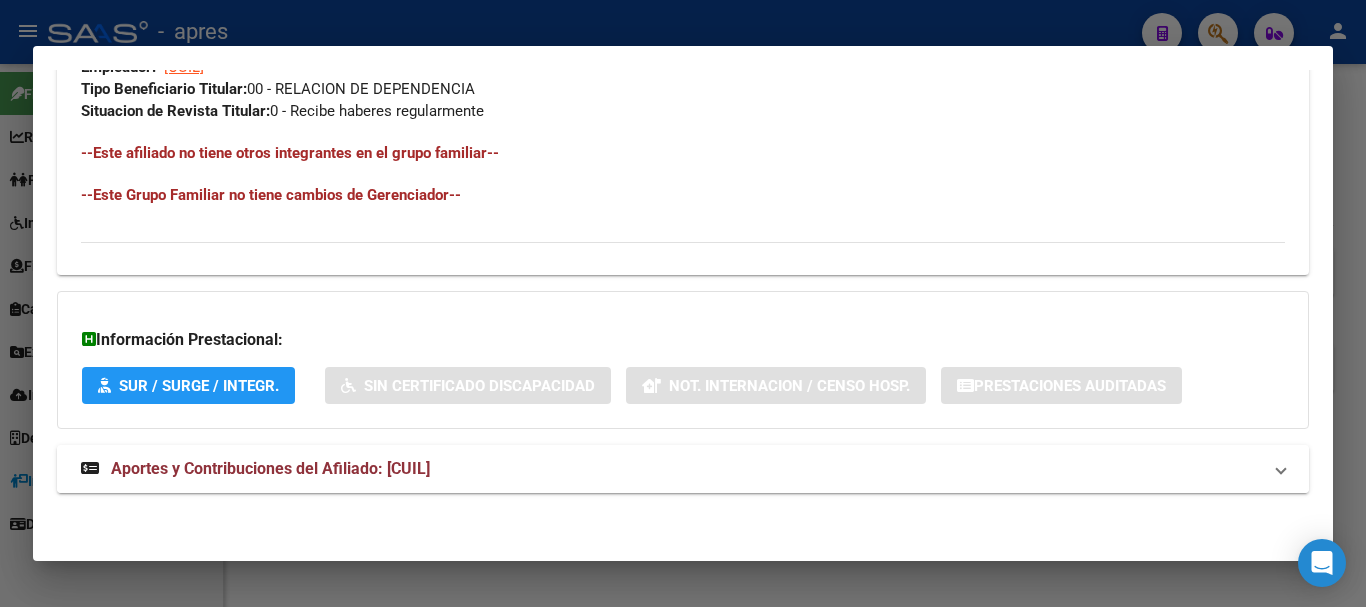 click on "Aportes y Contribuciones del Afiliado: 20424326063" at bounding box center (671, 469) 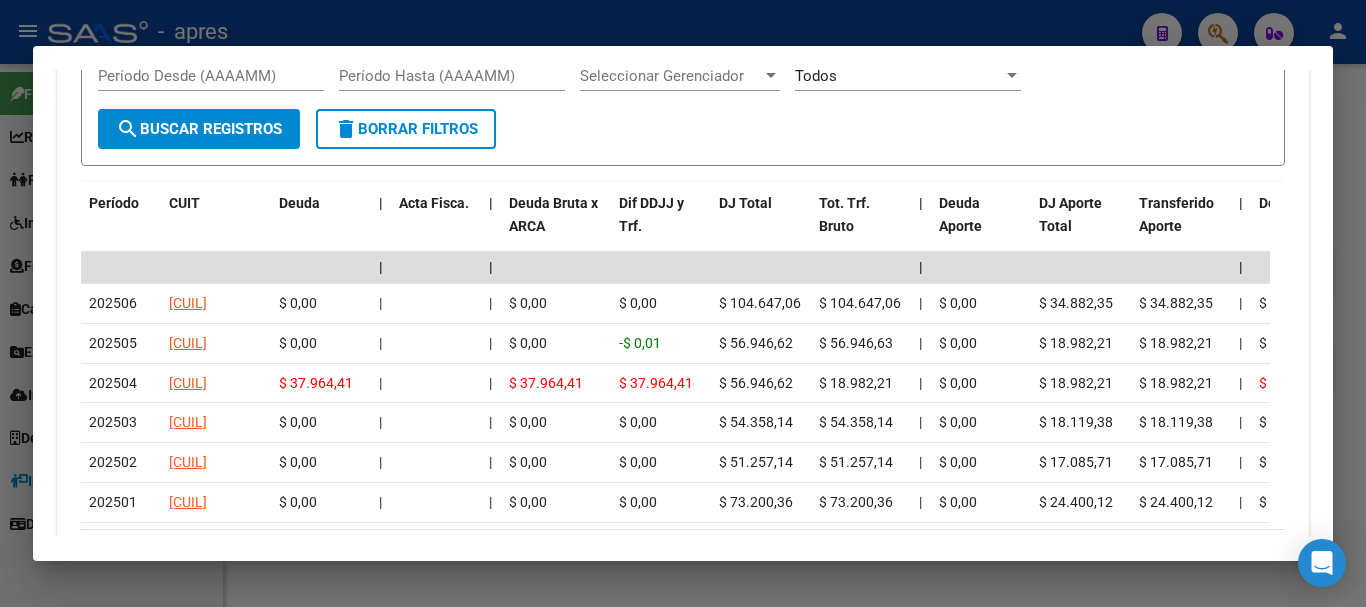 scroll, scrollTop: 1851, scrollLeft: 0, axis: vertical 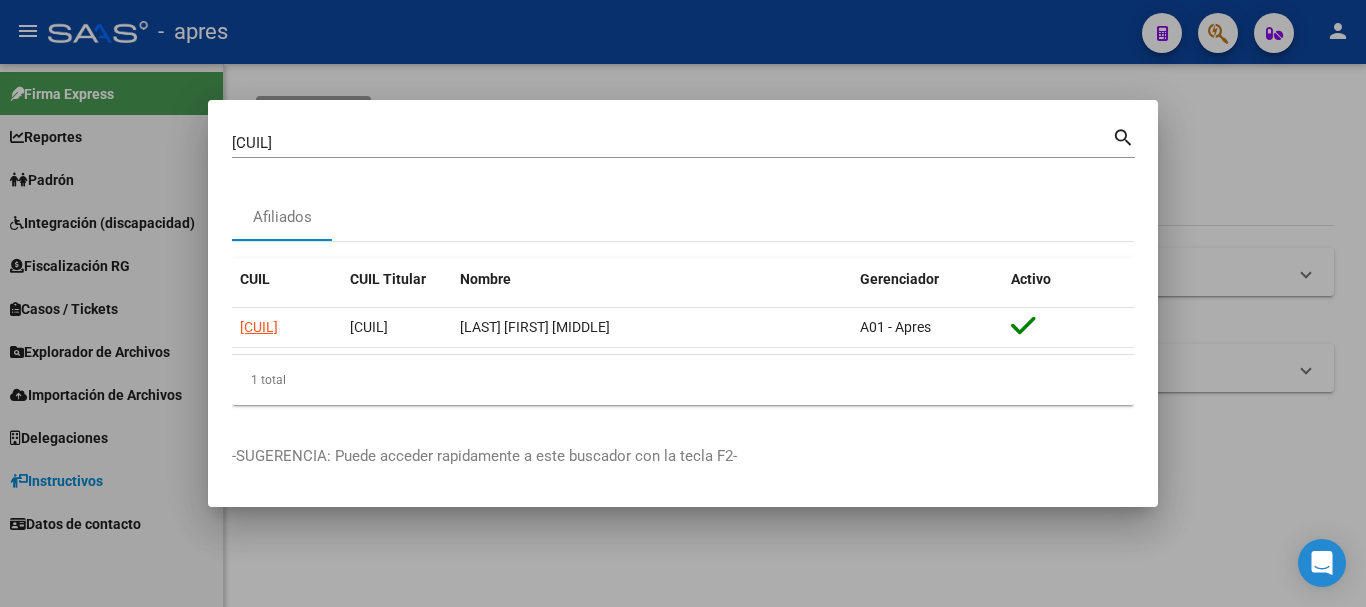 drag, startPoint x: 370, startPoint y: 152, endPoint x: 298, endPoint y: 126, distance: 76.55064 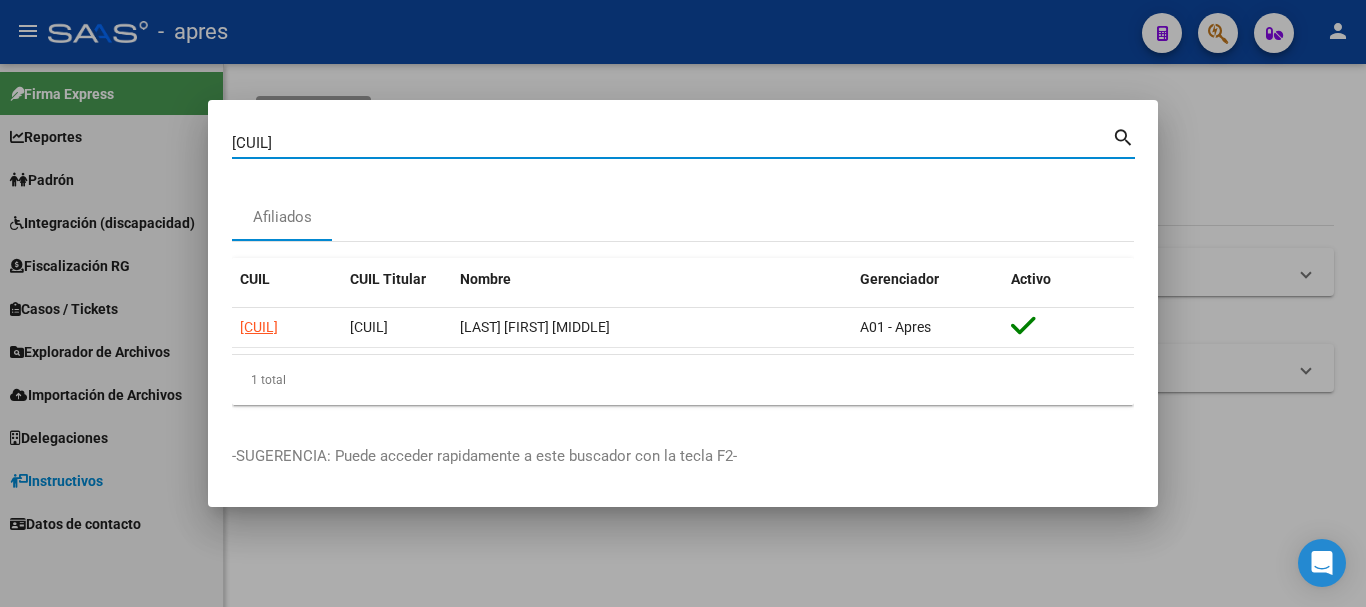 paste on "27393724078" 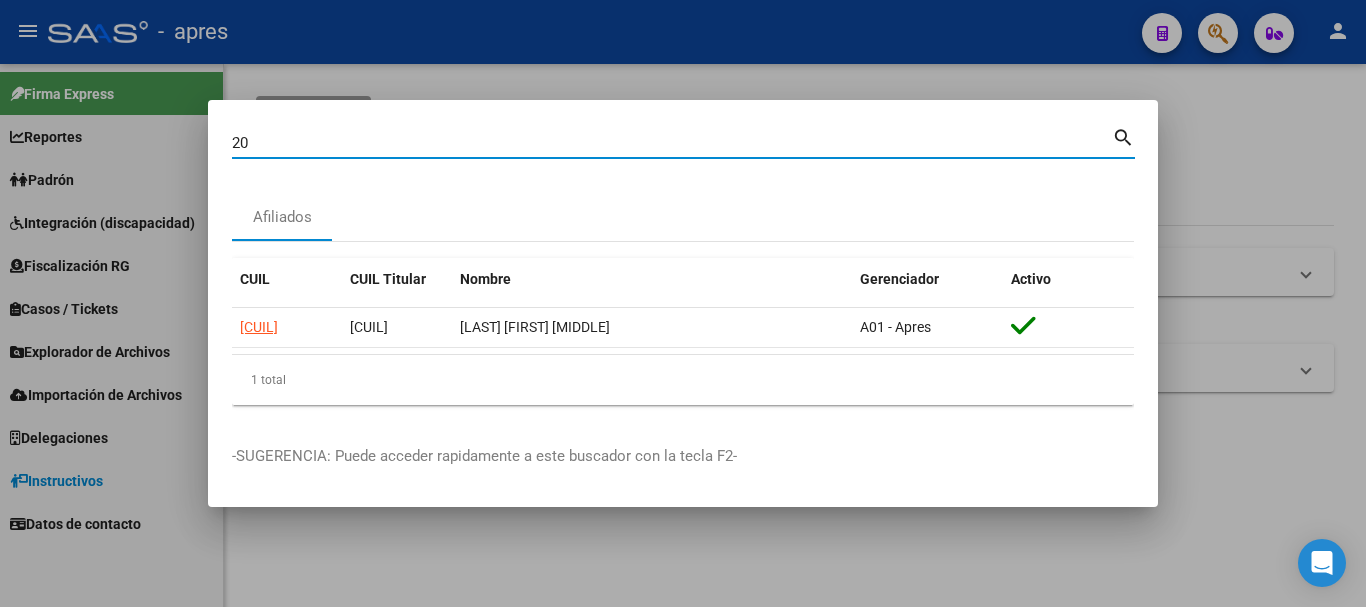 type on "2" 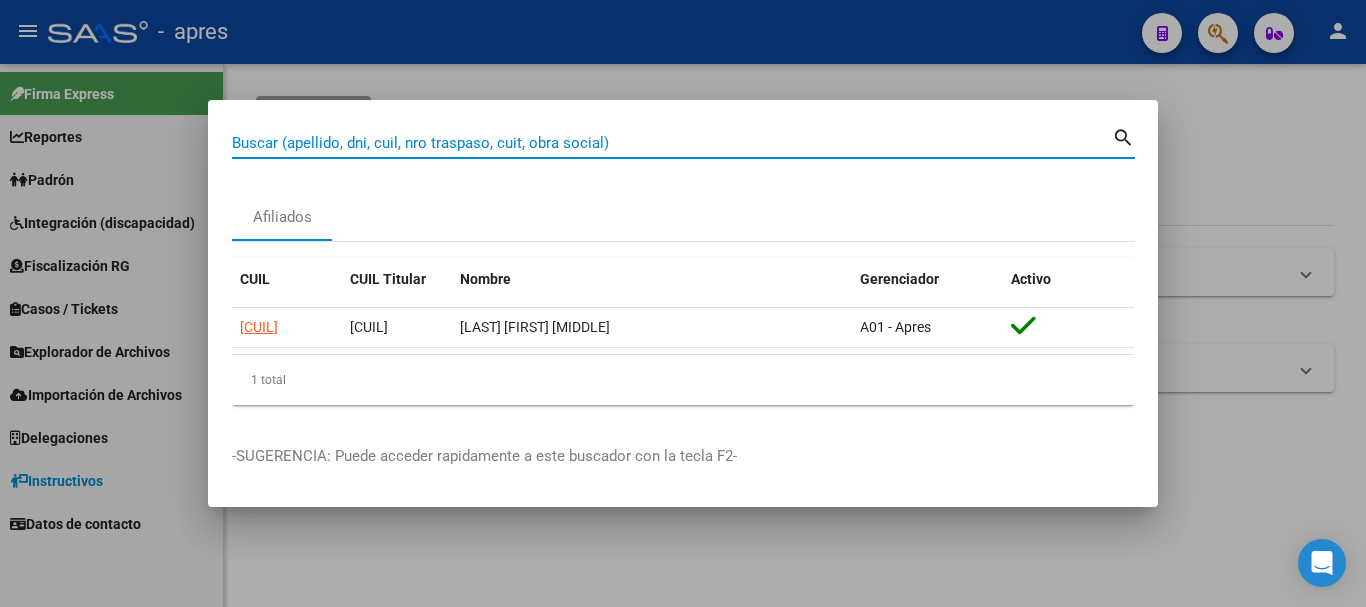 paste on "27393724078" 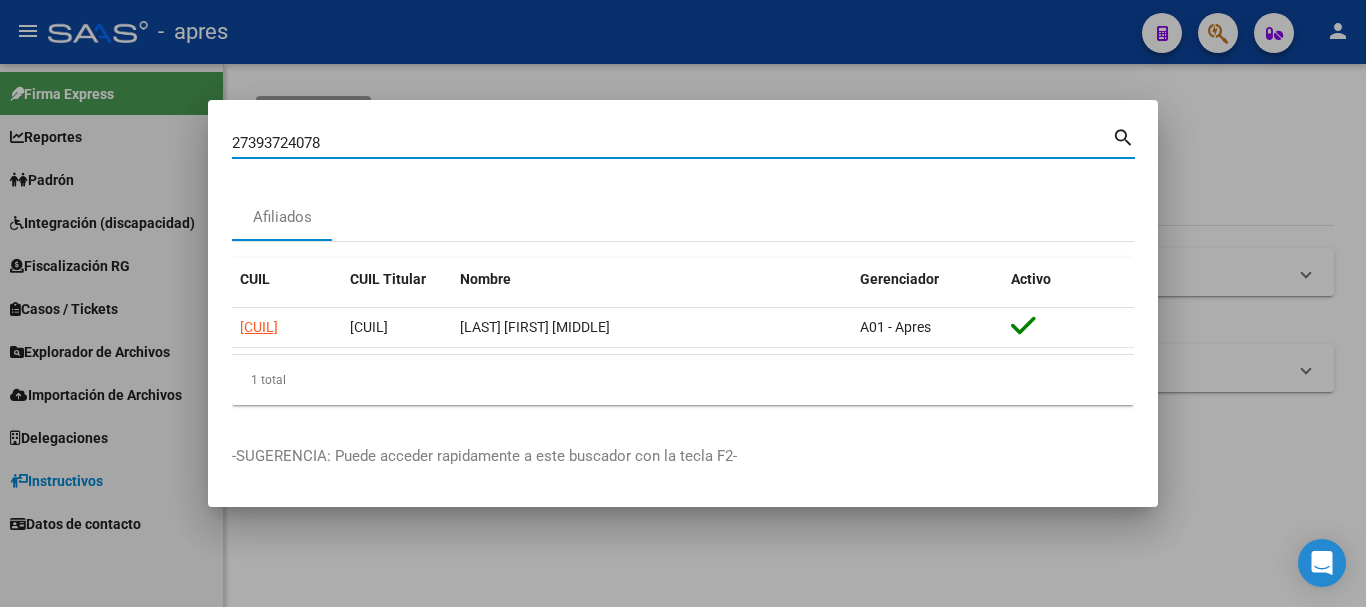 type on "27393724078" 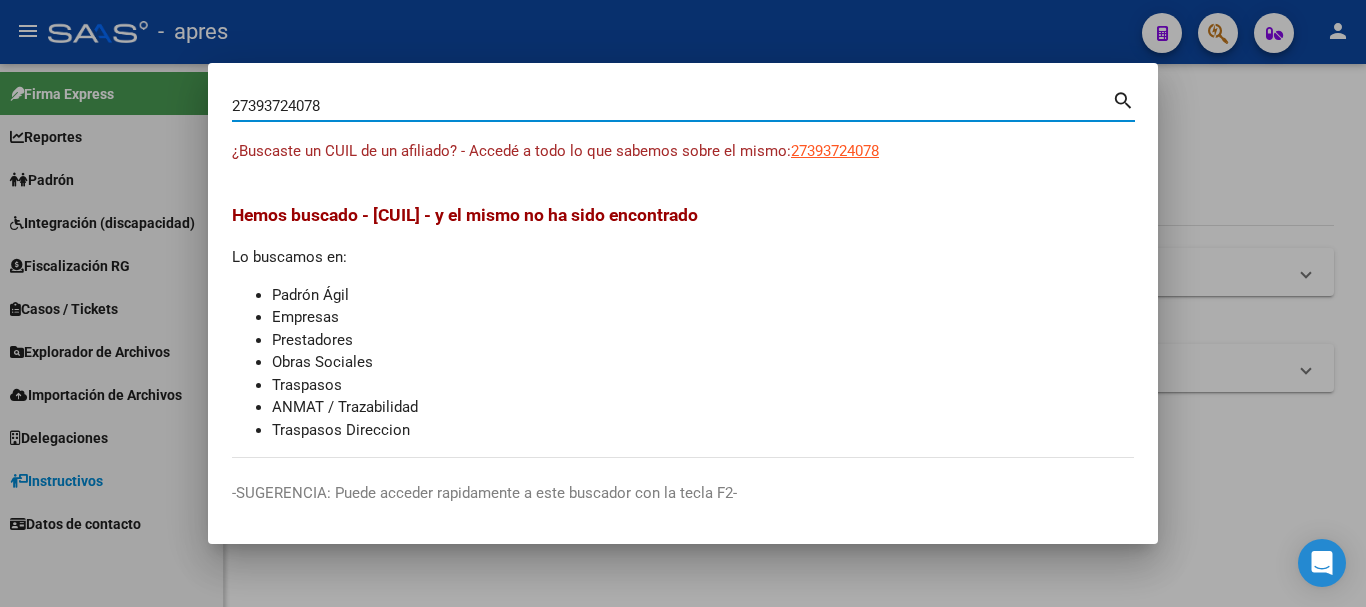 type 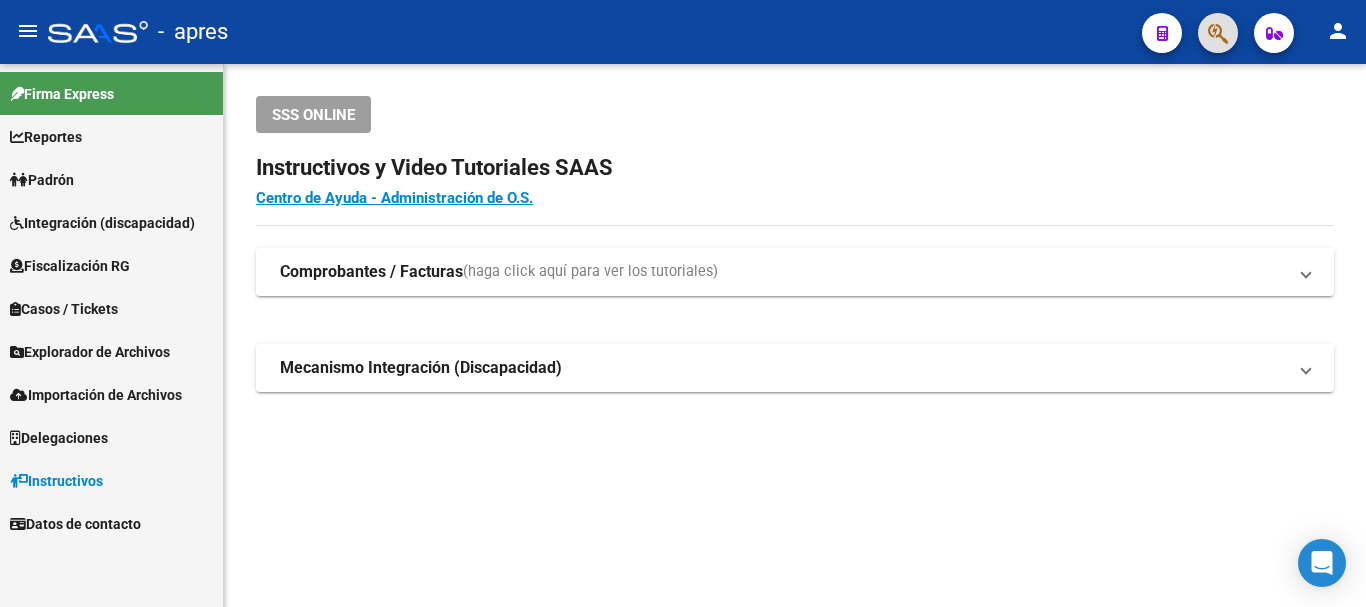 click 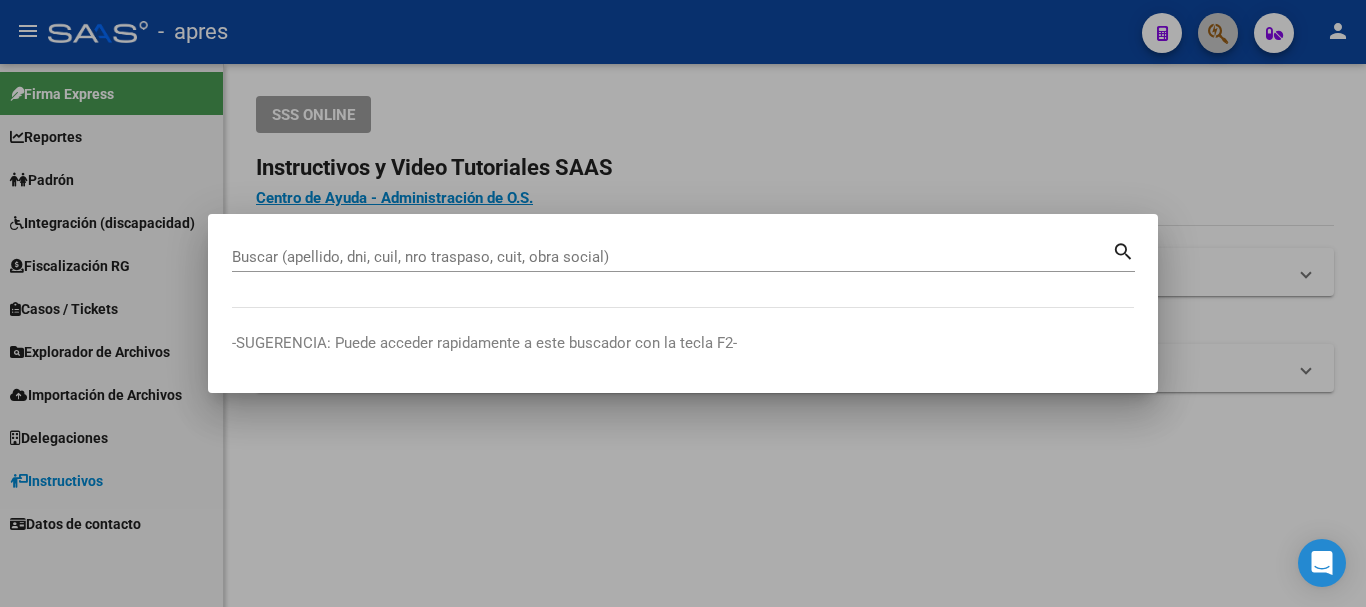 paste on "27398318736" 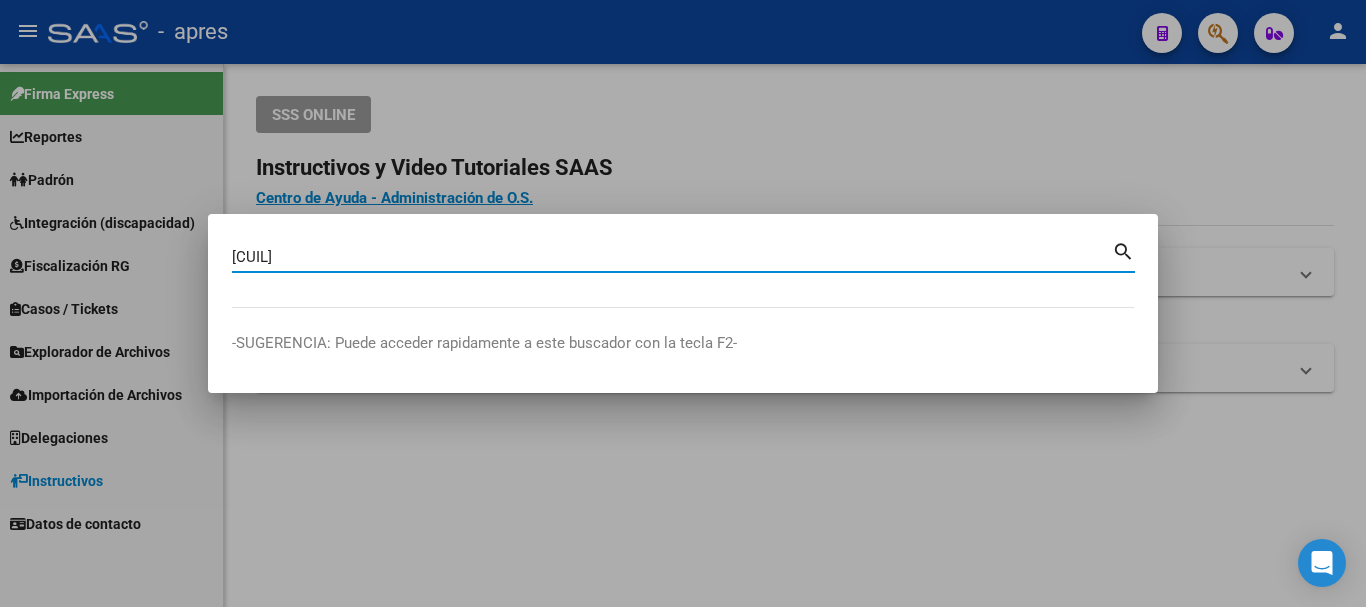 type on "27398318736" 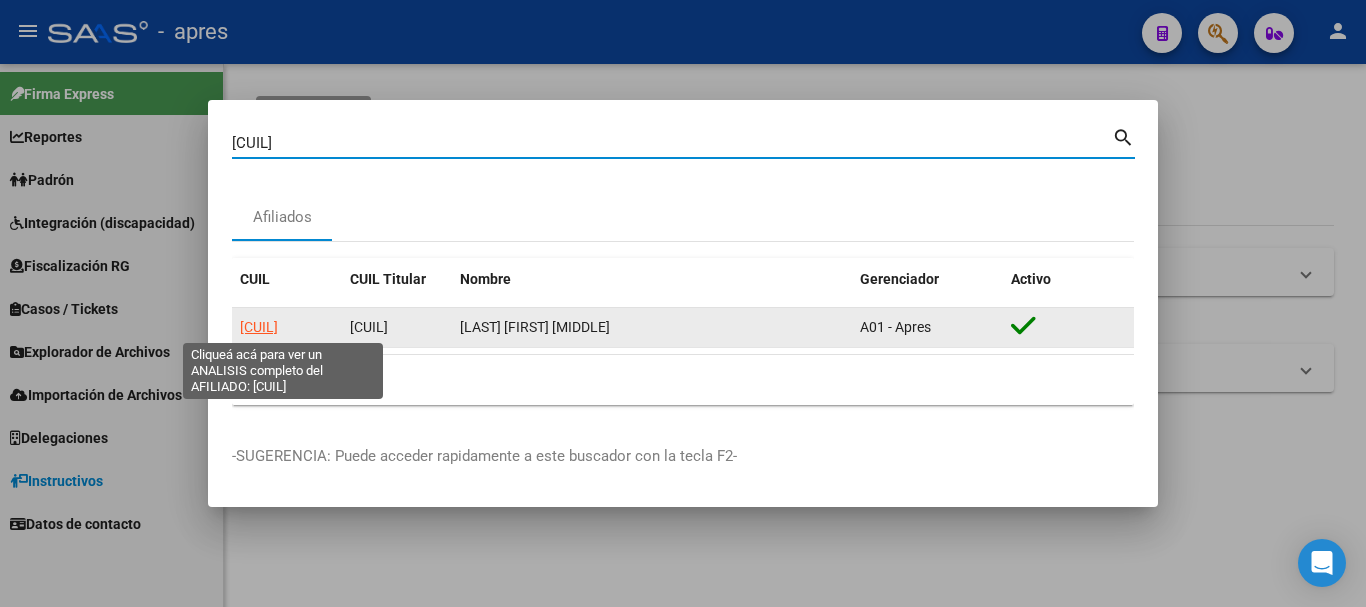 click on "27398318736" 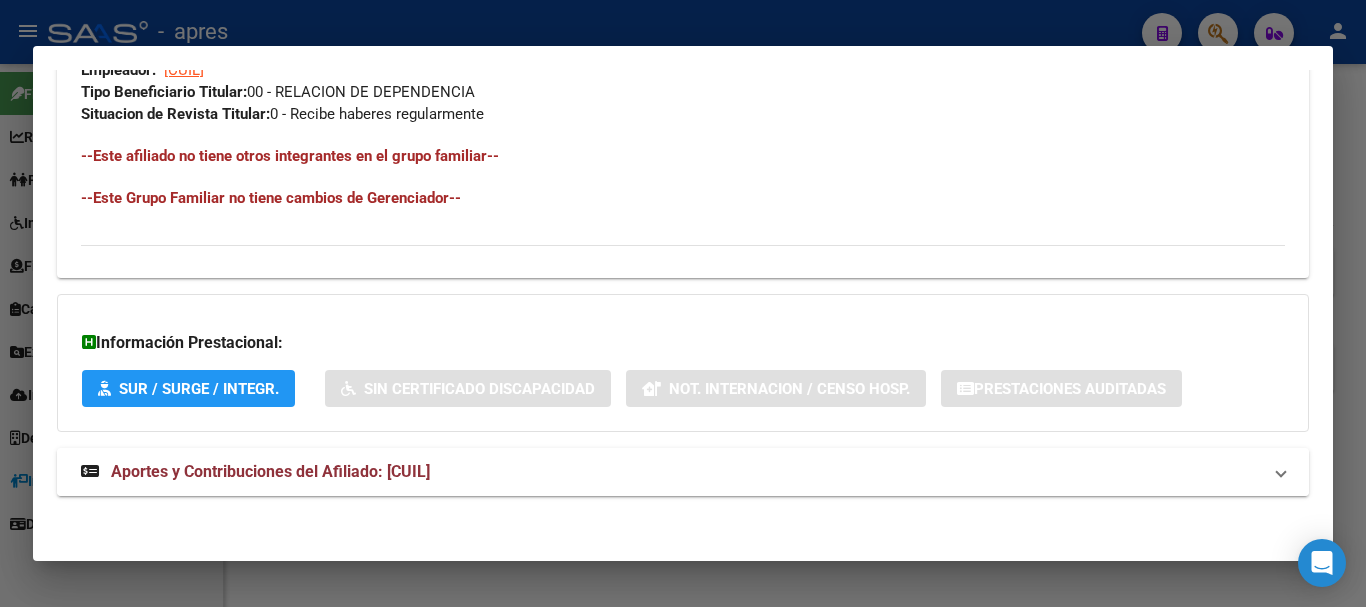 scroll, scrollTop: 1051, scrollLeft: 0, axis: vertical 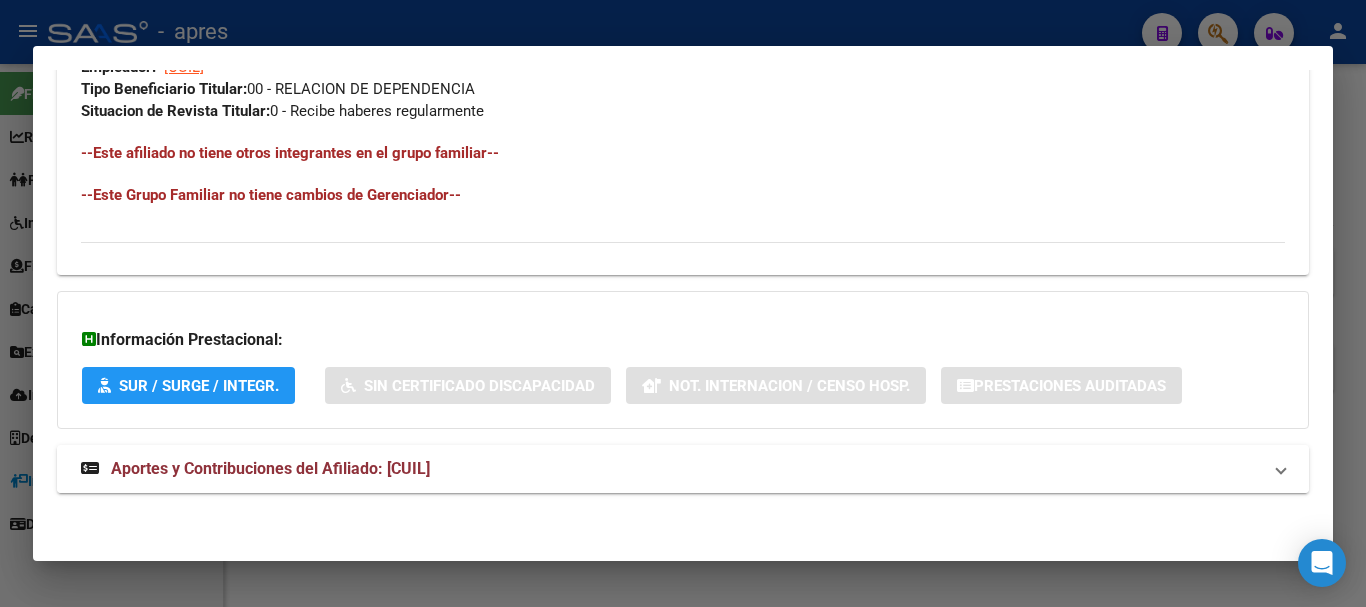 click on "Aportes y Contribuciones del Afiliado: 27398318736" at bounding box center [671, 469] 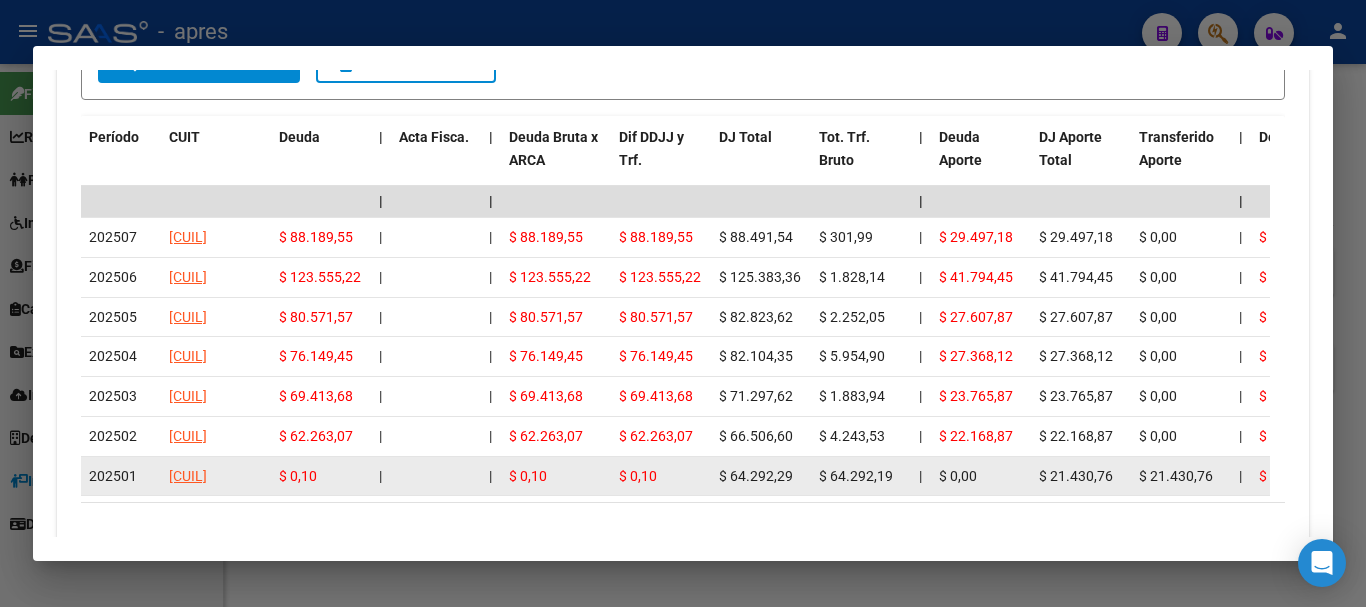 scroll, scrollTop: 1918, scrollLeft: 0, axis: vertical 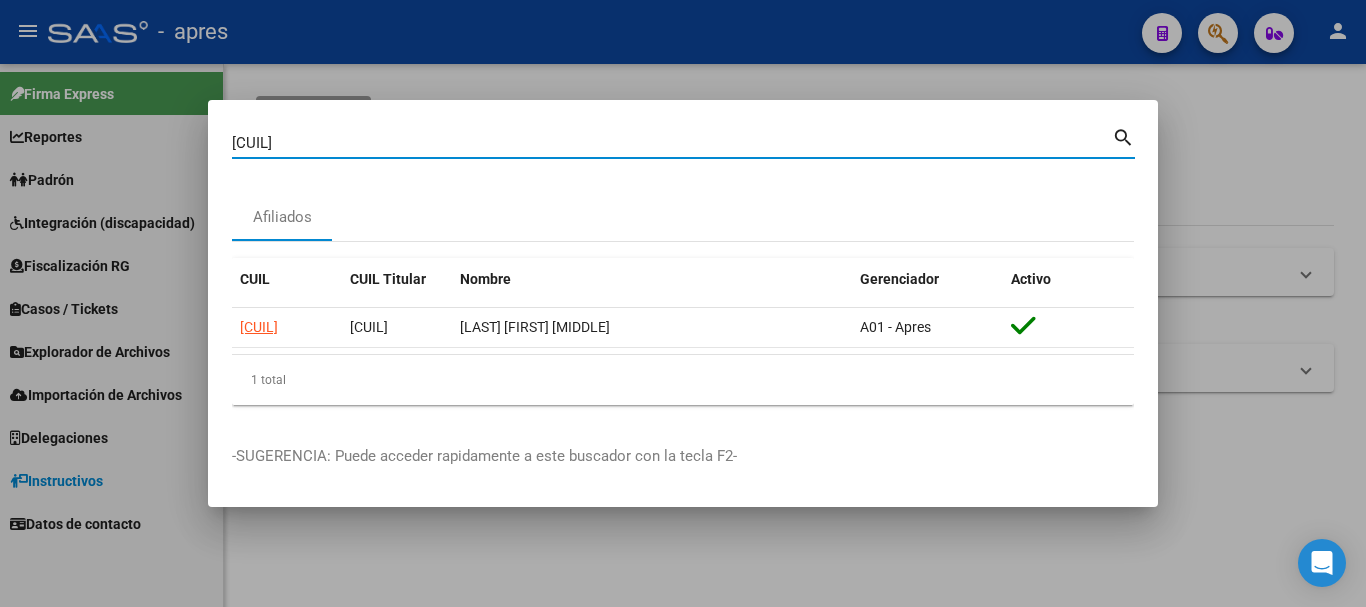 drag, startPoint x: 677, startPoint y: 148, endPoint x: 146, endPoint y: 105, distance: 532.7382 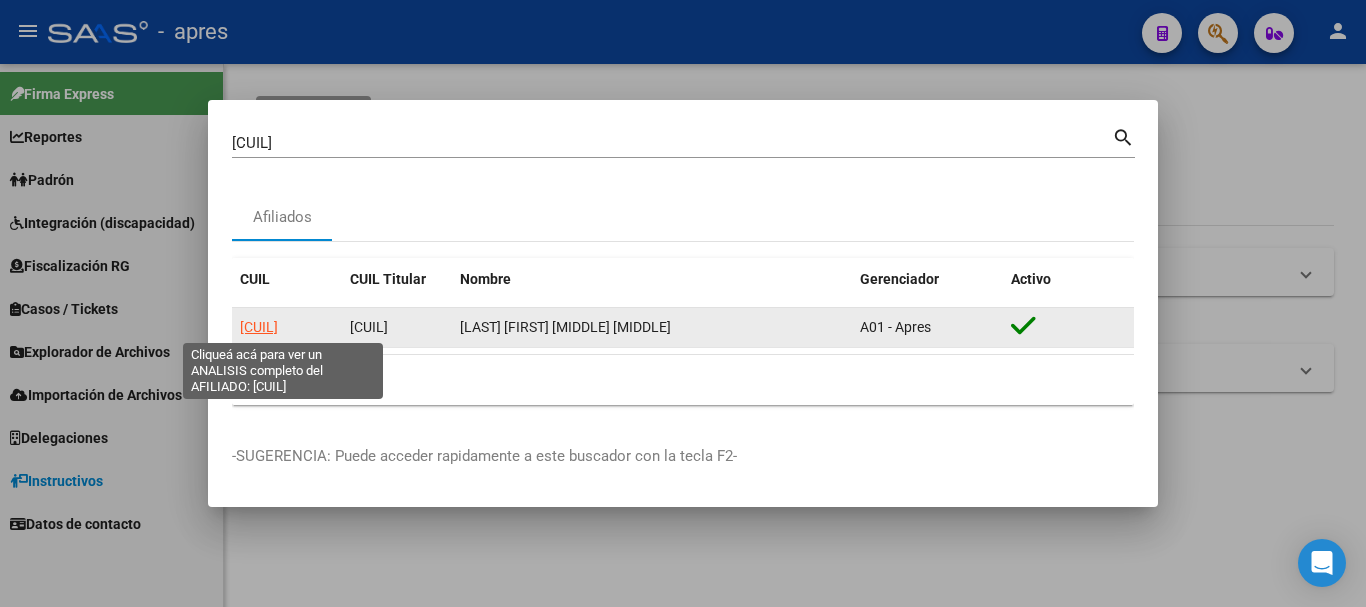 click on "[CUIL]" 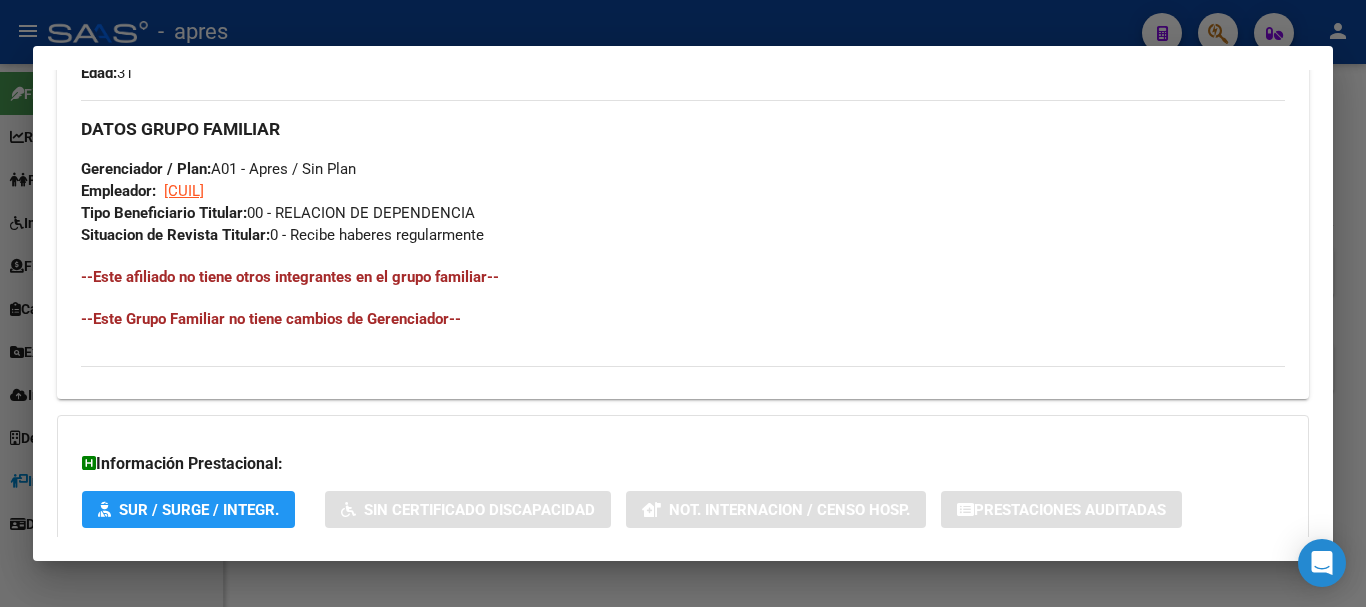 scroll, scrollTop: 1051, scrollLeft: 0, axis: vertical 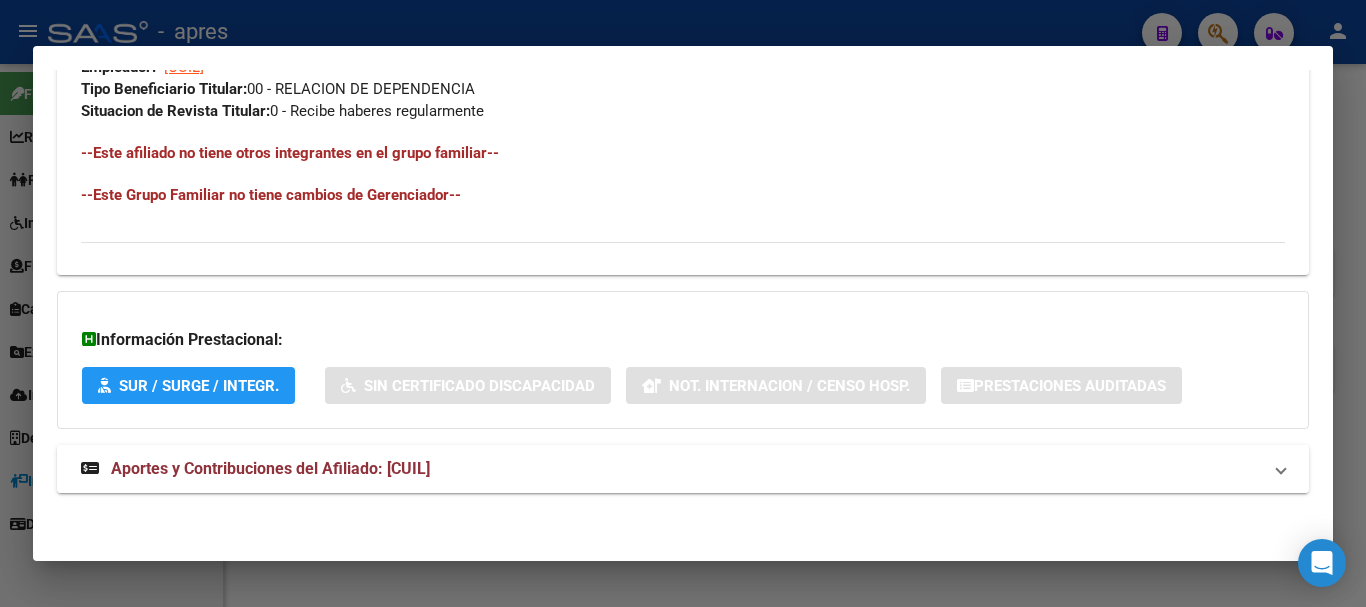 click on "Aportes y Contribuciones del Afiliado: [CUIL]" at bounding box center (671, 469) 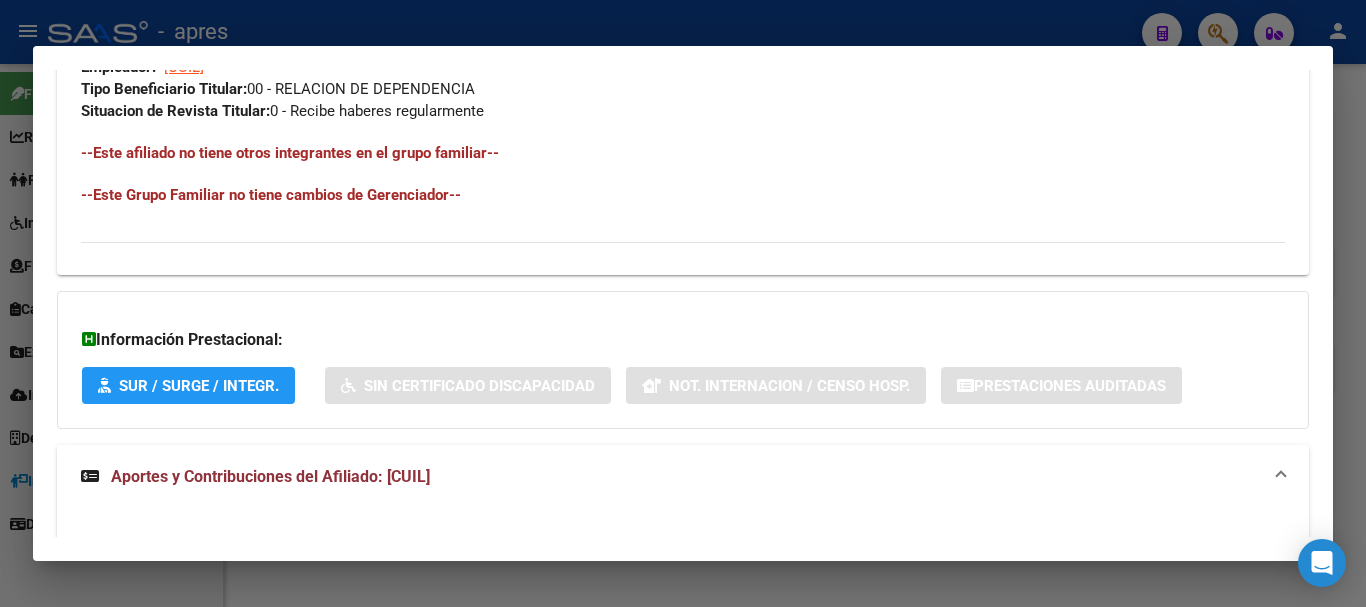 scroll, scrollTop: 1168, scrollLeft: 0, axis: vertical 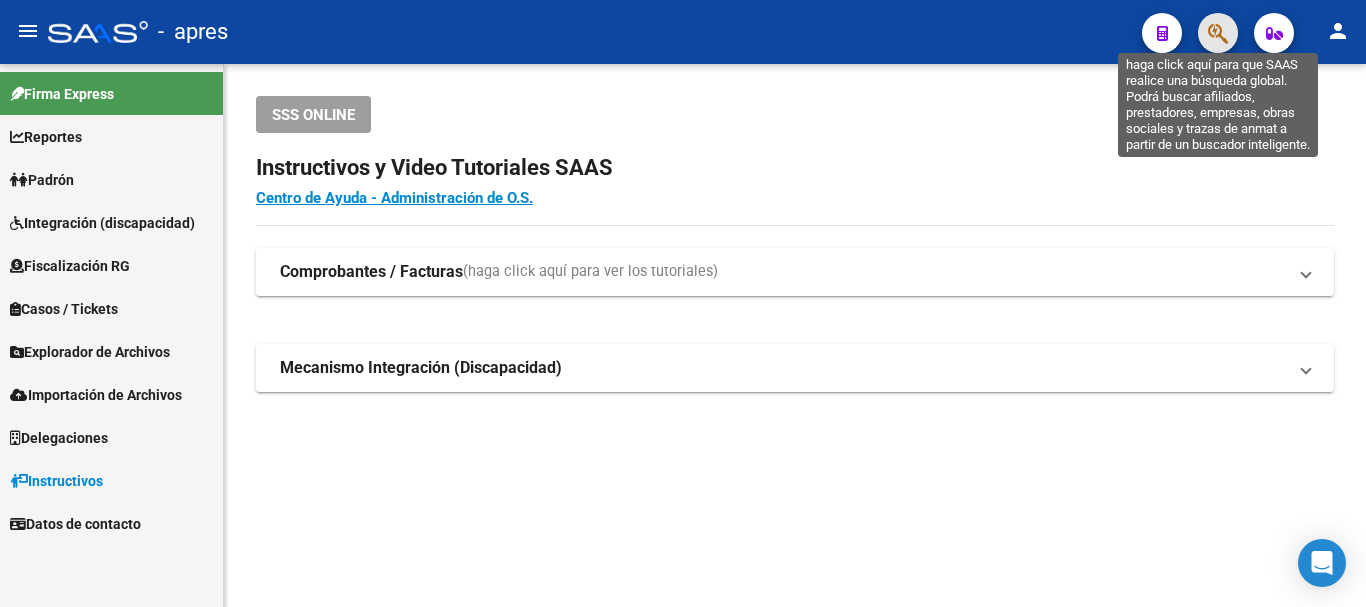 click 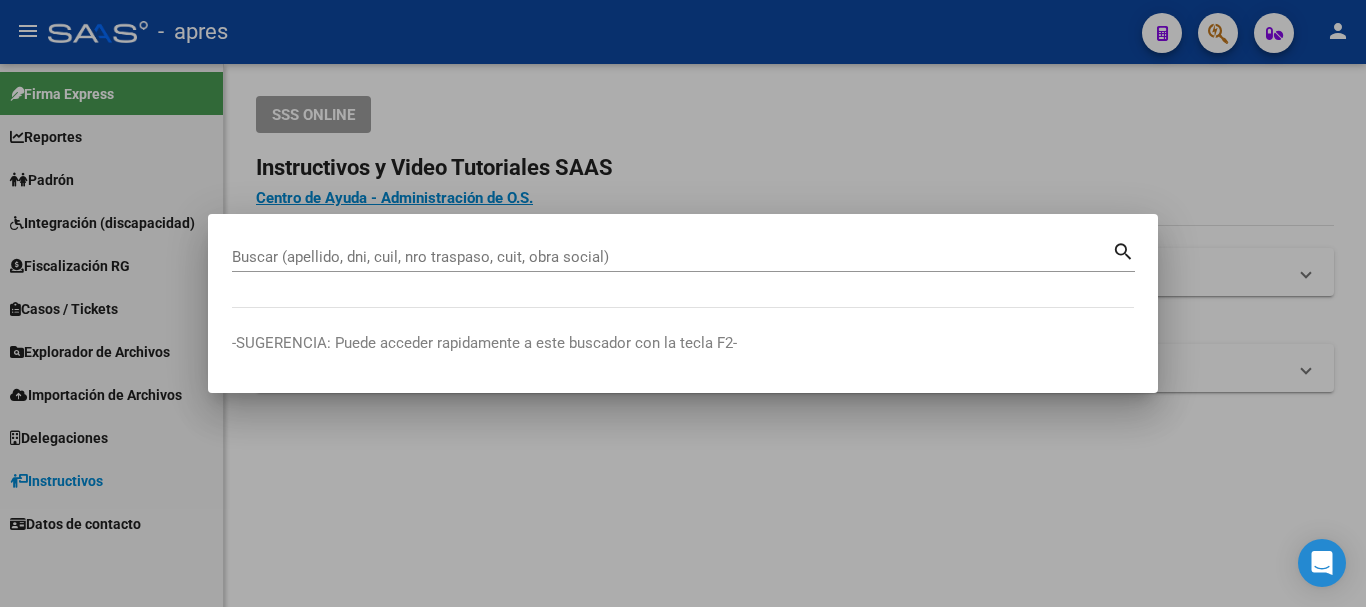 paste on "[CUIL]" 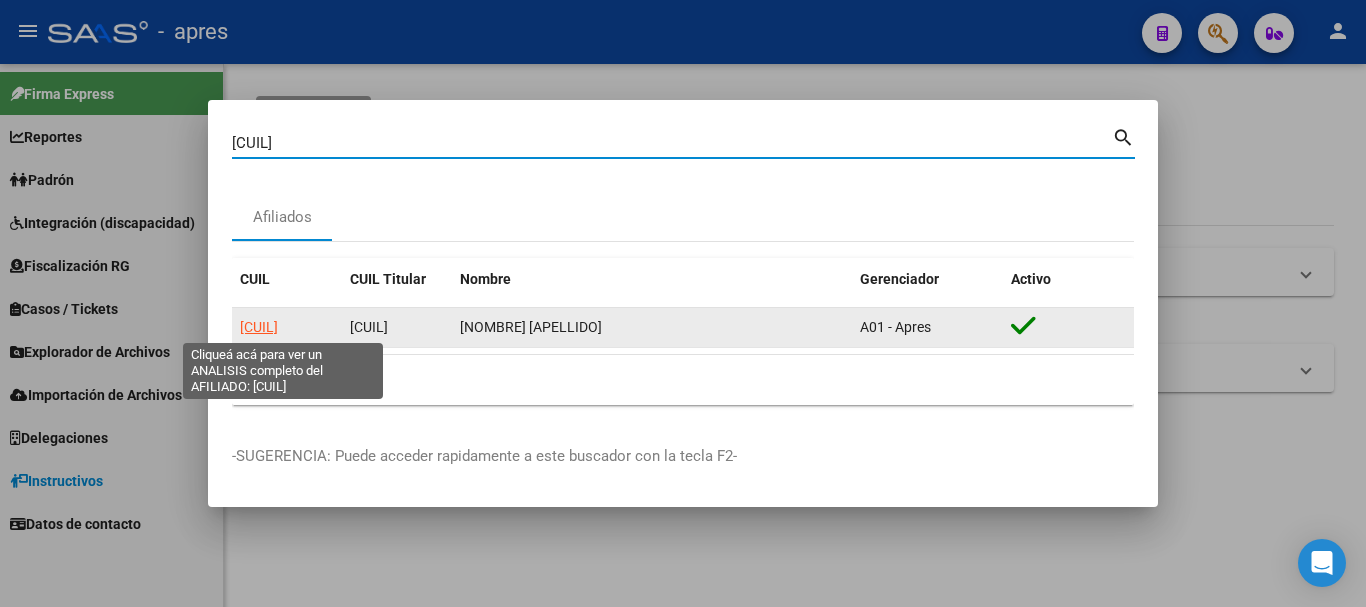 click on "[CUIL]" 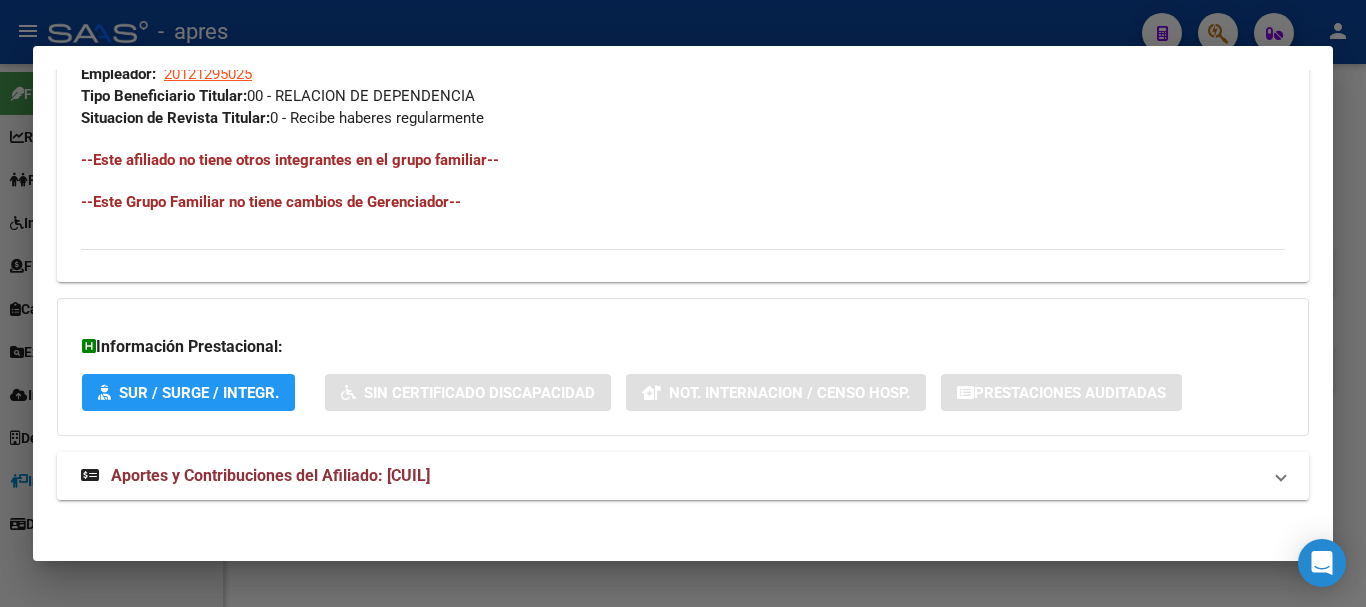 scroll, scrollTop: 1051, scrollLeft: 0, axis: vertical 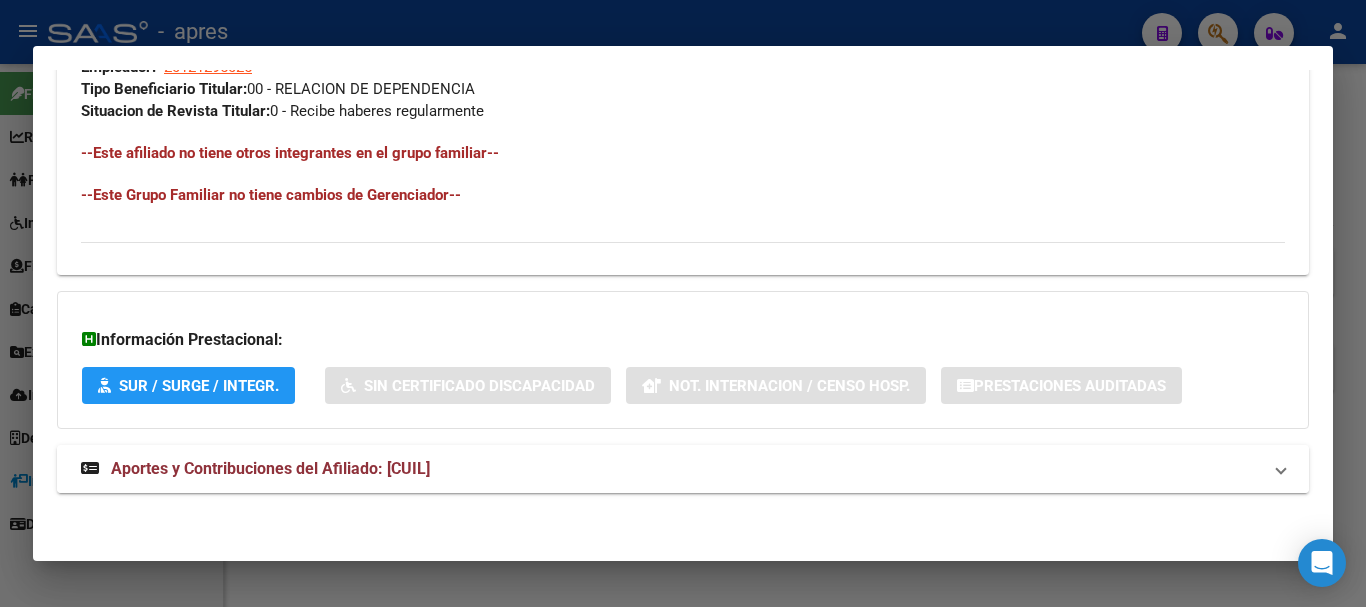 click on "Aportes y Contribuciones del Afiliado: [CUIL]" at bounding box center [671, 469] 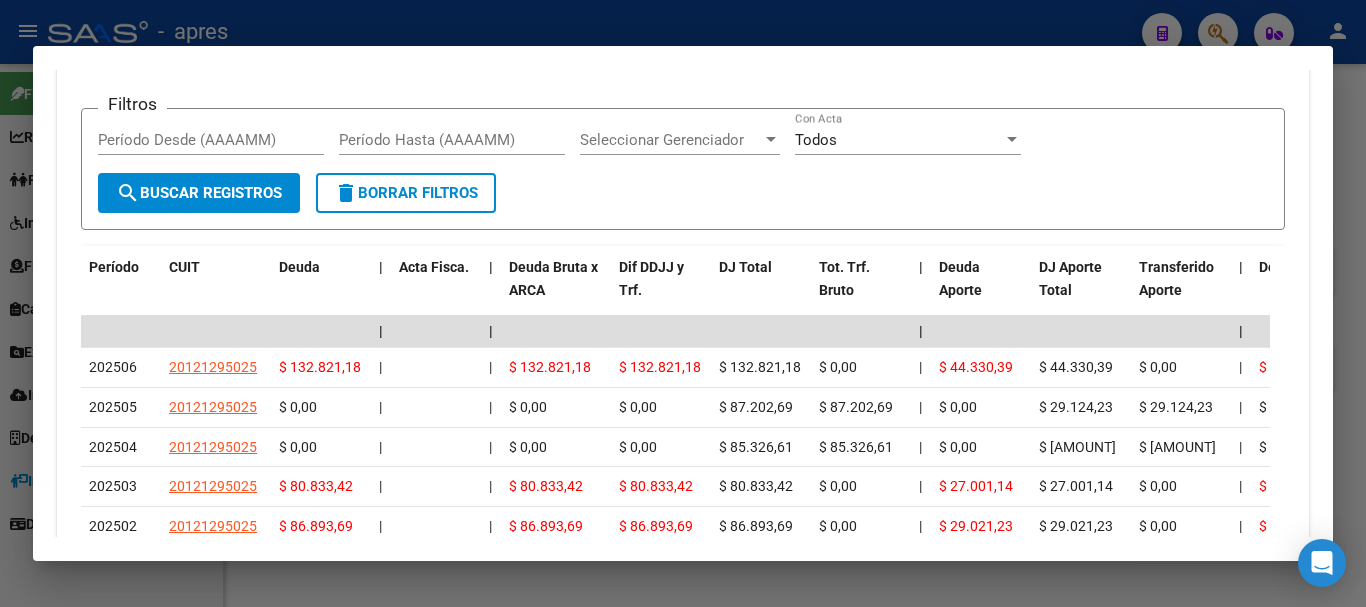 scroll, scrollTop: 1751, scrollLeft: 0, axis: vertical 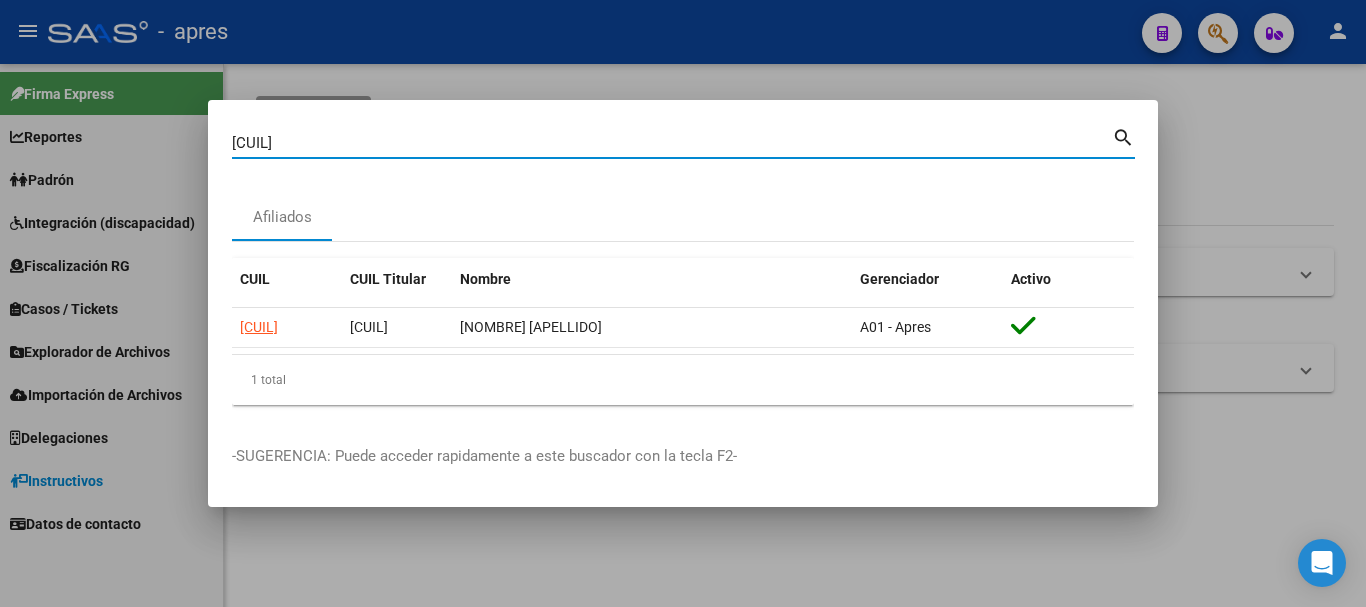 drag, startPoint x: 415, startPoint y: 146, endPoint x: 57, endPoint y: 183, distance: 359.90692 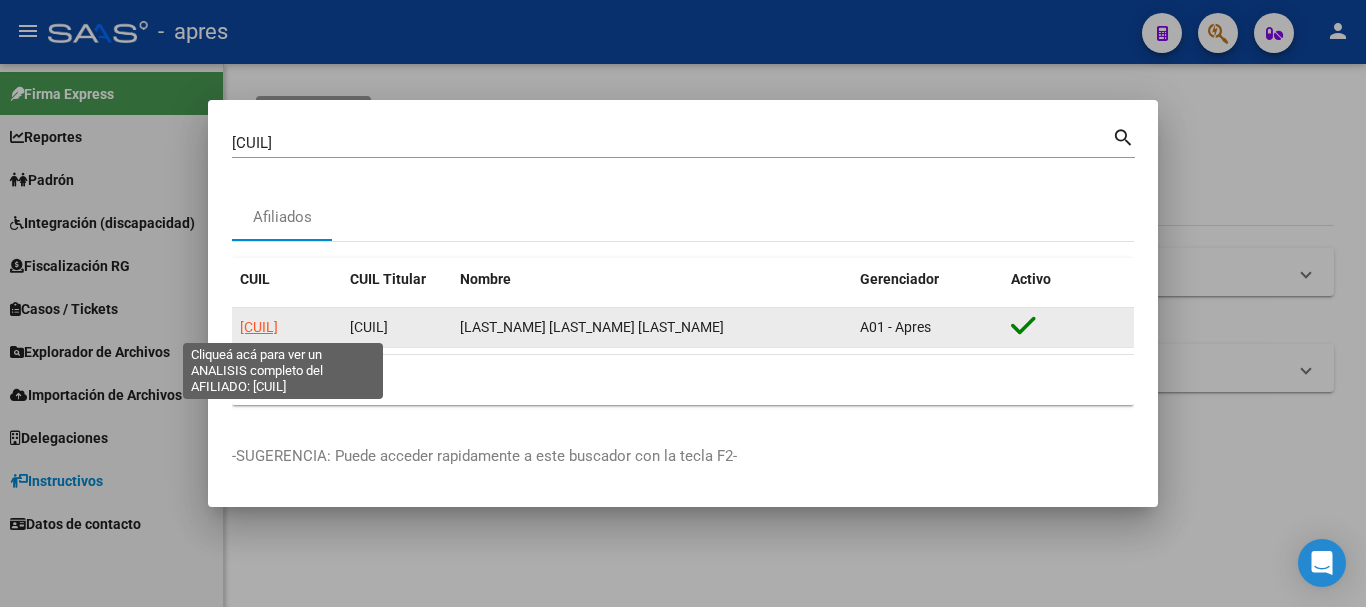 click on "[CUIL]" 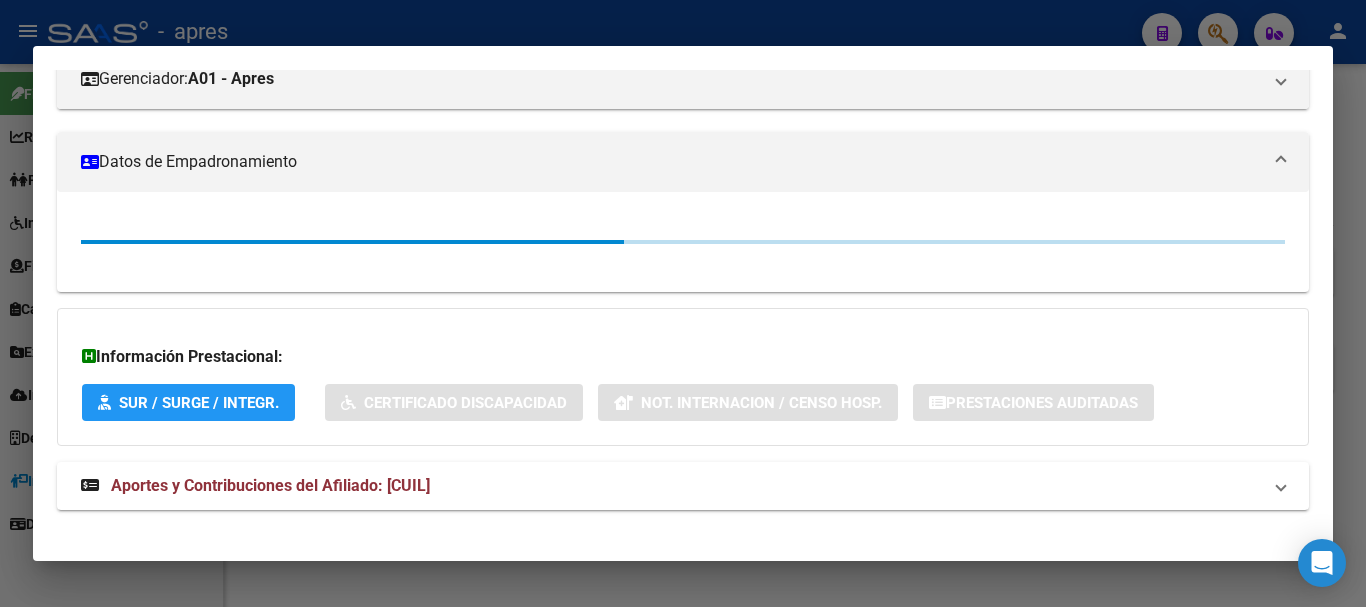 scroll, scrollTop: 303, scrollLeft: 0, axis: vertical 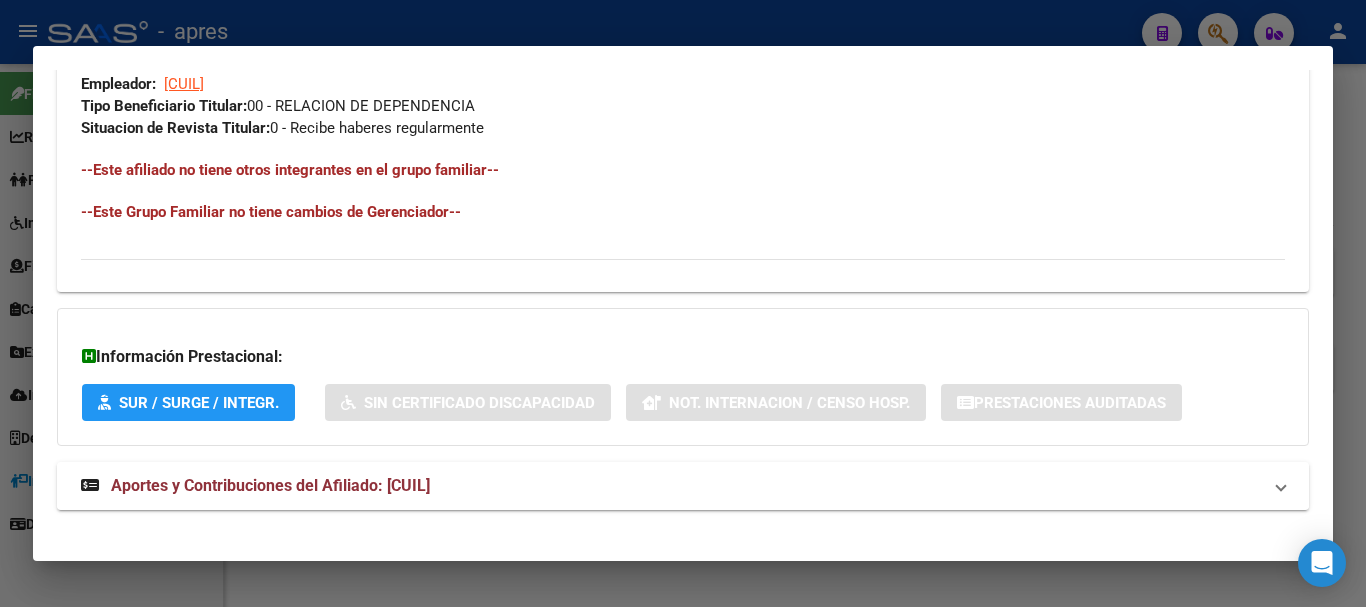 click on "Aportes y Contribuciones del Afiliado: [CUIL]" at bounding box center [671, 486] 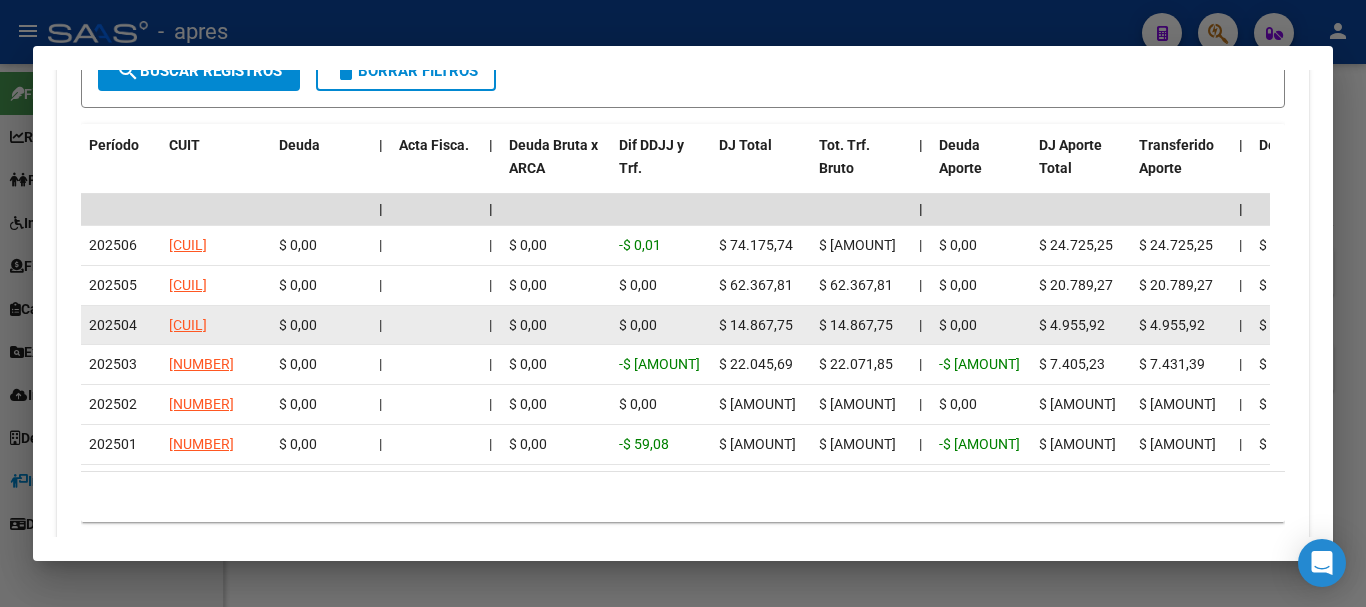 scroll, scrollTop: 1877, scrollLeft: 0, axis: vertical 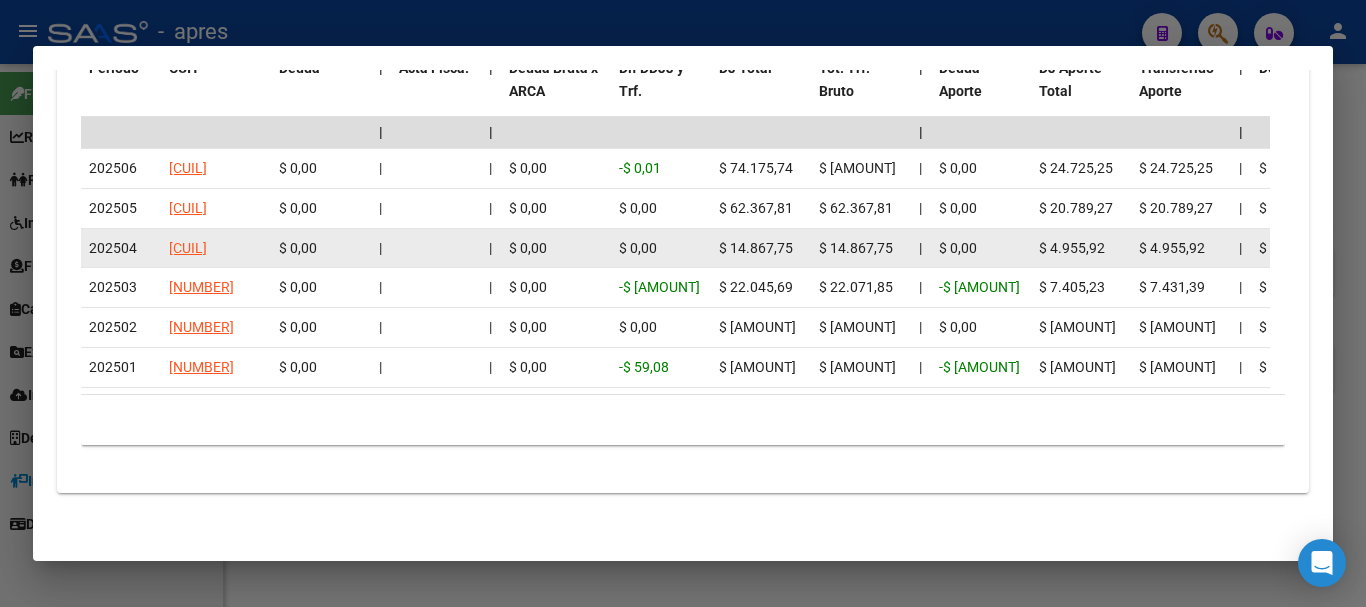 click on "$ 14.867,75" 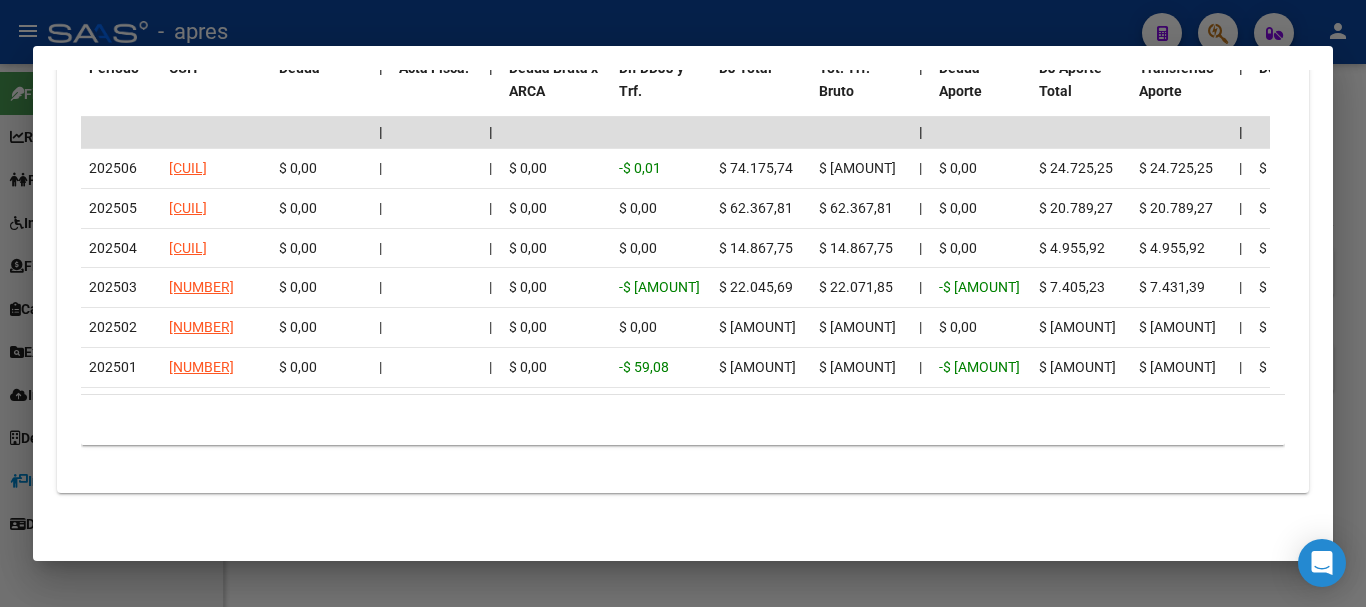drag, startPoint x: 211, startPoint y: 396, endPoint x: 268, endPoint y: 384, distance: 58.249462 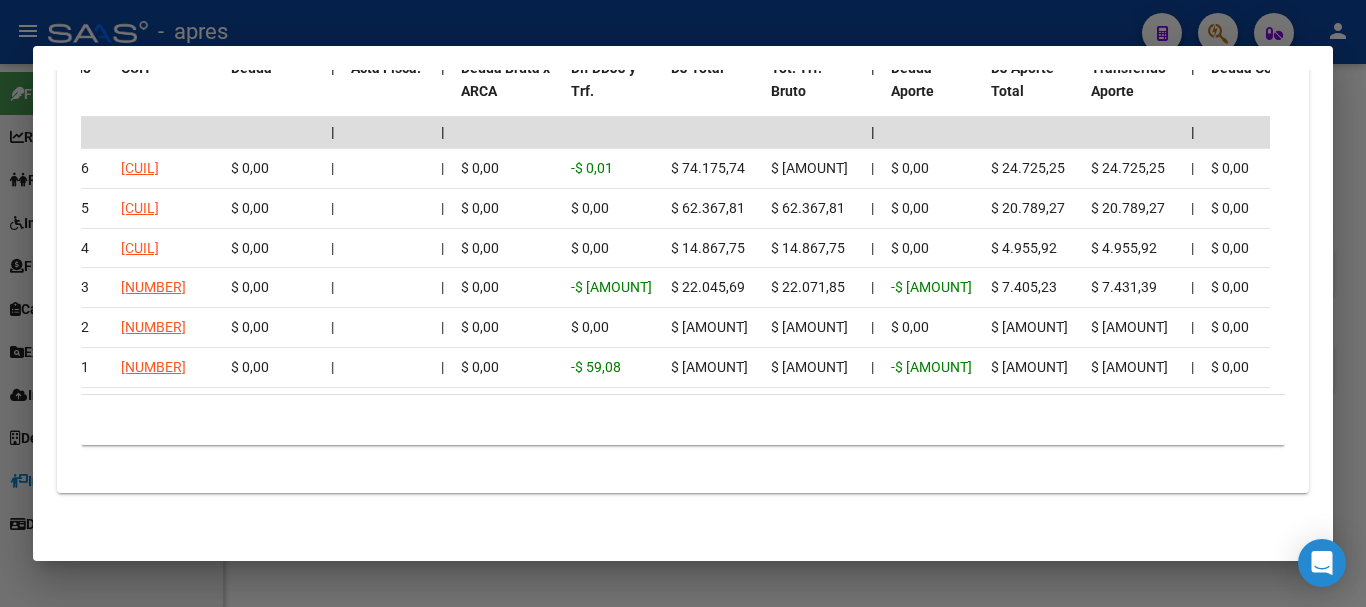 scroll, scrollTop: 0, scrollLeft: 0, axis: both 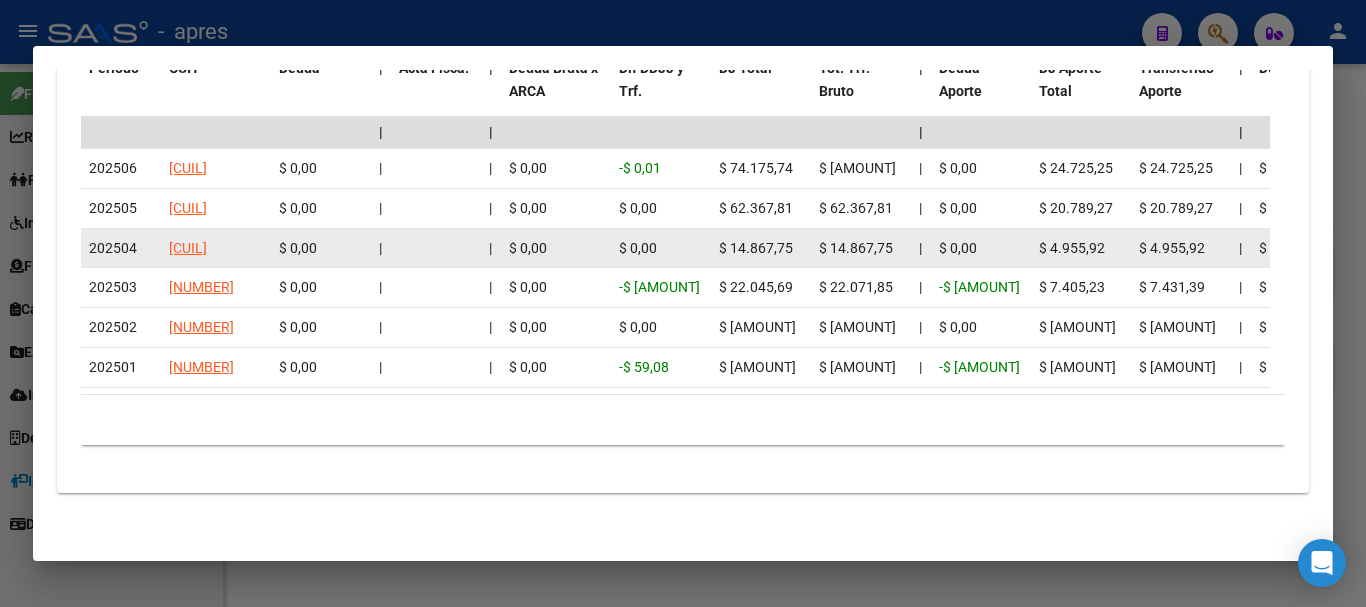 drag, startPoint x: 553, startPoint y: 239, endPoint x: 663, endPoint y: 218, distance: 111.9866 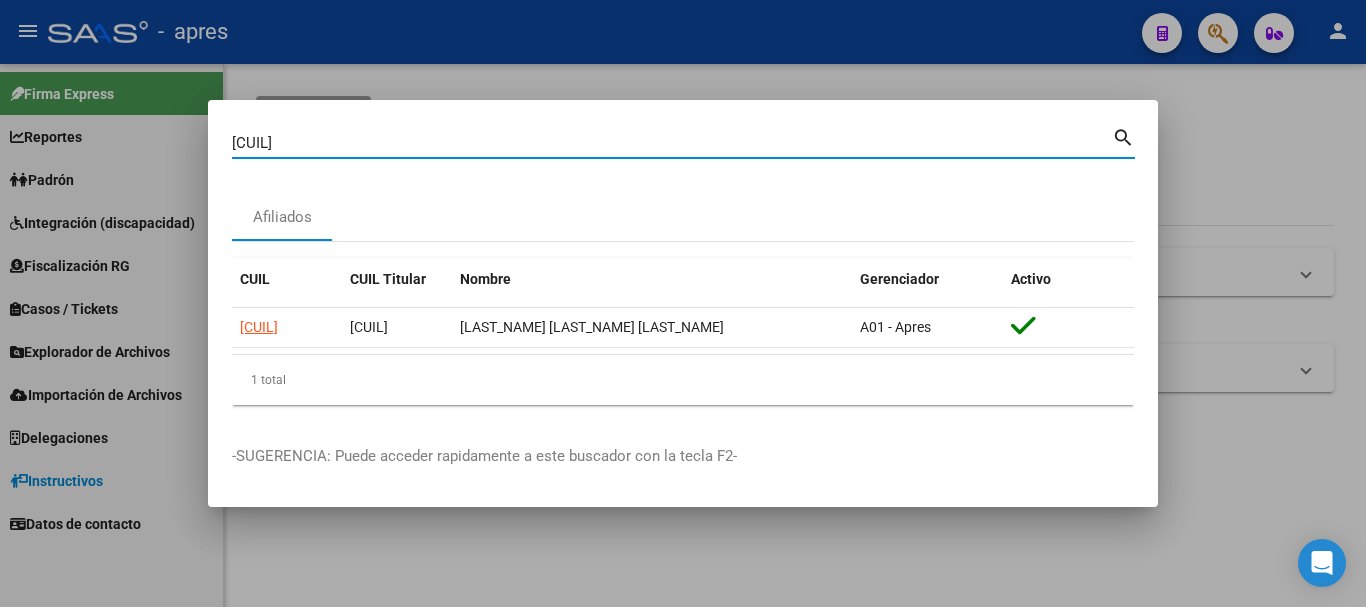drag, startPoint x: 336, startPoint y: 146, endPoint x: 110, endPoint y: 141, distance: 226.0553 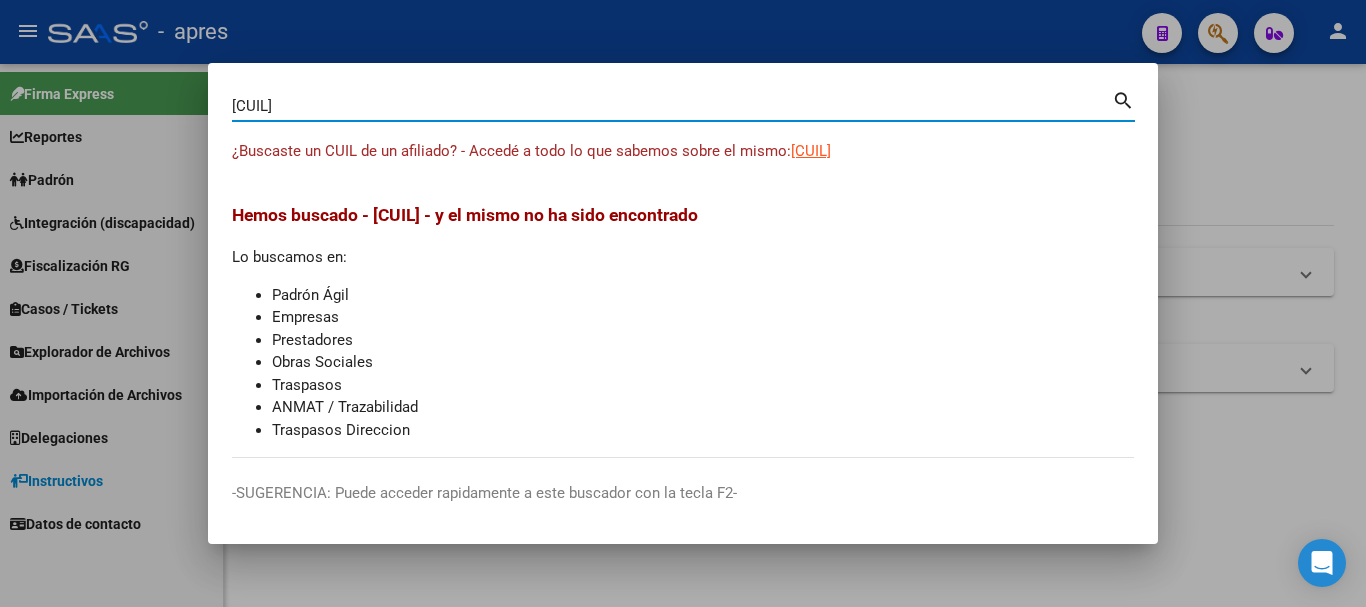 type 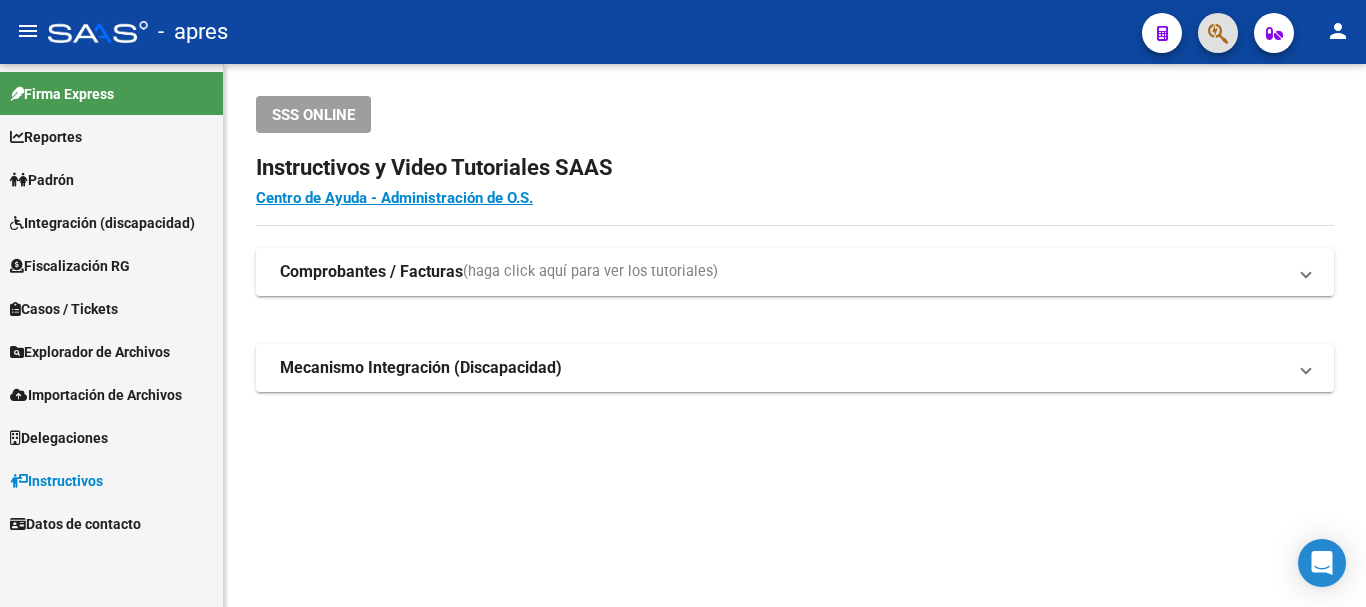 click 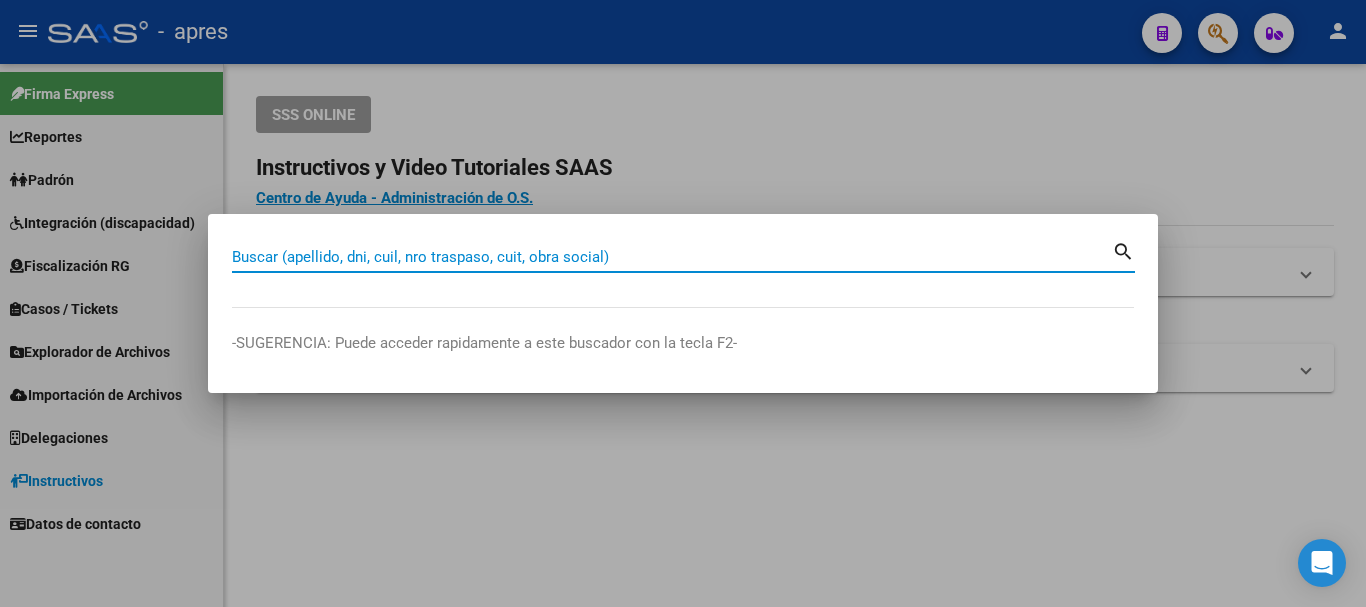 paste on "[CUIL]" 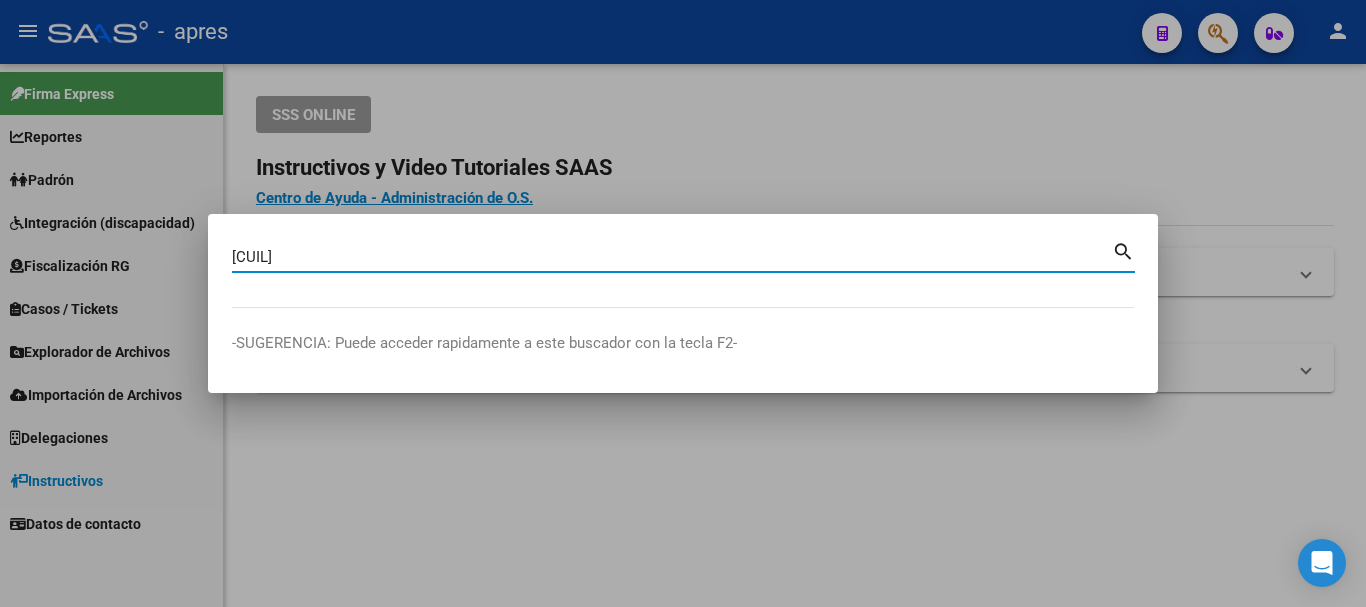 type on "[CUIL]" 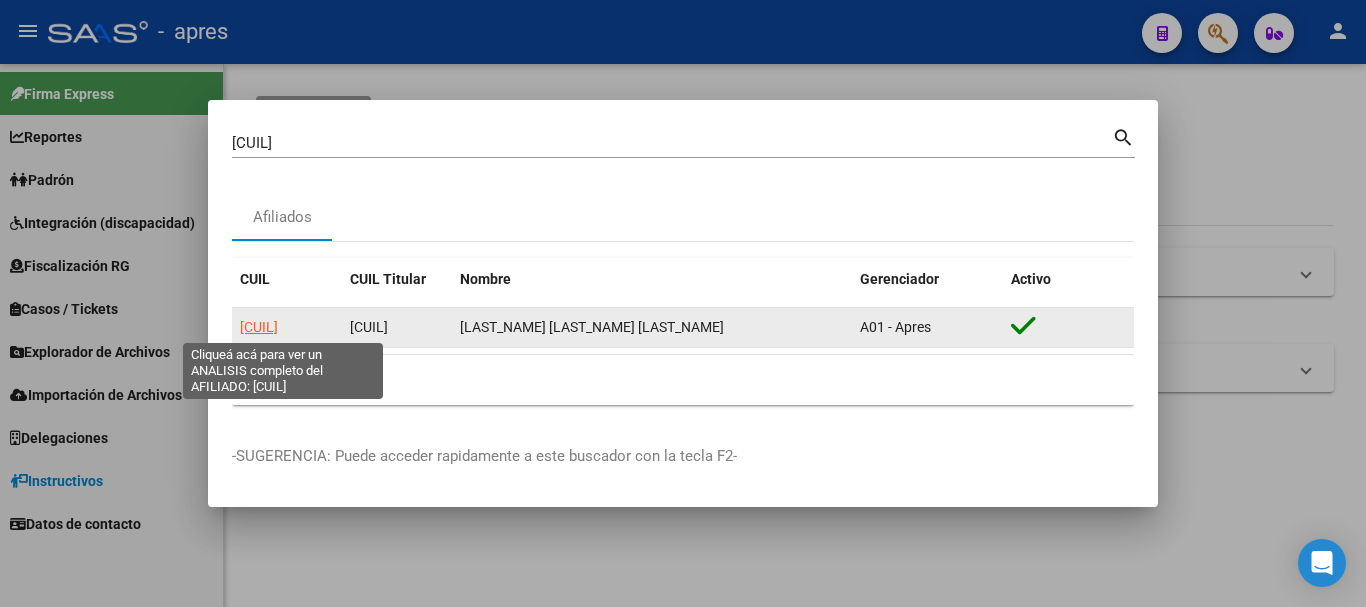 click on "[CUIL]" 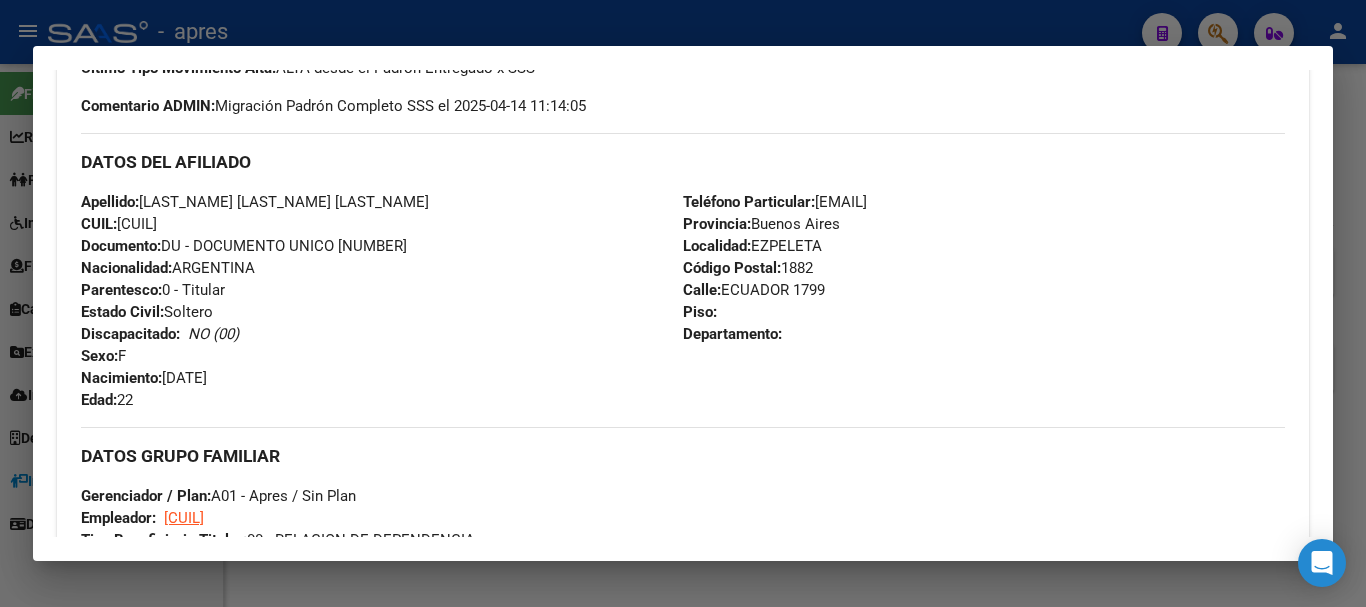 scroll, scrollTop: 1051, scrollLeft: 0, axis: vertical 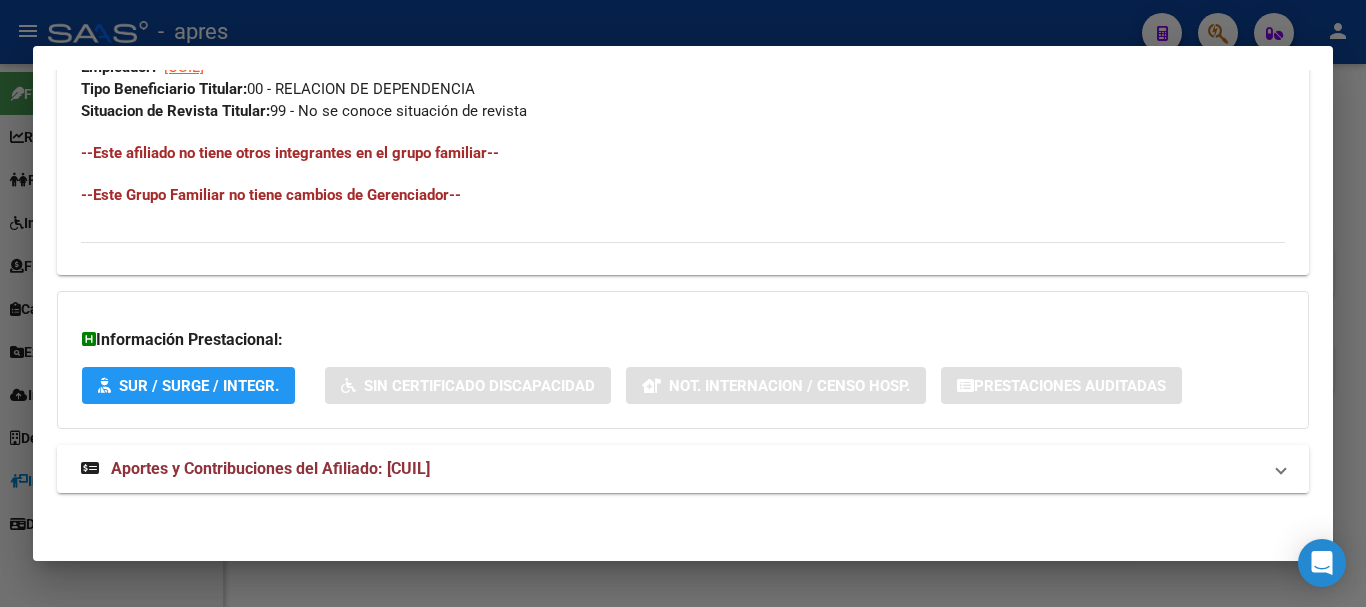 click on "Aportes y Contribuciones del Afiliado: [CUIL]" at bounding box center [671, 469] 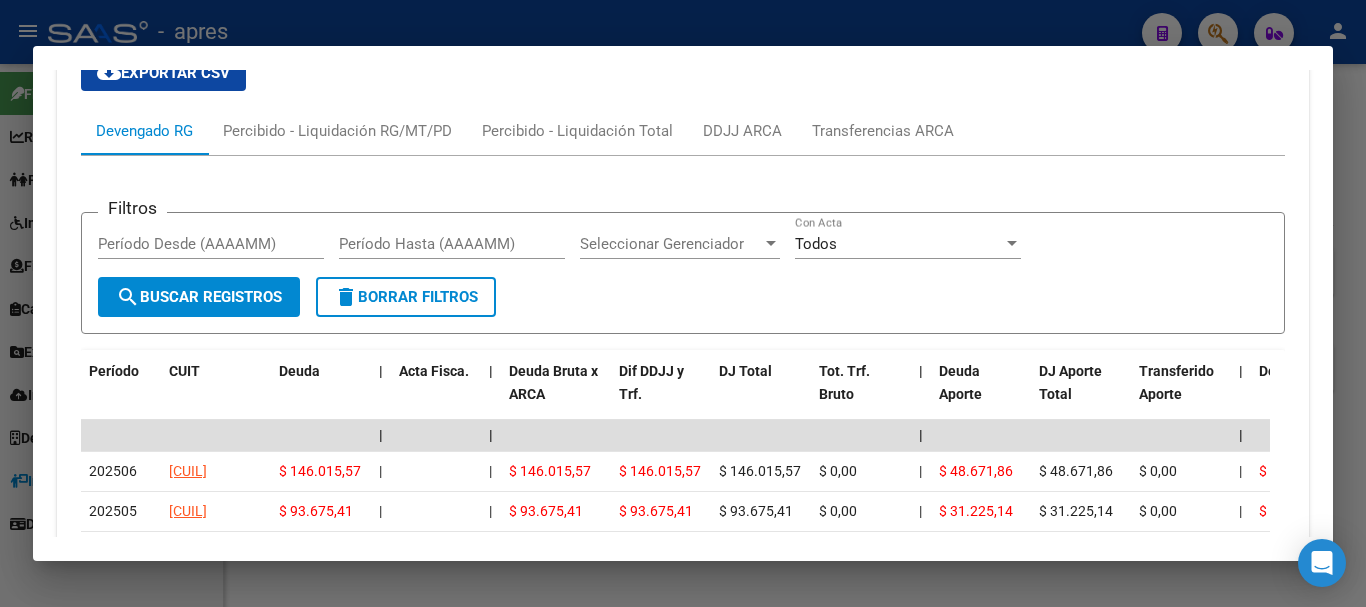 scroll, scrollTop: 1877, scrollLeft: 0, axis: vertical 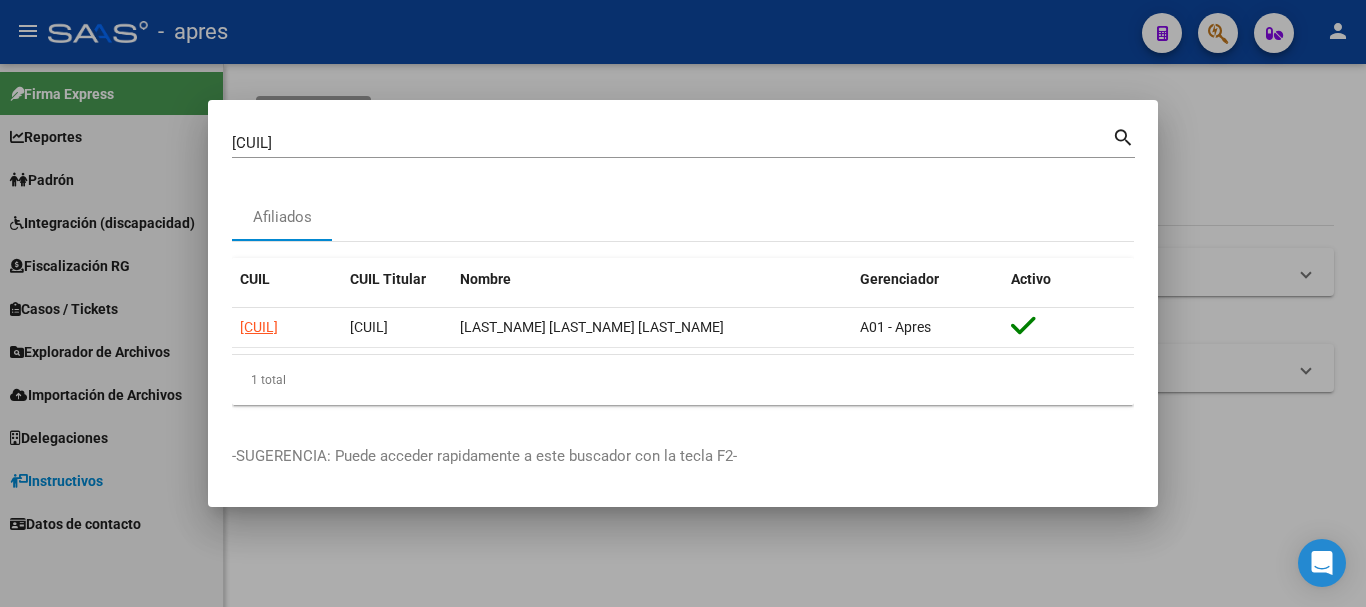 drag, startPoint x: 753, startPoint y: 152, endPoint x: 637, endPoint y: 121, distance: 120.070816 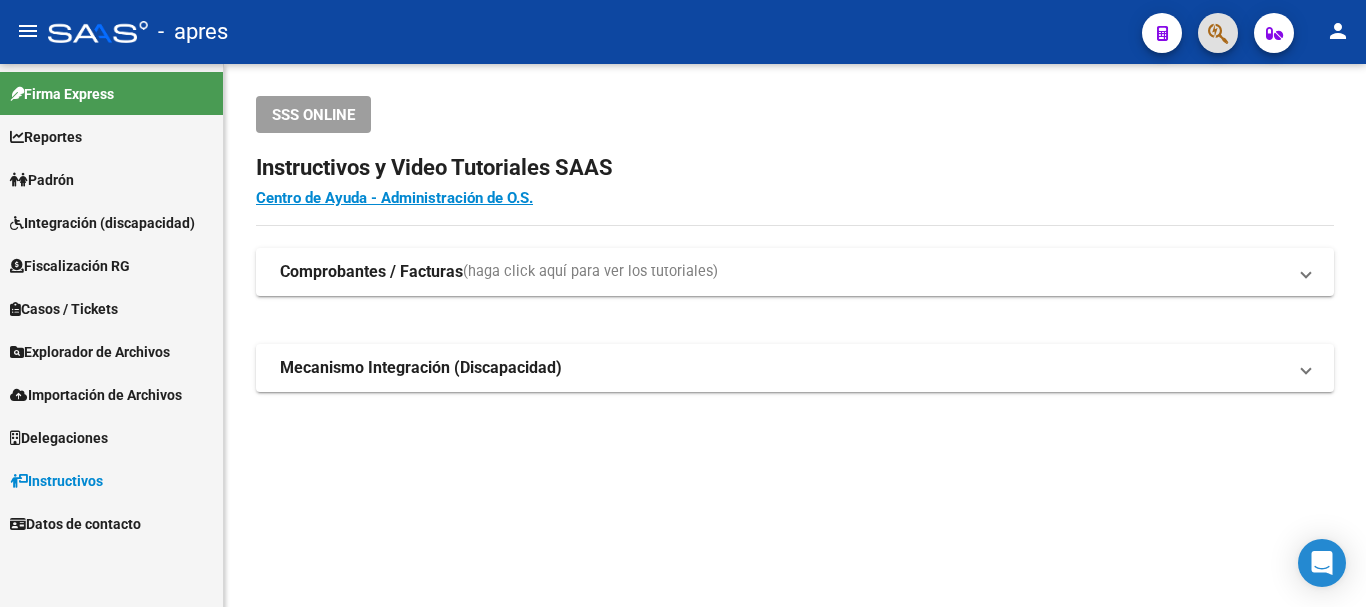 click 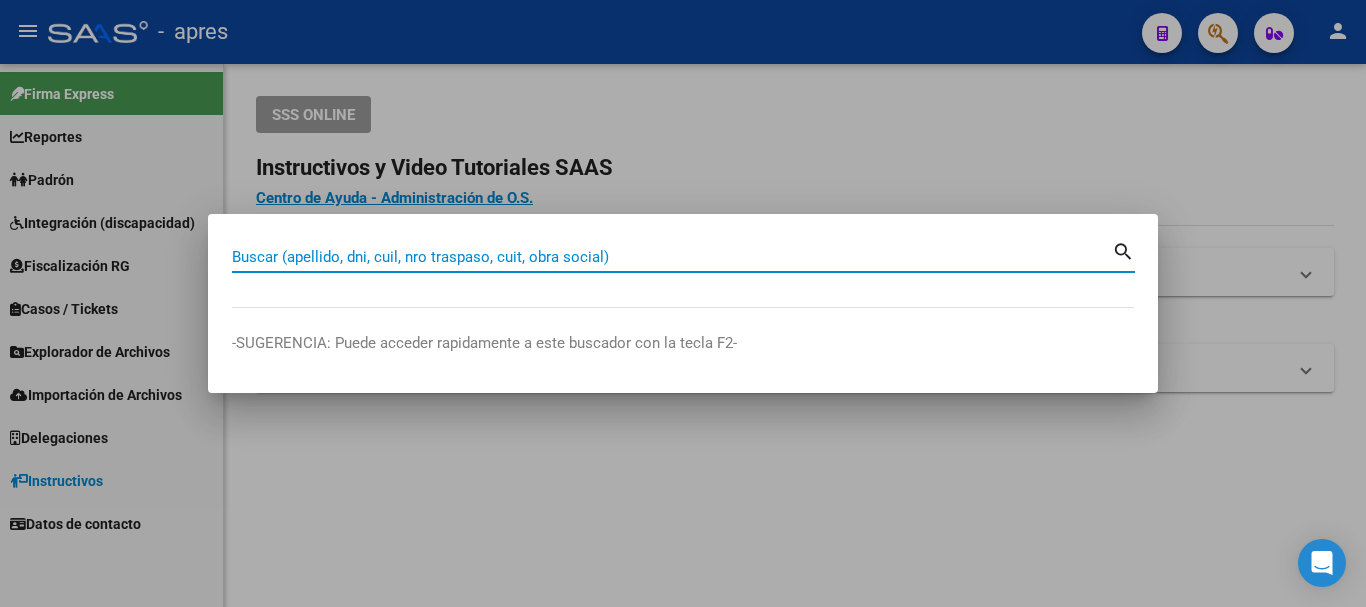 paste on "[CUIL]" 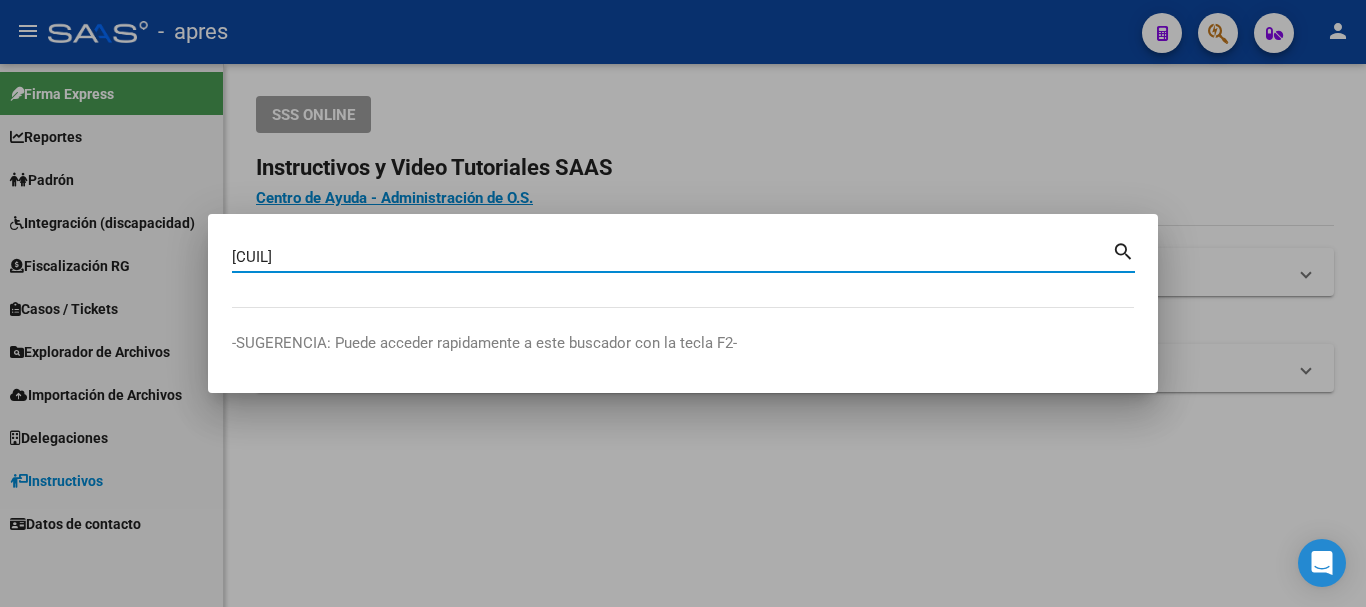 type on "[CUIL]" 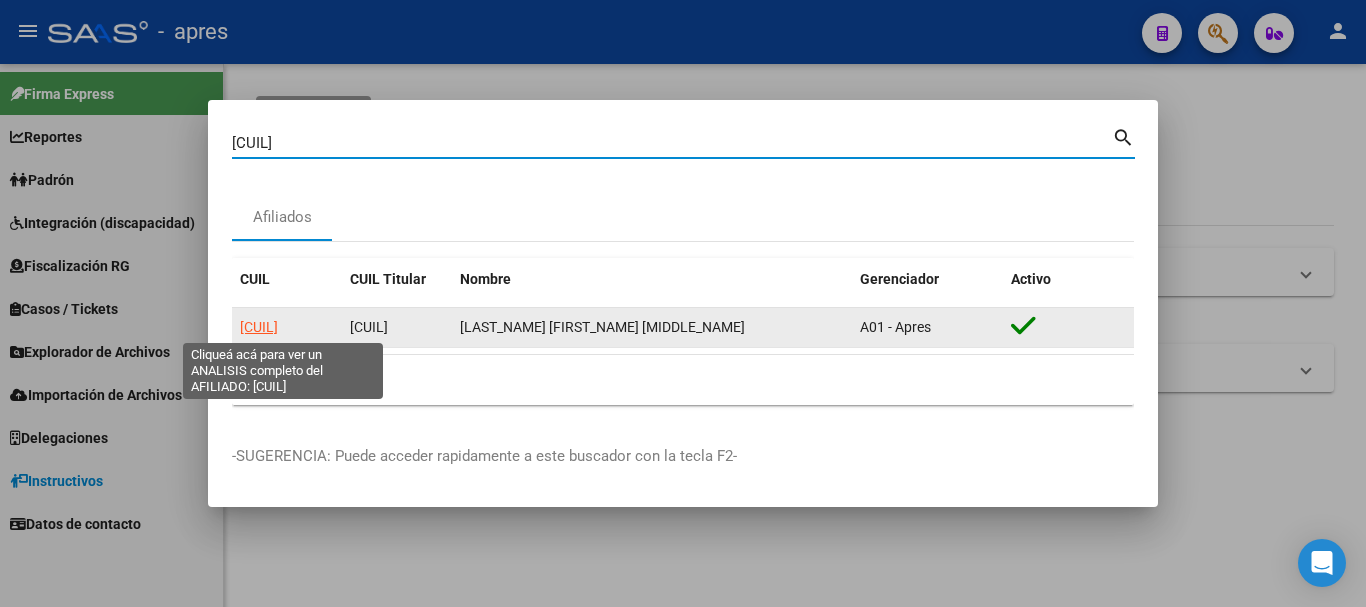 click on "[CUIL]" 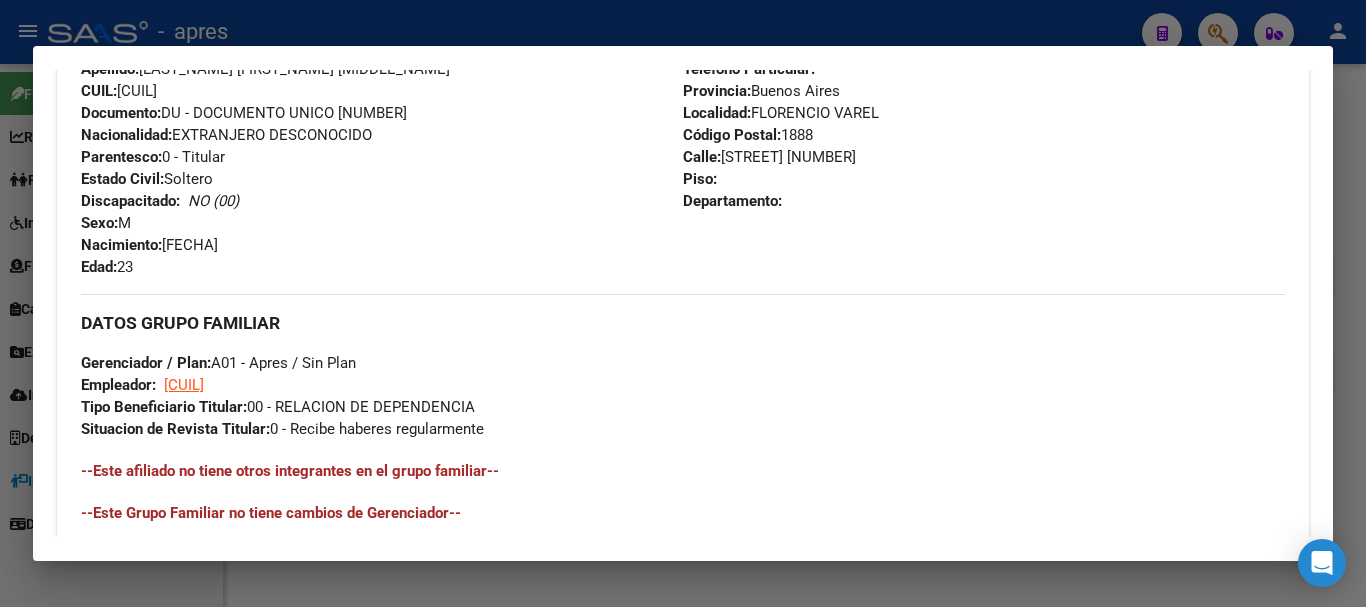 scroll, scrollTop: 1051, scrollLeft: 0, axis: vertical 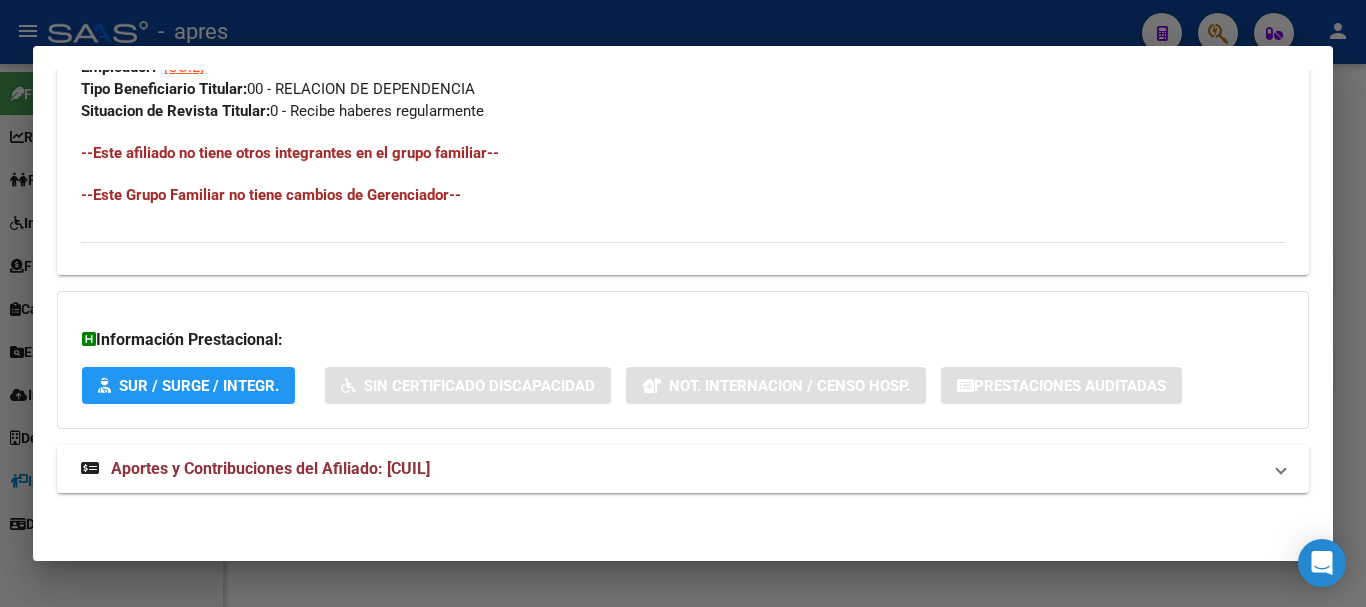 click on "Aportes y Contribuciones del Afiliado: [CUIL]" at bounding box center [671, 469] 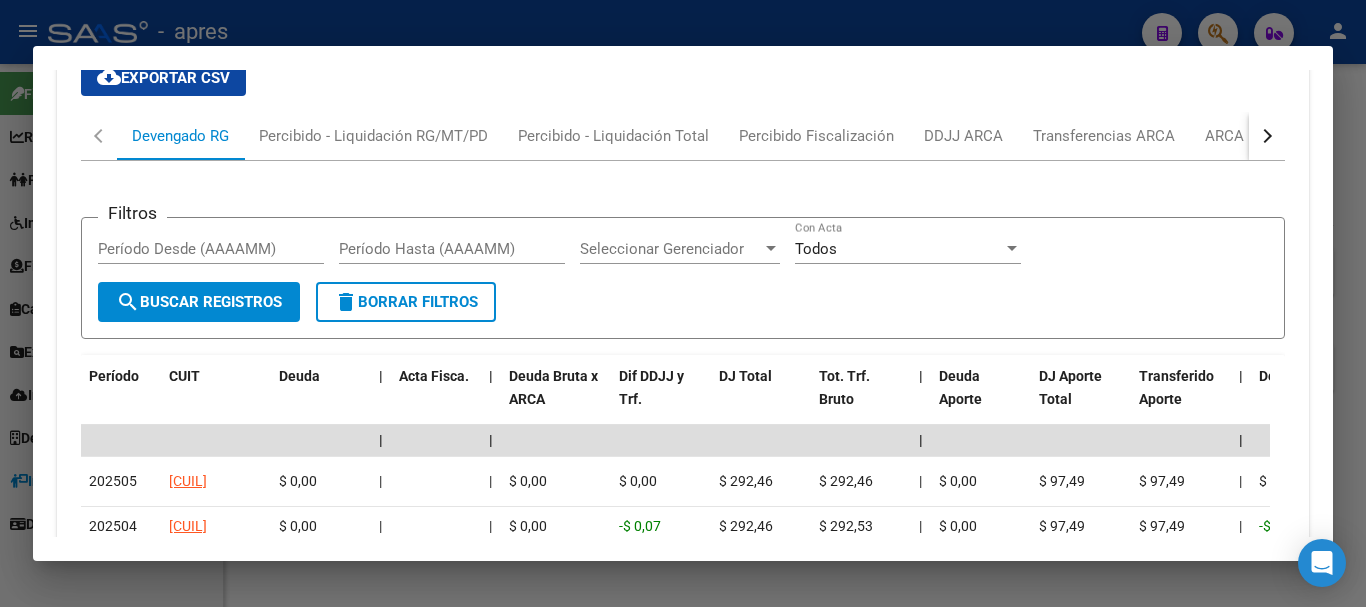 scroll, scrollTop: 1836, scrollLeft: 0, axis: vertical 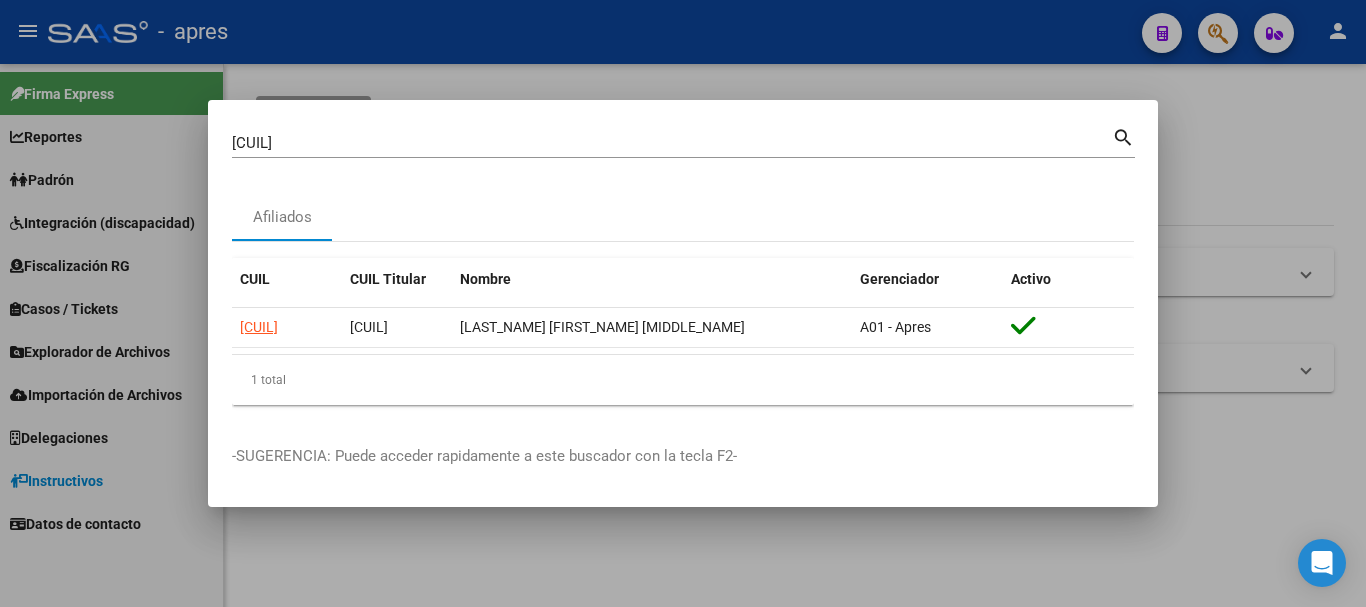 type 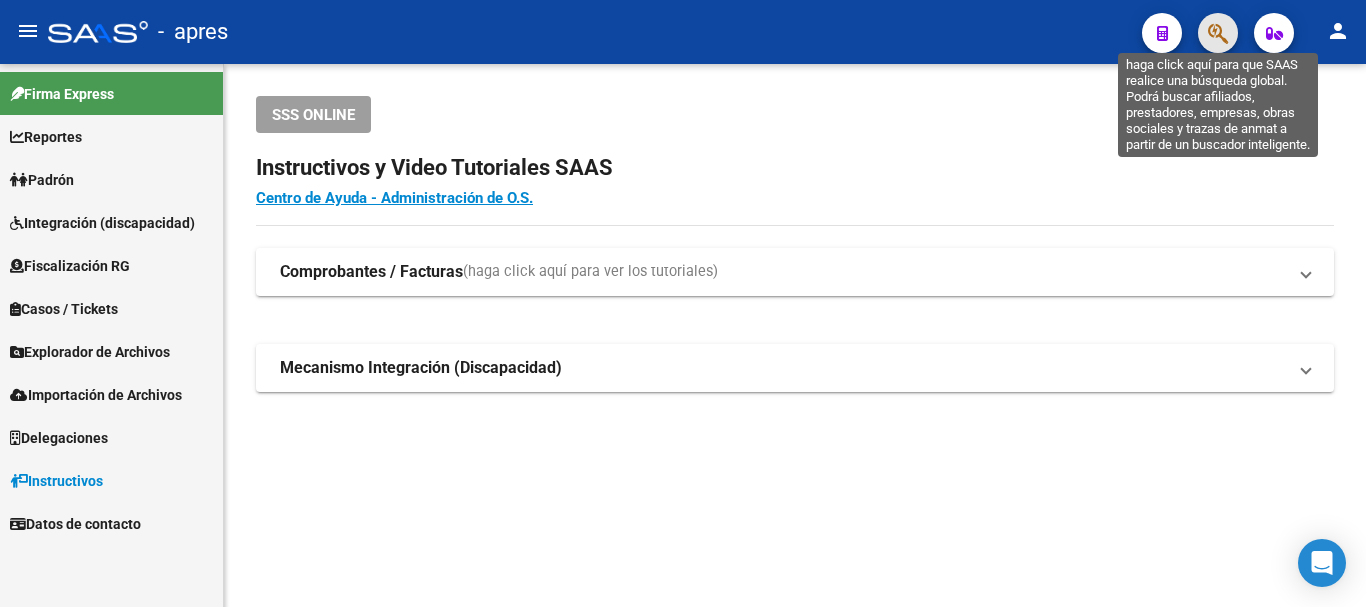 click 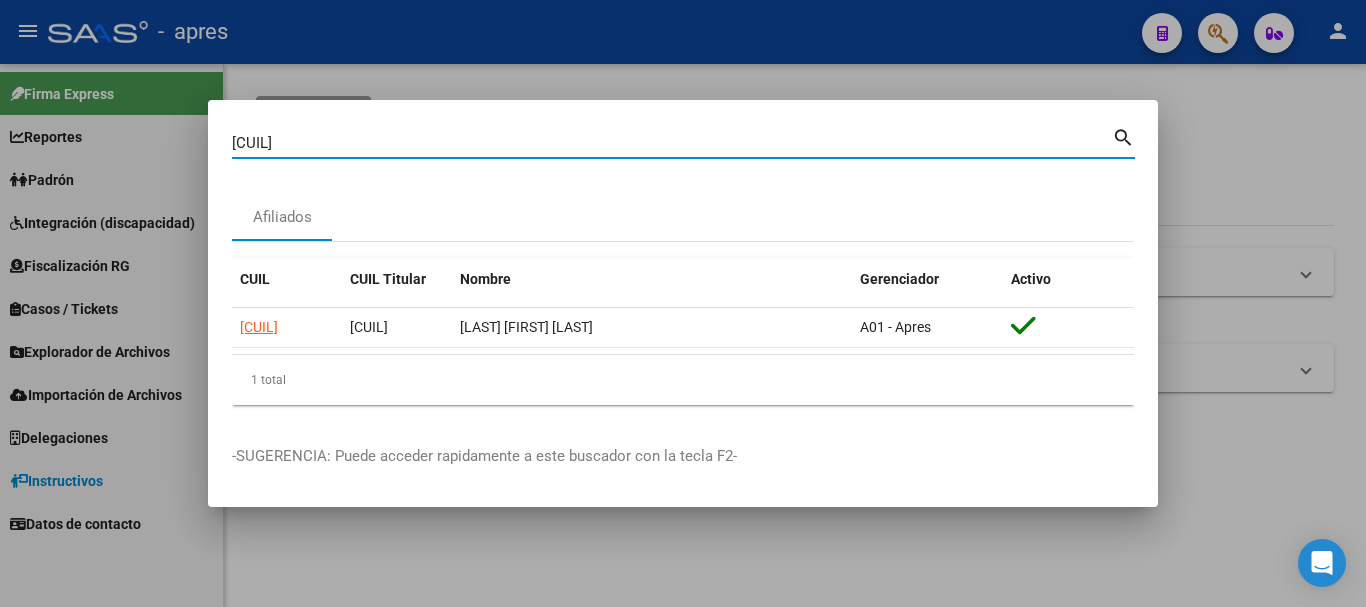 drag, startPoint x: 715, startPoint y: 147, endPoint x: 93, endPoint y: 99, distance: 623.84937 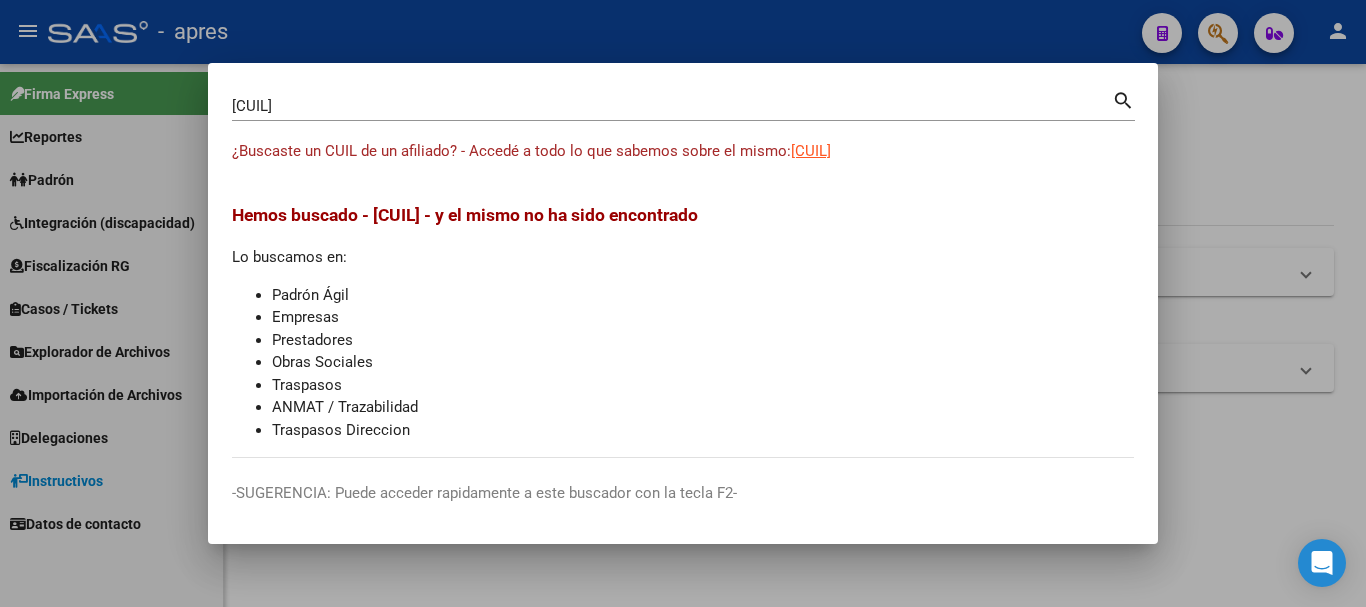 drag, startPoint x: 1036, startPoint y: 92, endPoint x: 1024, endPoint y: 103, distance: 16.27882 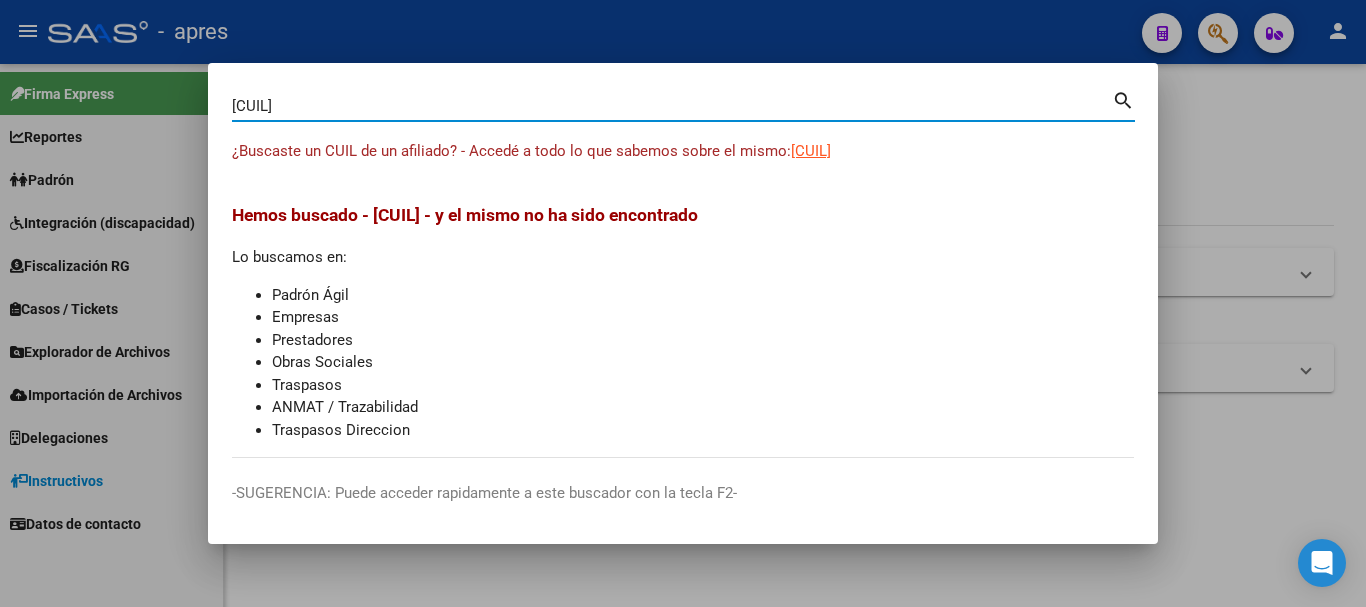 click on "[CUIL]" at bounding box center [672, 106] 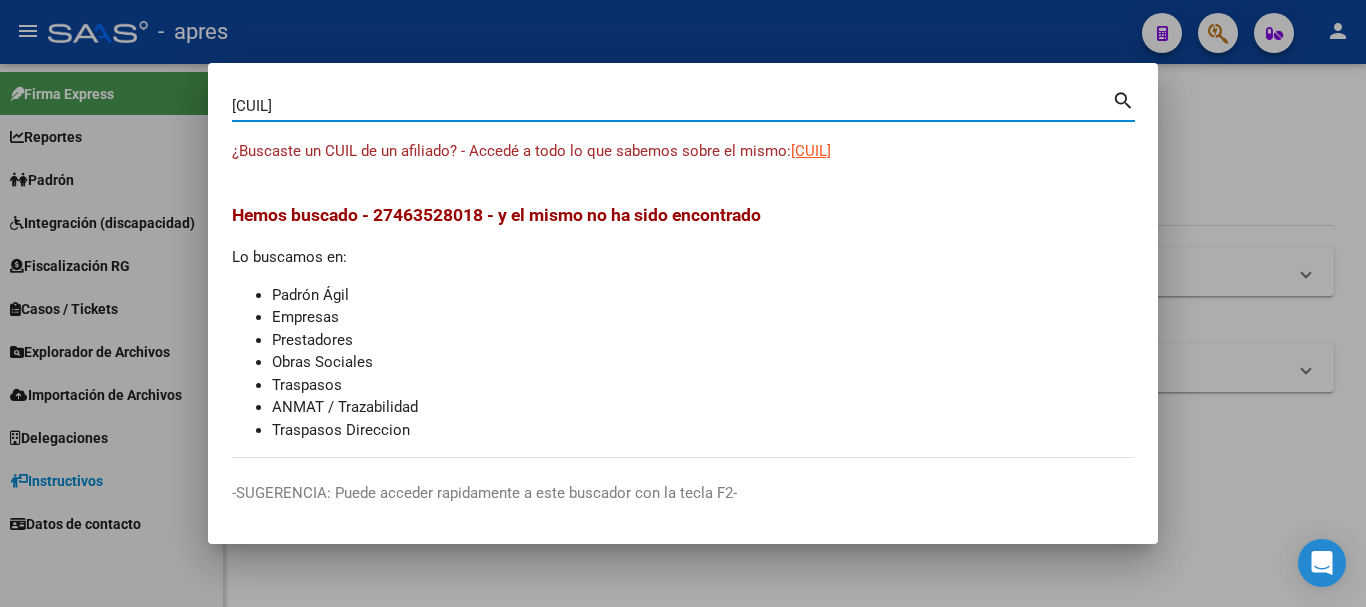 type on "[CUIL]" 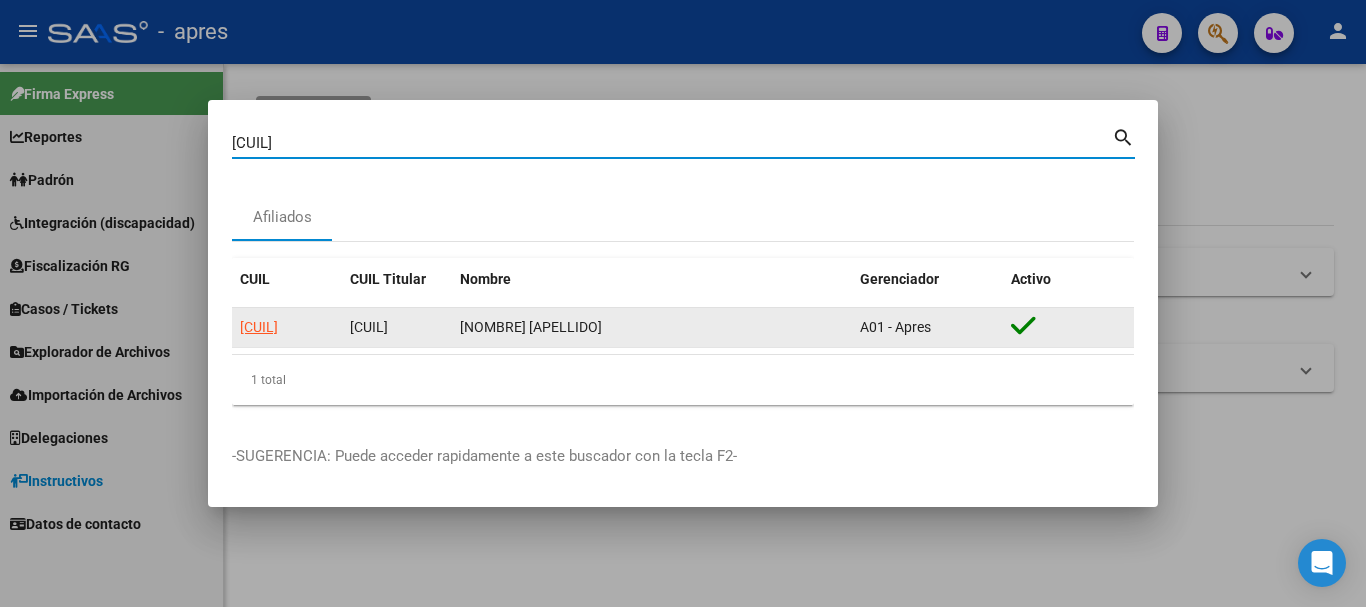 click on "[CUIL]" 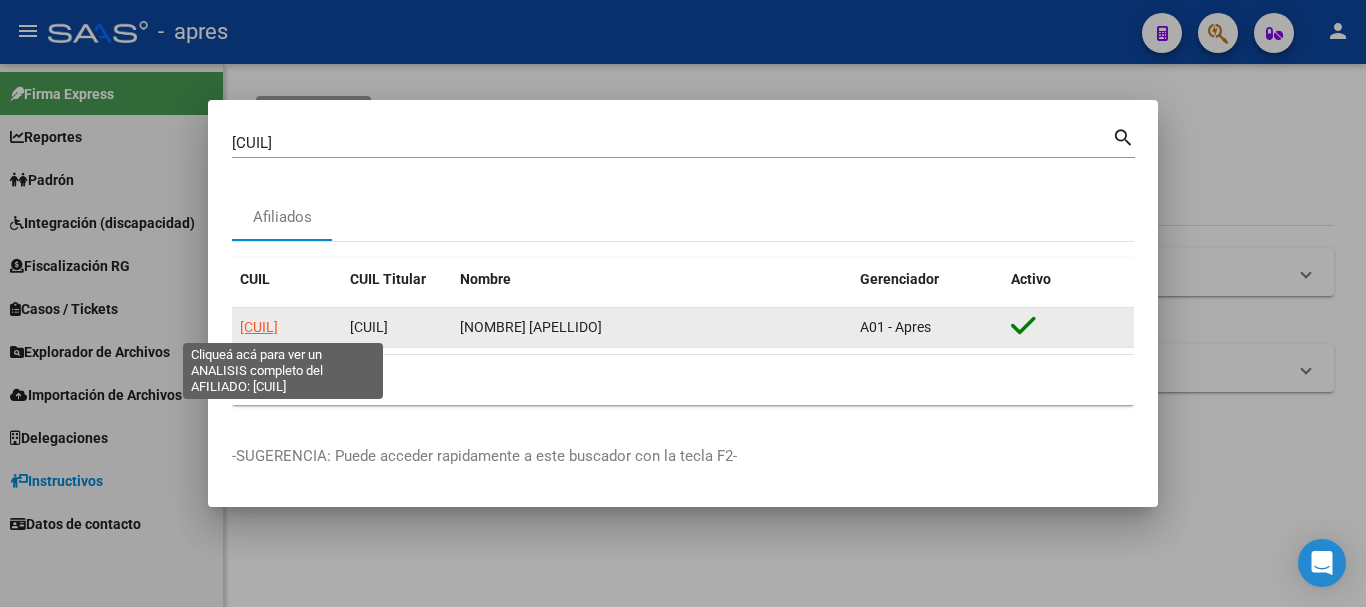 click on "[CUIL]" 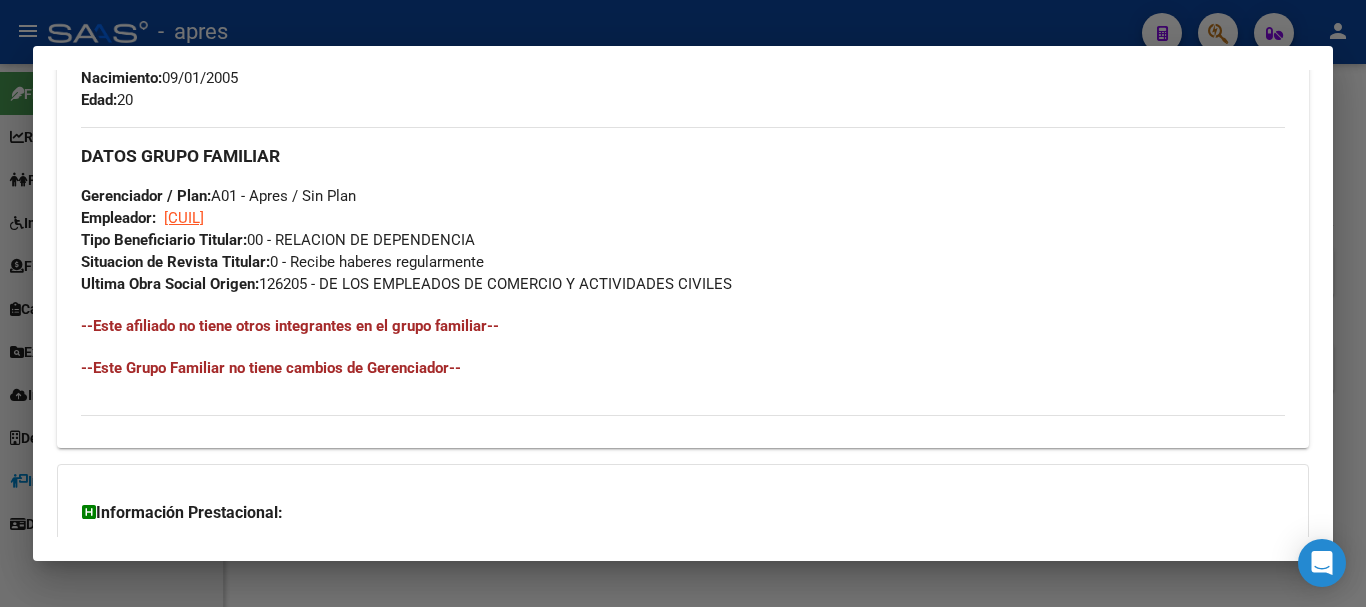 scroll, scrollTop: 1073, scrollLeft: 0, axis: vertical 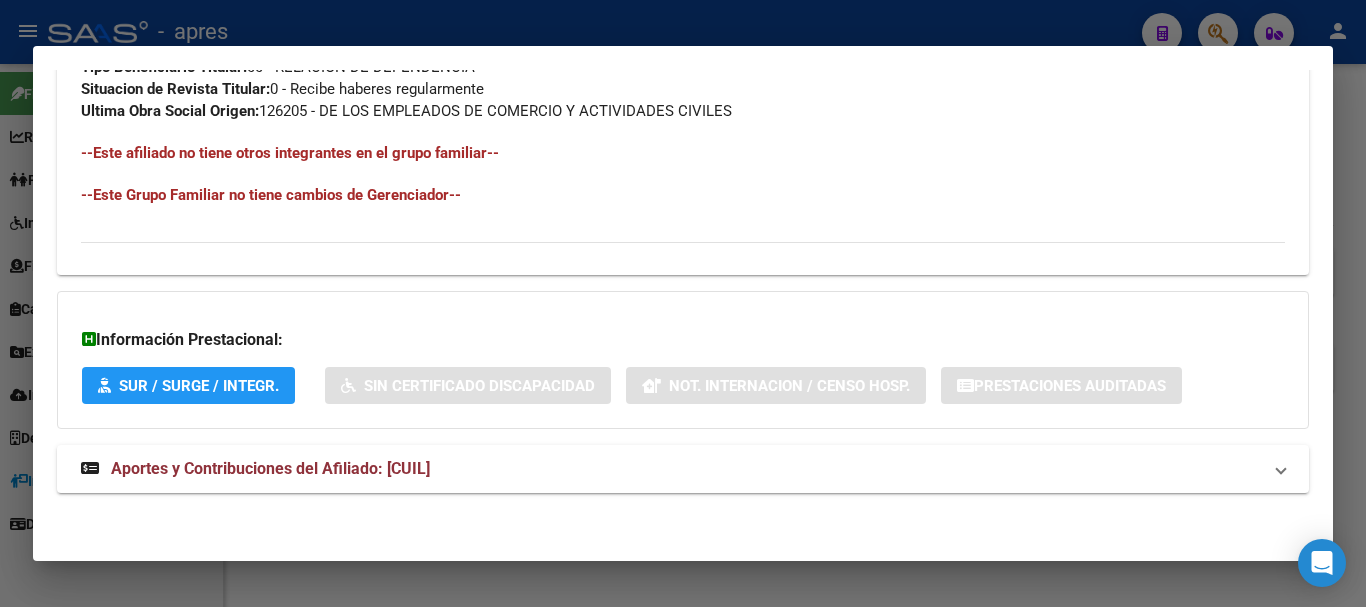 click on "DATOS PADRÓN ÁGIL:  [LAST_NAME] [LAST_NAME] [LAST_NAME]    |   ACTIVO   |     AFILIADO TITULAR  Datos Personales y Afiliatorios según Entes Externos: SSS FTP ARCA Padrón ARCA Impuestos Organismos Ext.   No hay casos -> Crear
Gerenciador:      A01 - Apres Atención telefónica: Atención emergencias: Otros Datos Útiles:    Datos de Empadronamiento  Enviar Credencial Digital remove_red_eye Movimientos    Sin Certificado Discapacidad Etiquetas: Estado: ACTIVO Última Alta Formal:  [DATE] Ultimo Tipo Movimiento Alta:  ALTA RG OPCION Online (clave fiscal) Comentario ADMIN:  ALTA AUTOMATICA POR ADHESION AFIP el [DATE] [TIME] DATOS DEL AFILIADO Apellido:  [LAST_NAME] [LAST_NAME] [LAST_NAME] CUIL:  [CUIL] Documento:  DU - DOCUMENTO UNICO [DOCUMENT_NUMBER]  Nacionalidad:  ARGENTINA Parentesco:  0 - Titular Estado Civil:  Soltero Discapacitado:    NO (00) Sexo:  F Nacimiento:  [DATE] Edad:  20  Teléfono Particular:  [PHONE]           Provincia:  [STATE] Localidad:  [CITY] Código Postal:  1881 Calle:" at bounding box center [683, -208] 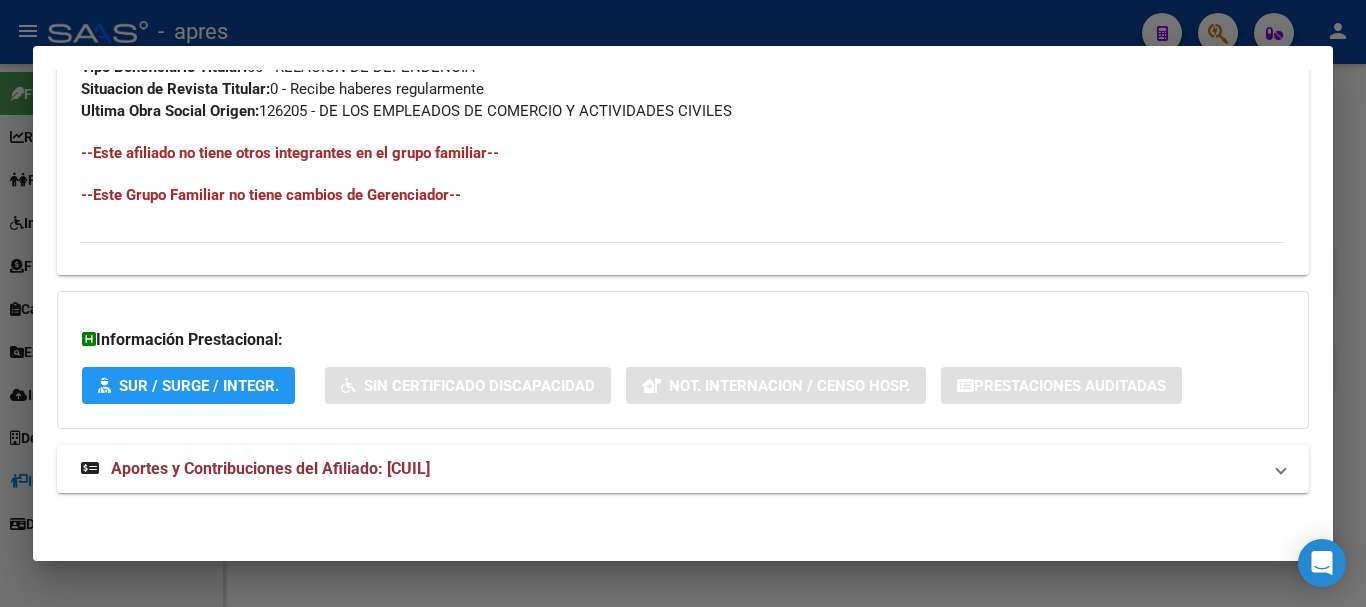 click on "Aportes y Contribuciones del Afiliado: [CUIL]" at bounding box center (683, 469) 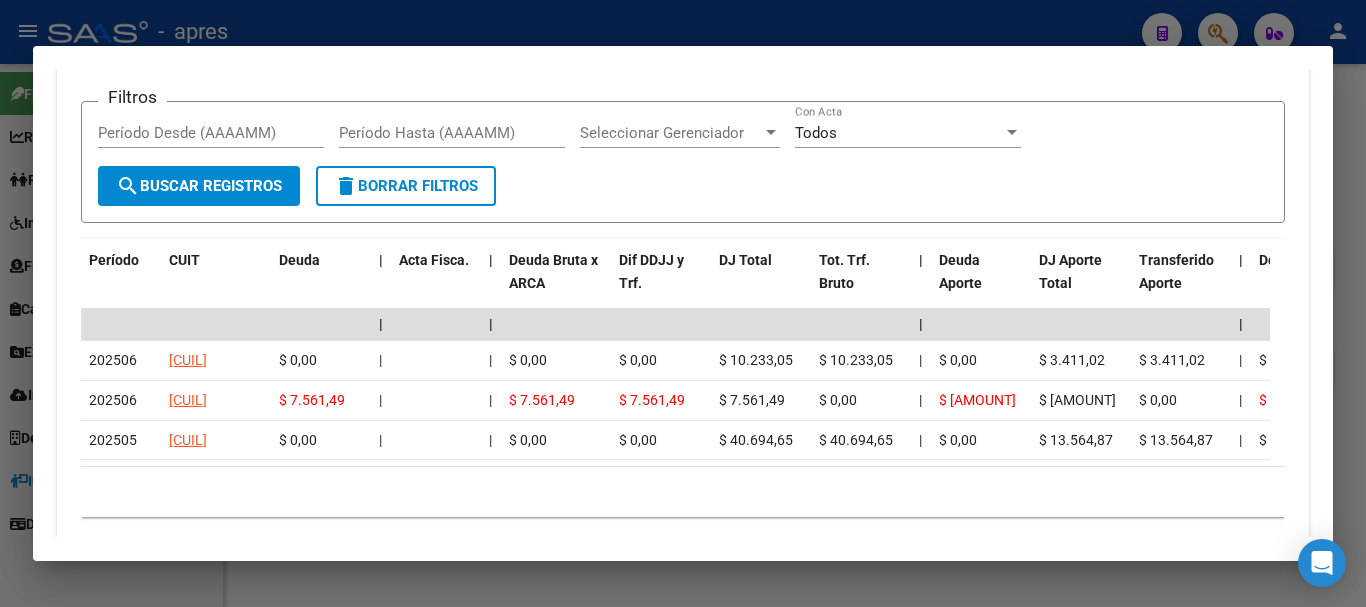 scroll, scrollTop: 1691, scrollLeft: 0, axis: vertical 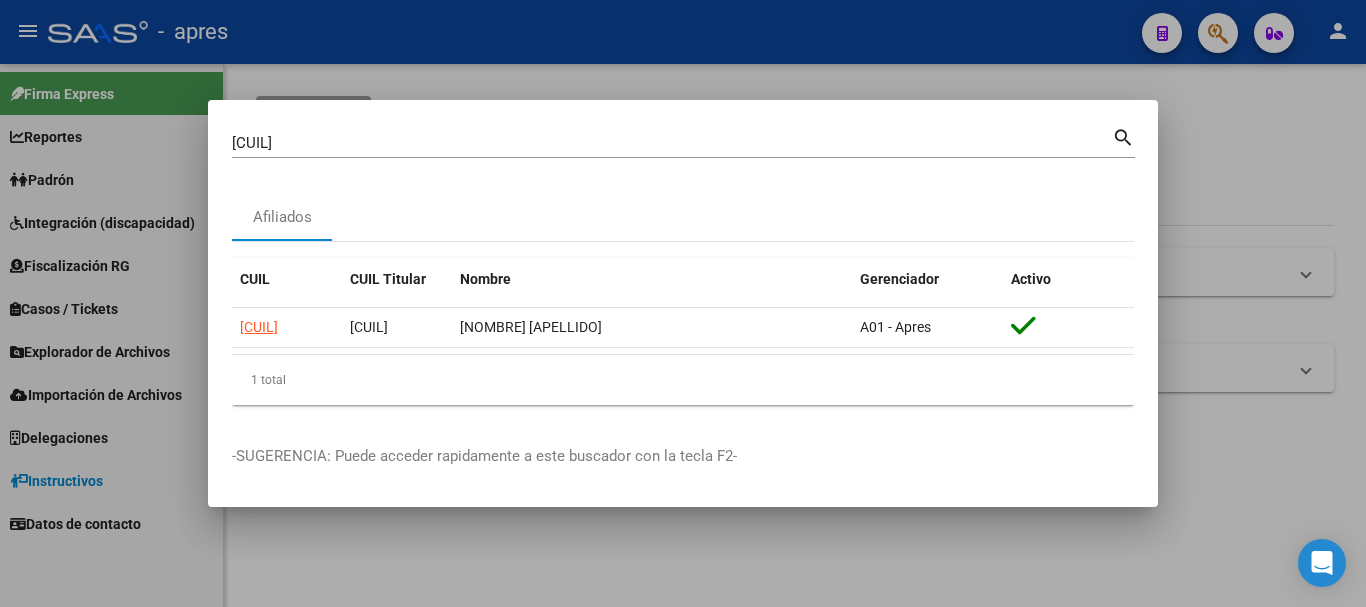 click on "[CUIL] Buscar (apellido, dni, cuil, nro traspaso, cuit, obra social) search" at bounding box center (683, 141) 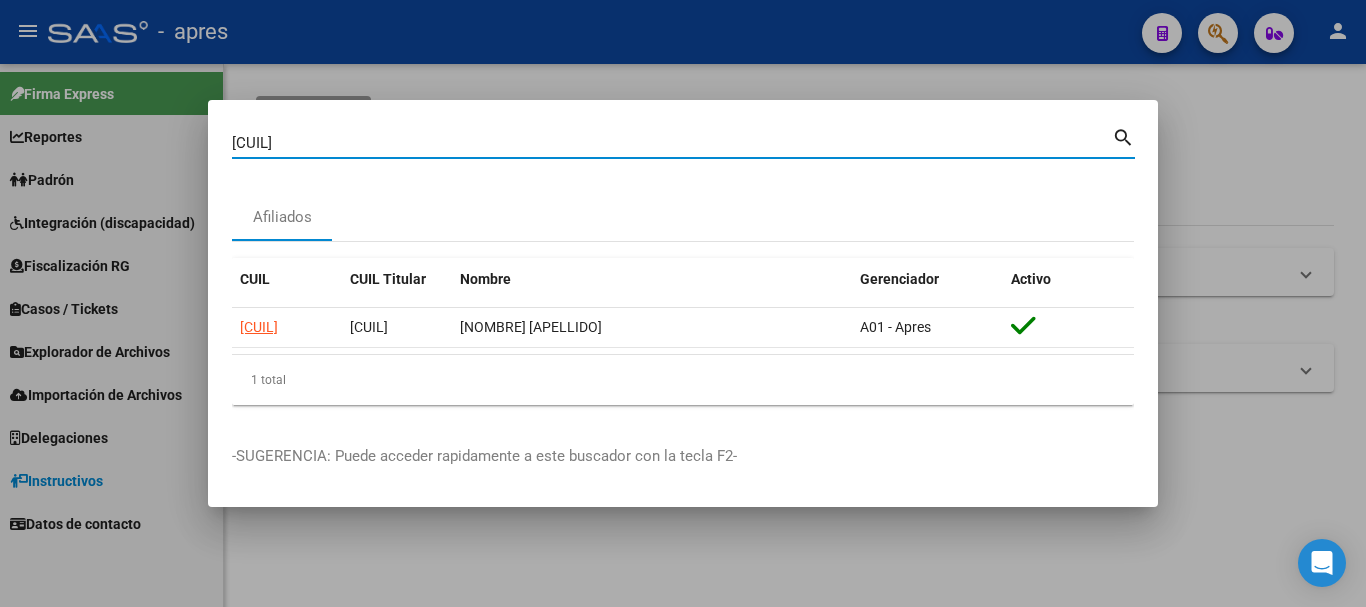 drag, startPoint x: 446, startPoint y: 139, endPoint x: 139, endPoint y: 142, distance: 307.01465 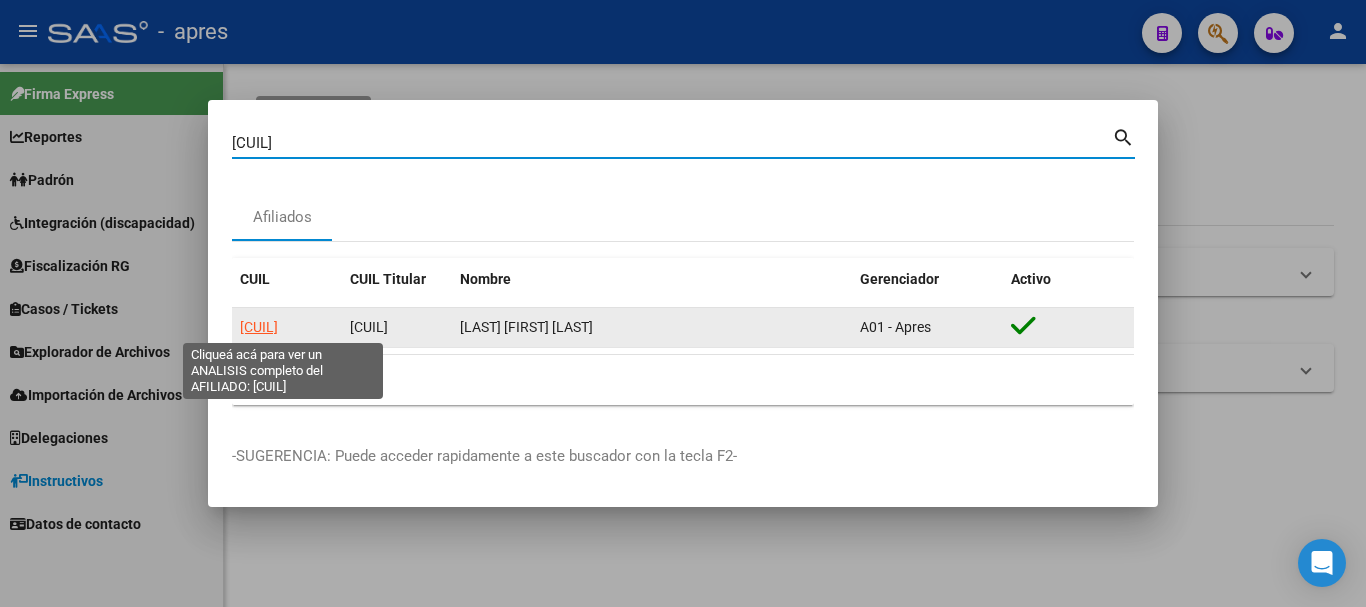 click on "[CUIL]" 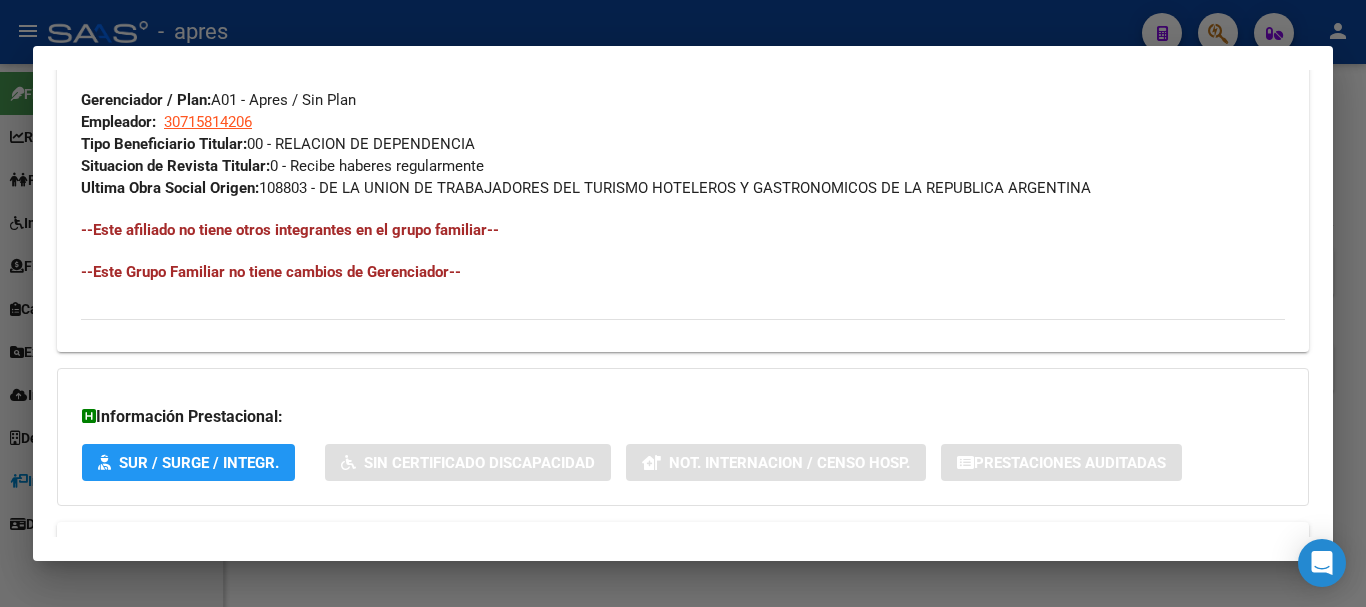 scroll, scrollTop: 1073, scrollLeft: 0, axis: vertical 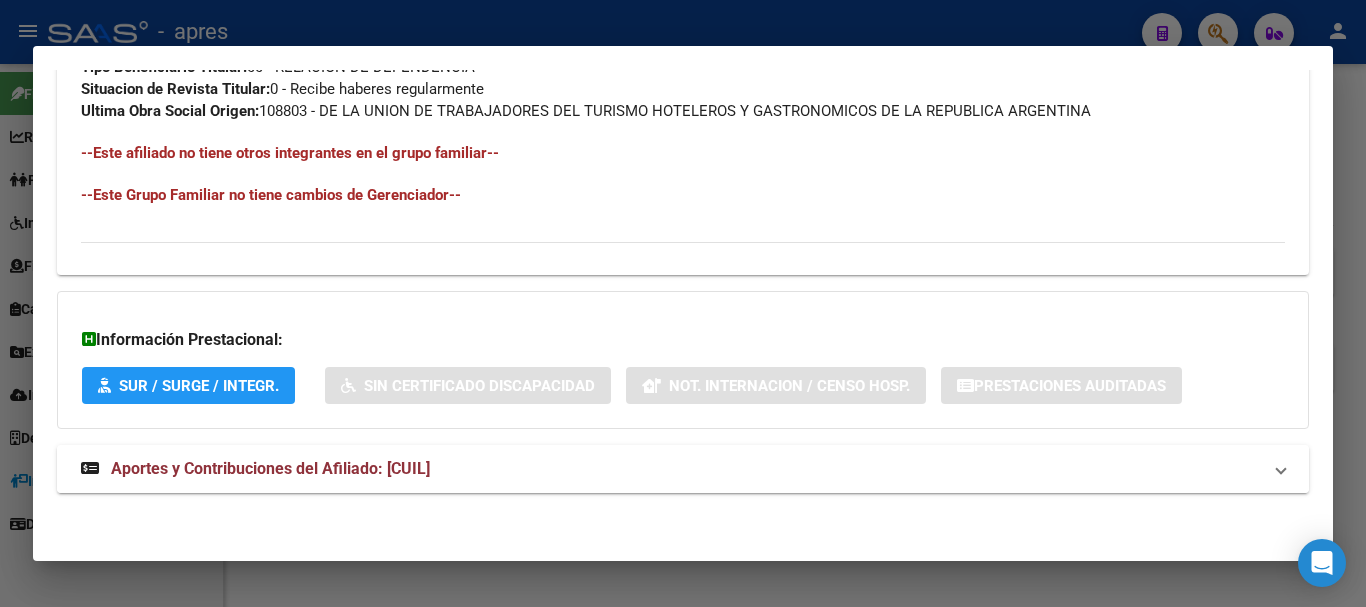 click on "Aportes y Contribuciones del Afiliado: [CUIL]" at bounding box center [270, 468] 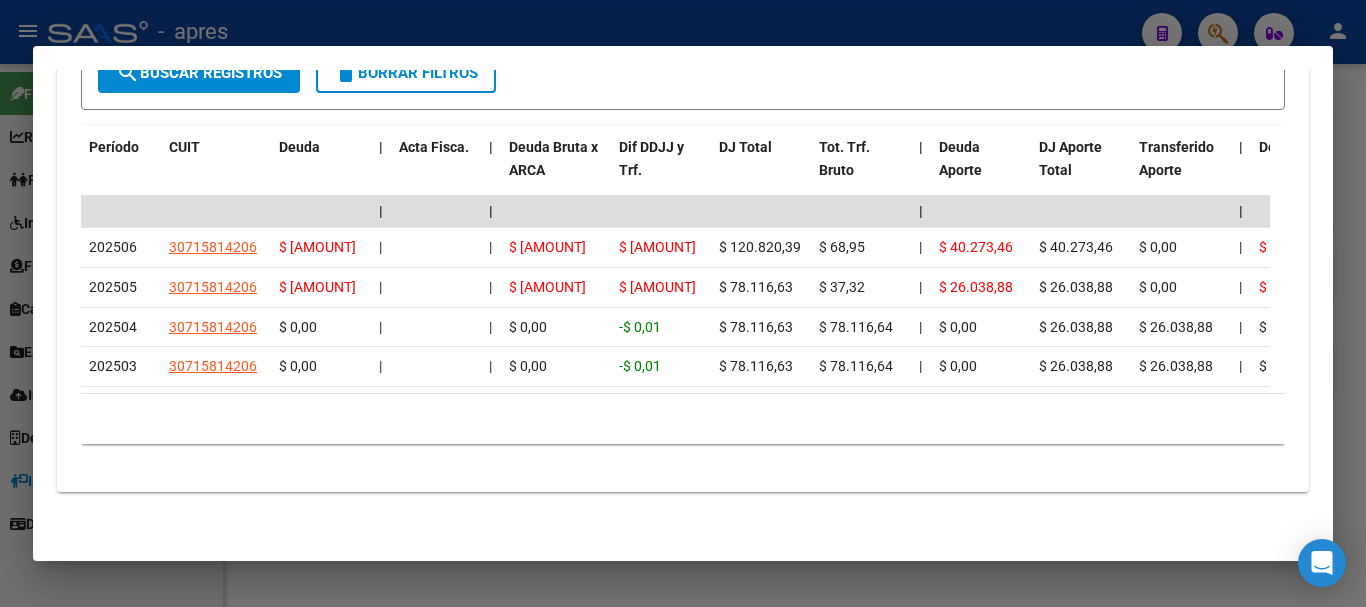 scroll, scrollTop: 1818, scrollLeft: 0, axis: vertical 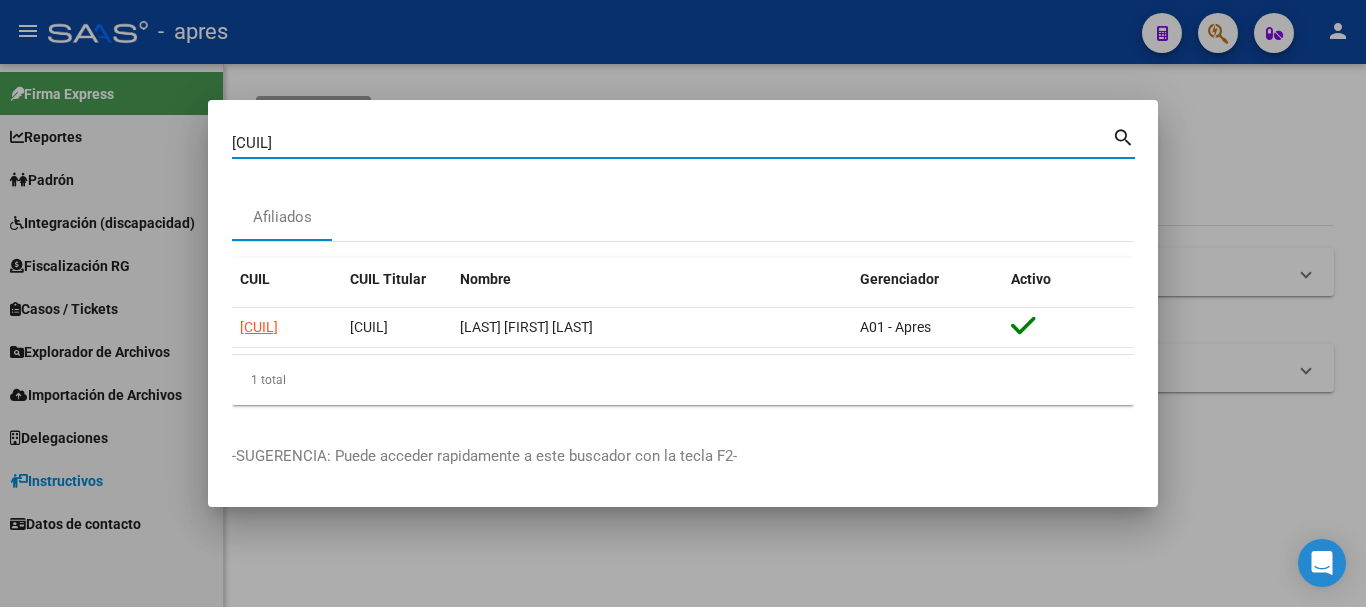 drag, startPoint x: 427, startPoint y: 149, endPoint x: 136, endPoint y: 150, distance: 291.0017 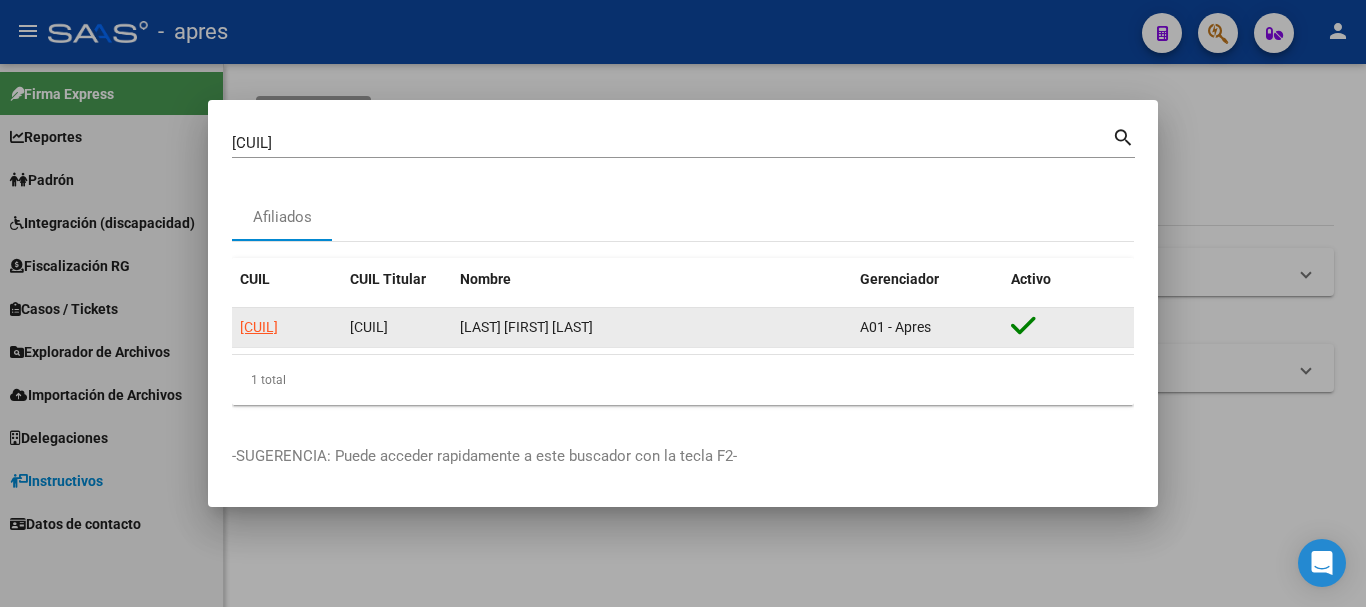 click on "[CUIL]" 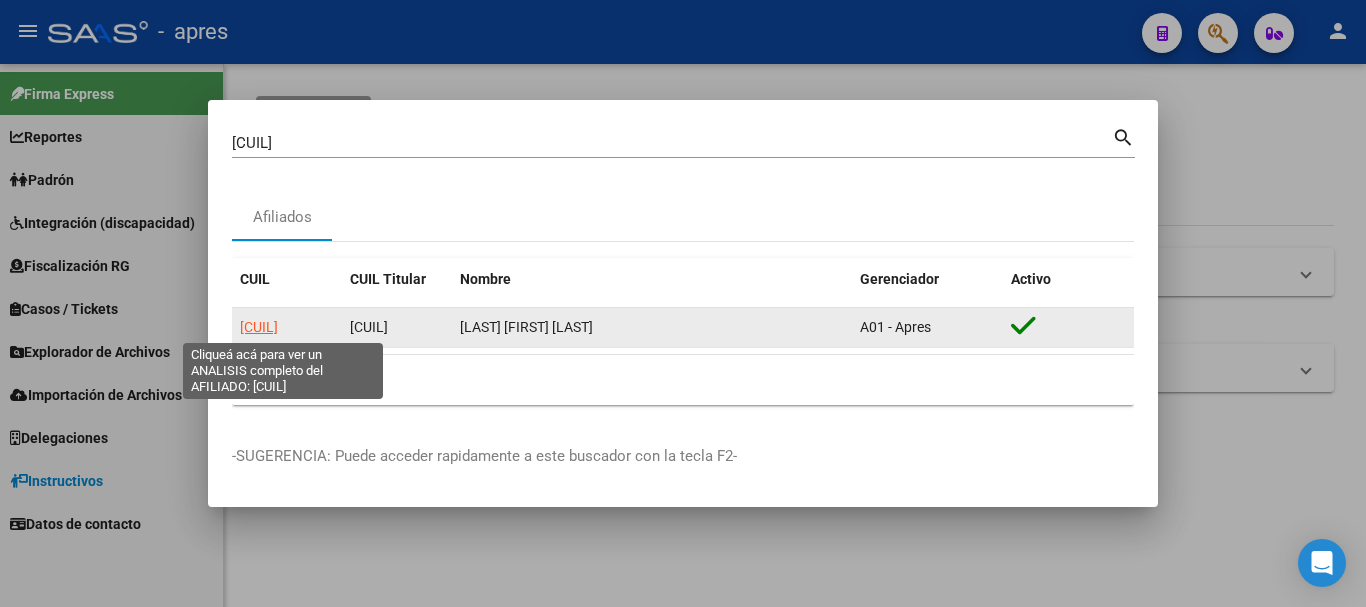 click on "[CUIL]" 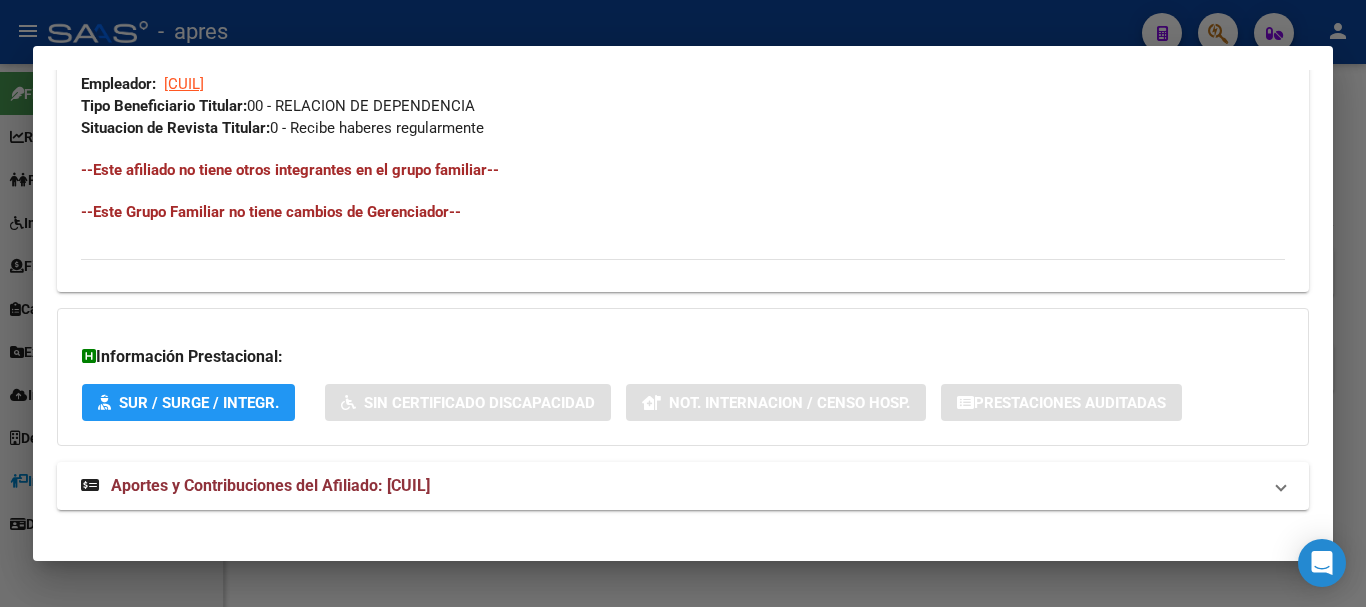 scroll, scrollTop: 1051, scrollLeft: 0, axis: vertical 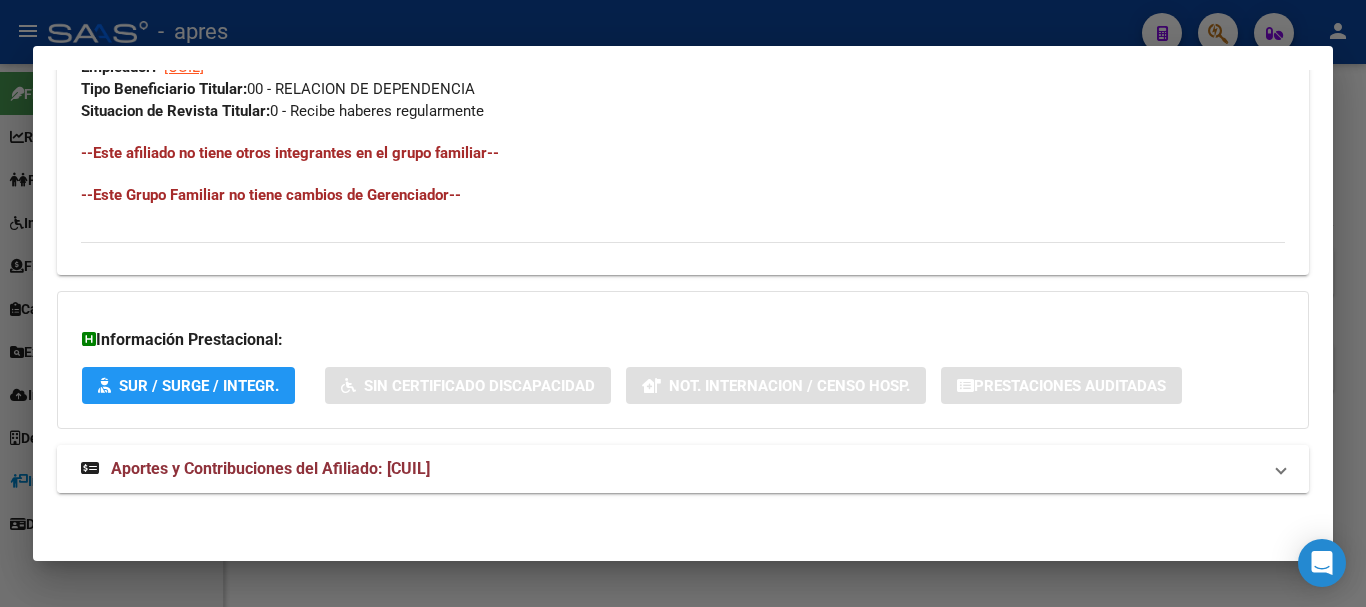 click on "Aportes y Contribuciones del Afiliado: [CUIL]" at bounding box center (255, 469) 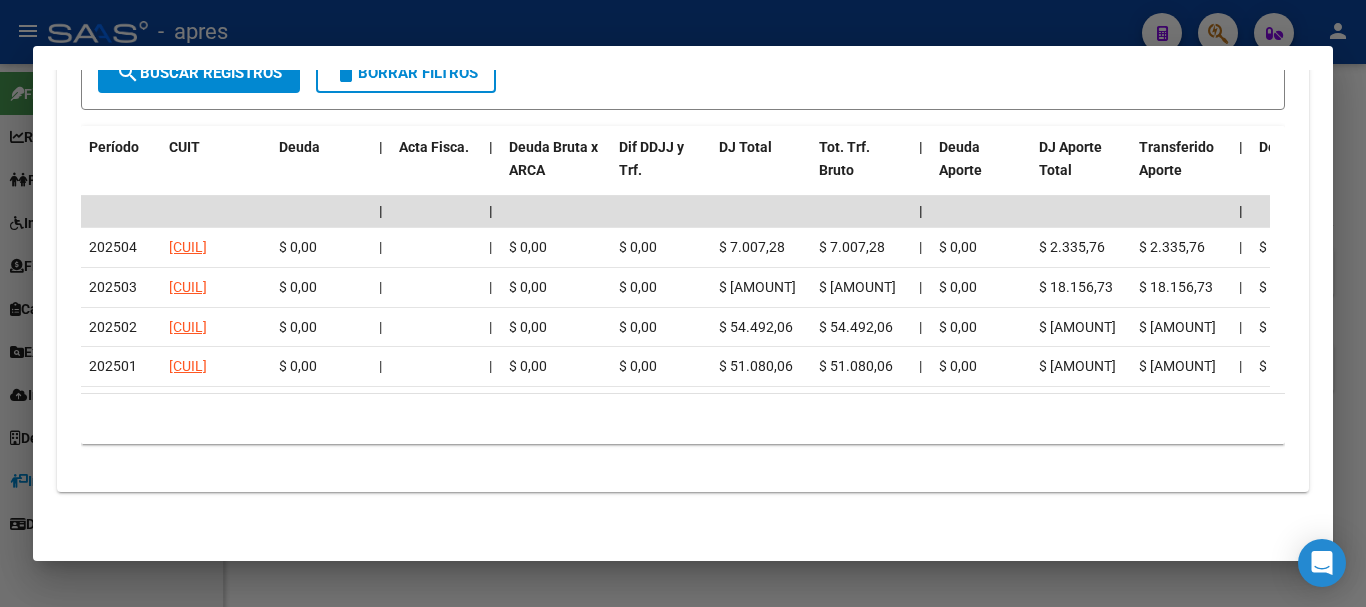 scroll, scrollTop: 1796, scrollLeft: 0, axis: vertical 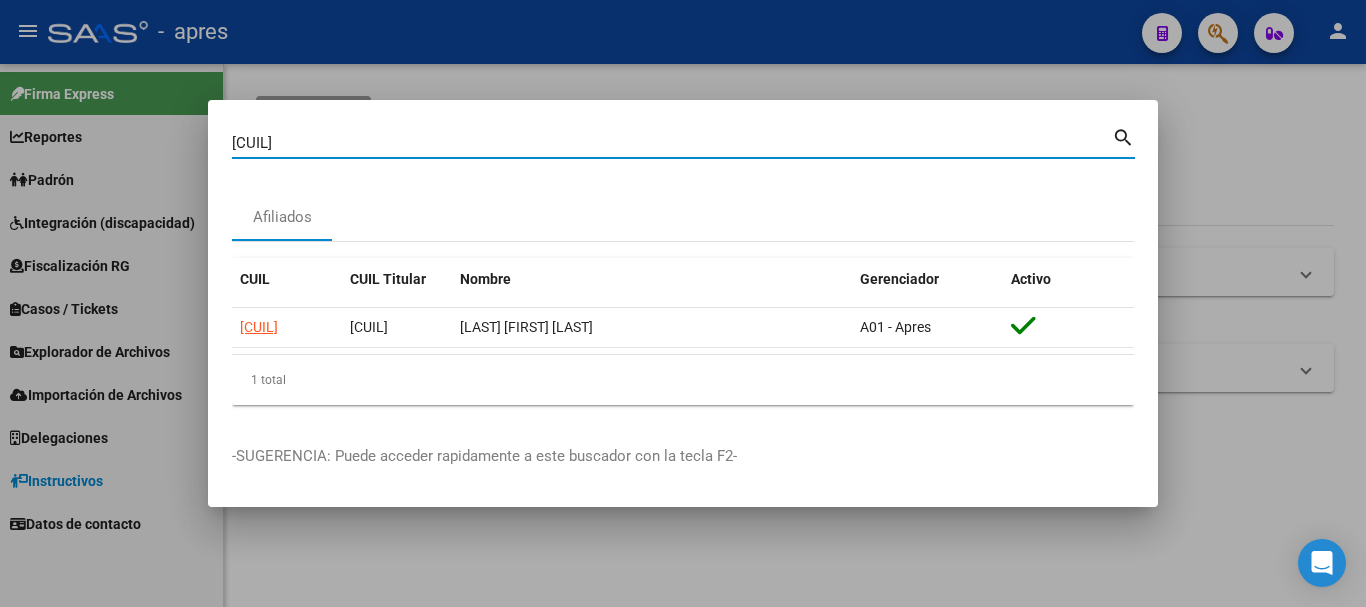 drag, startPoint x: 574, startPoint y: 144, endPoint x: 174, endPoint y: -1, distance: 425.47034 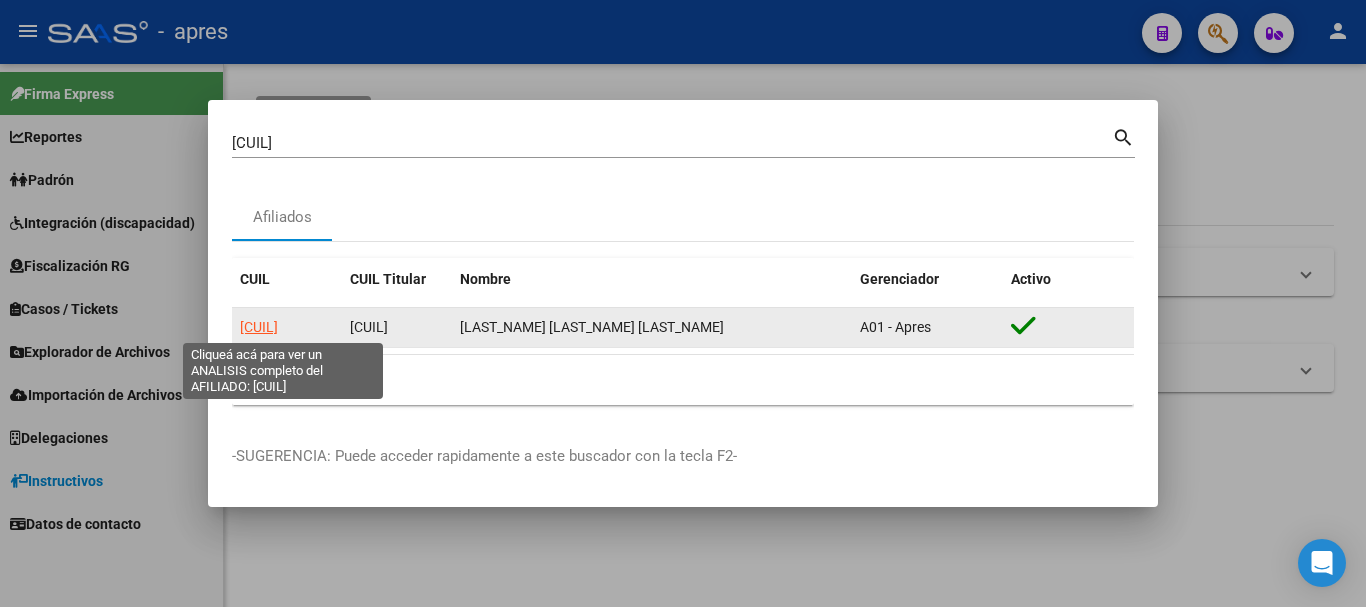 click on "[CUIL]" 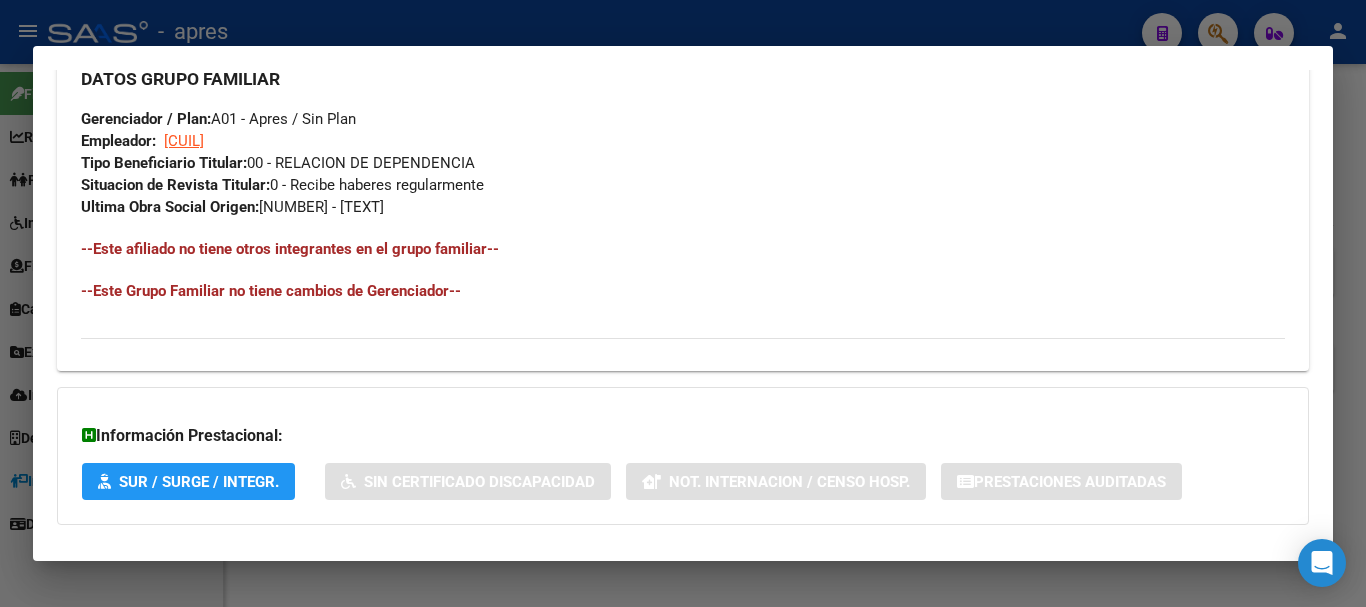 scroll, scrollTop: 1073, scrollLeft: 0, axis: vertical 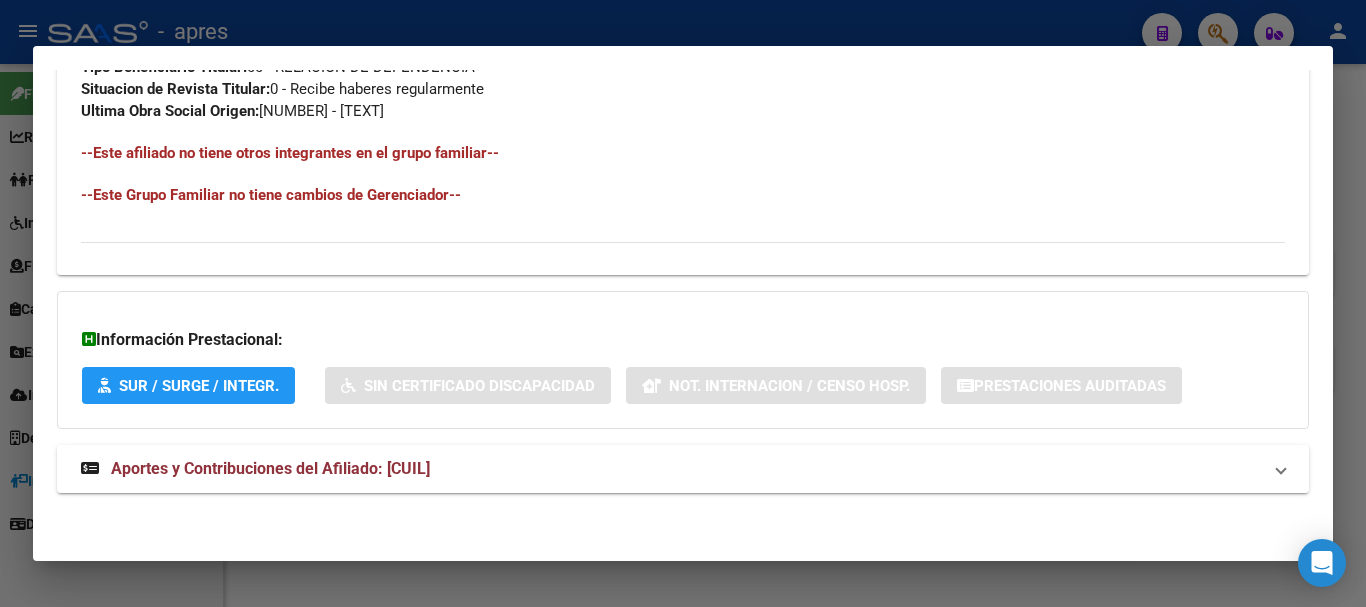 click on "Aportes y Contribuciones del Afiliado: [CUIL]" at bounding box center (671, 469) 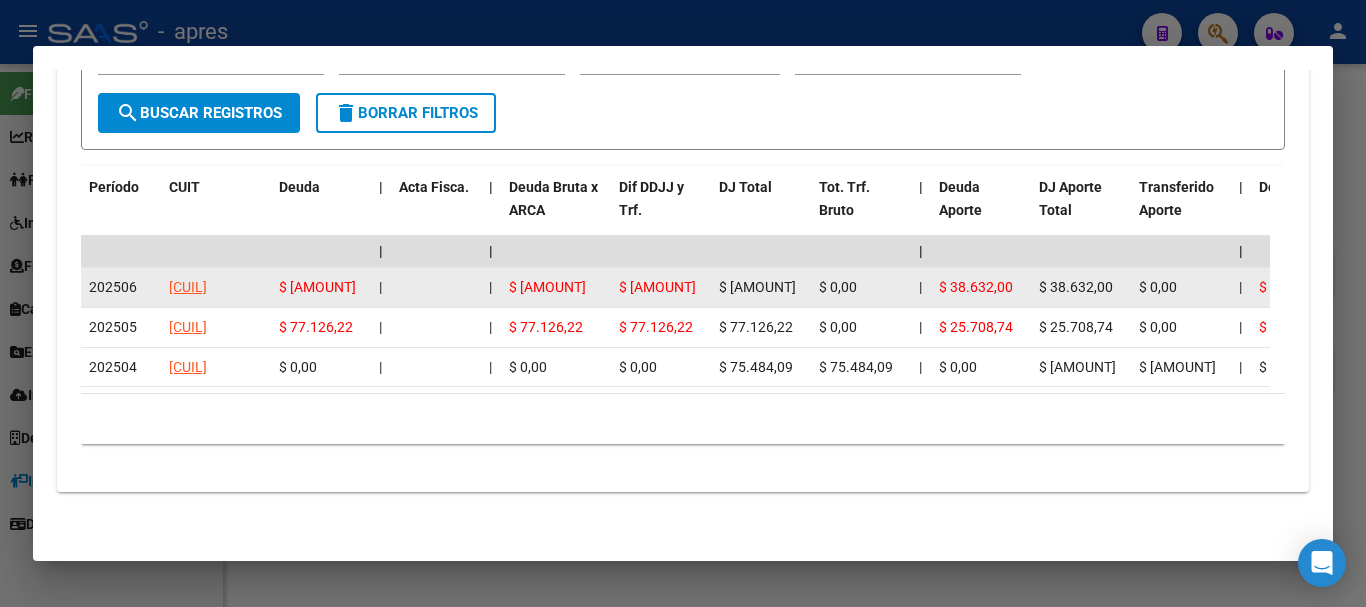scroll, scrollTop: 1777, scrollLeft: 0, axis: vertical 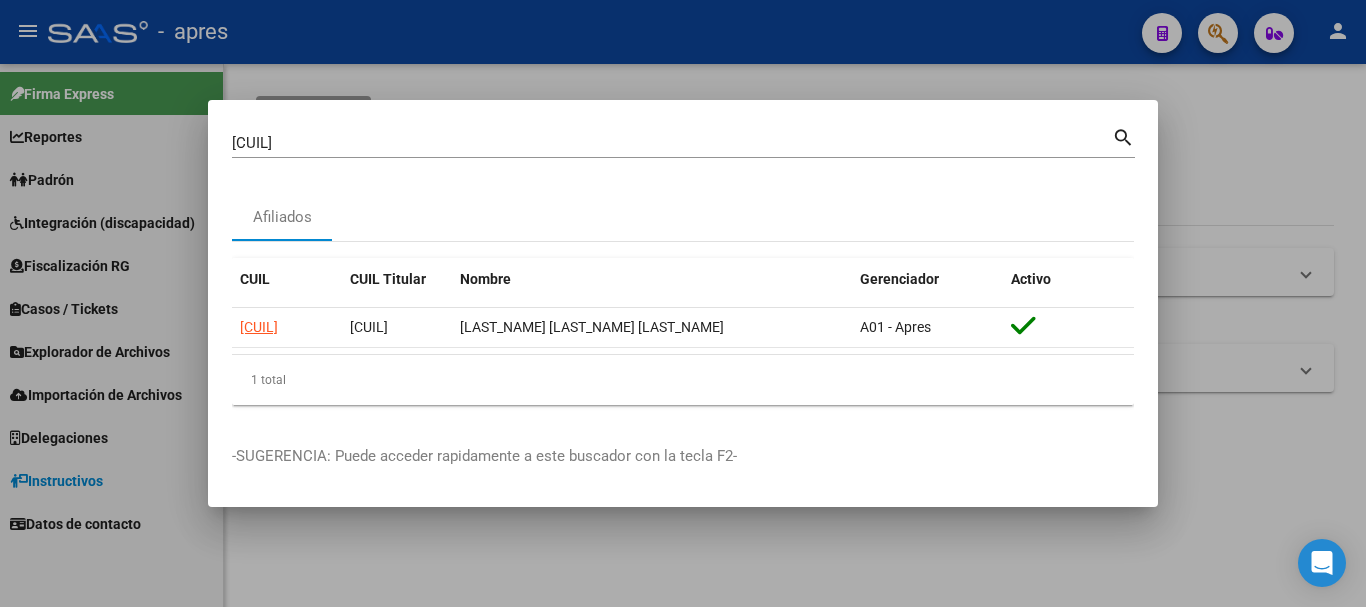 click on "[CUIL]" at bounding box center [672, 143] 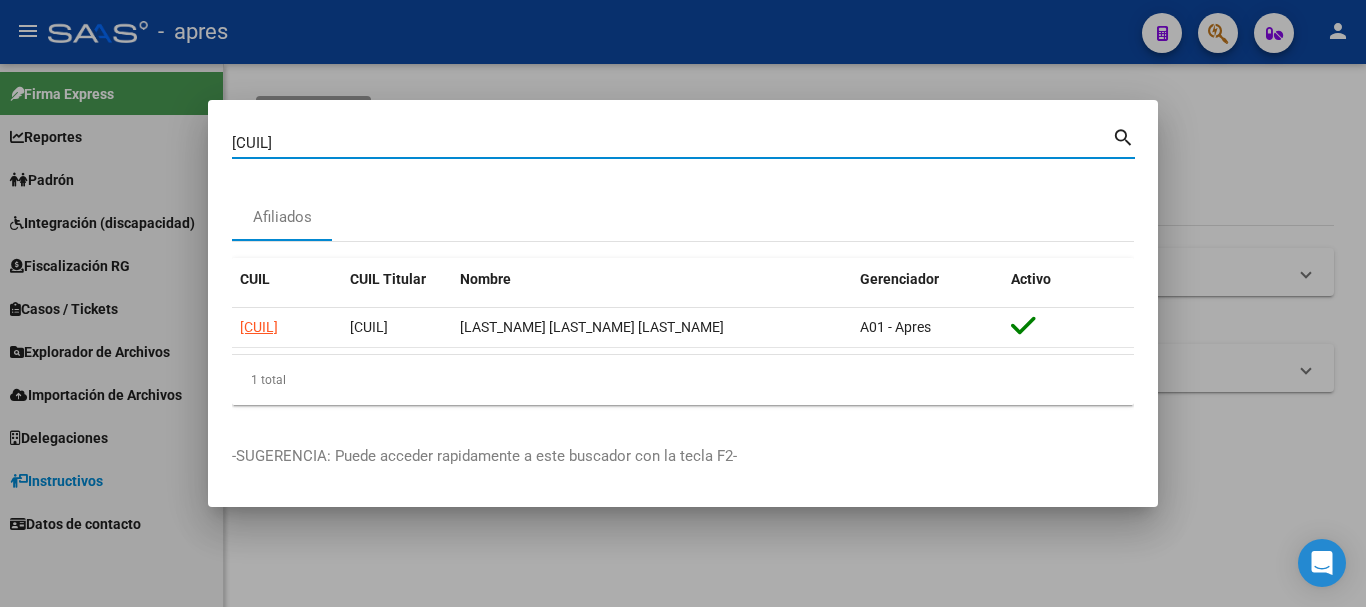 click on "[CUIL]" at bounding box center [672, 143] 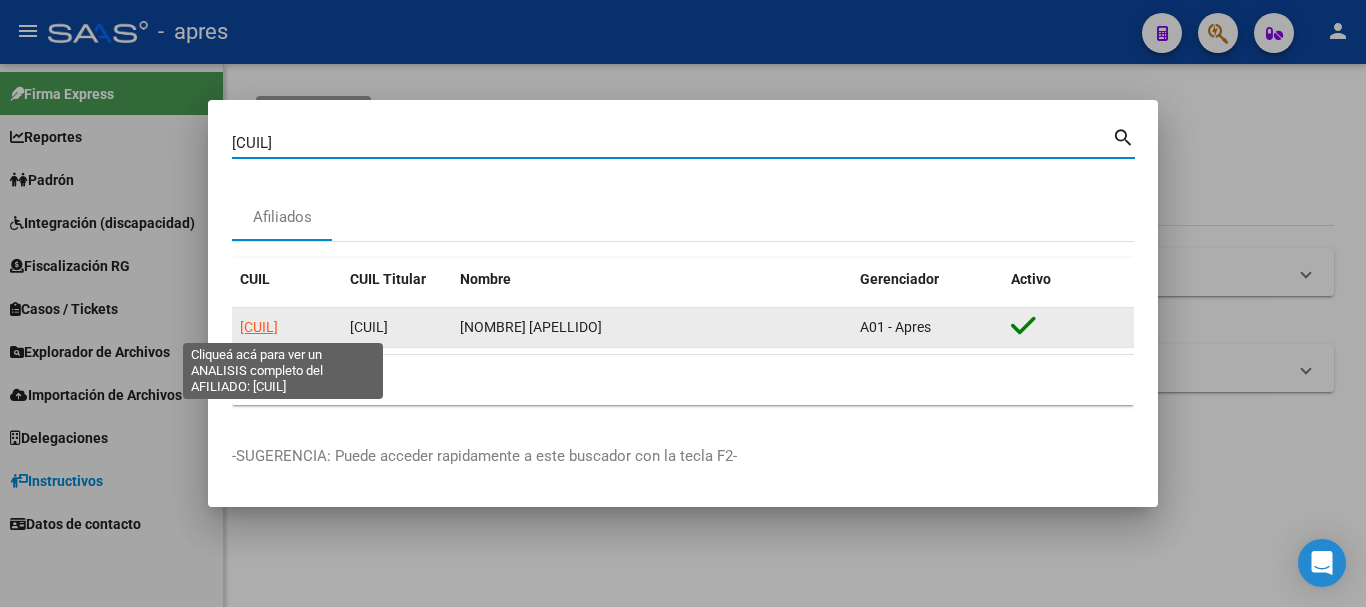 click on "[CUIL]" 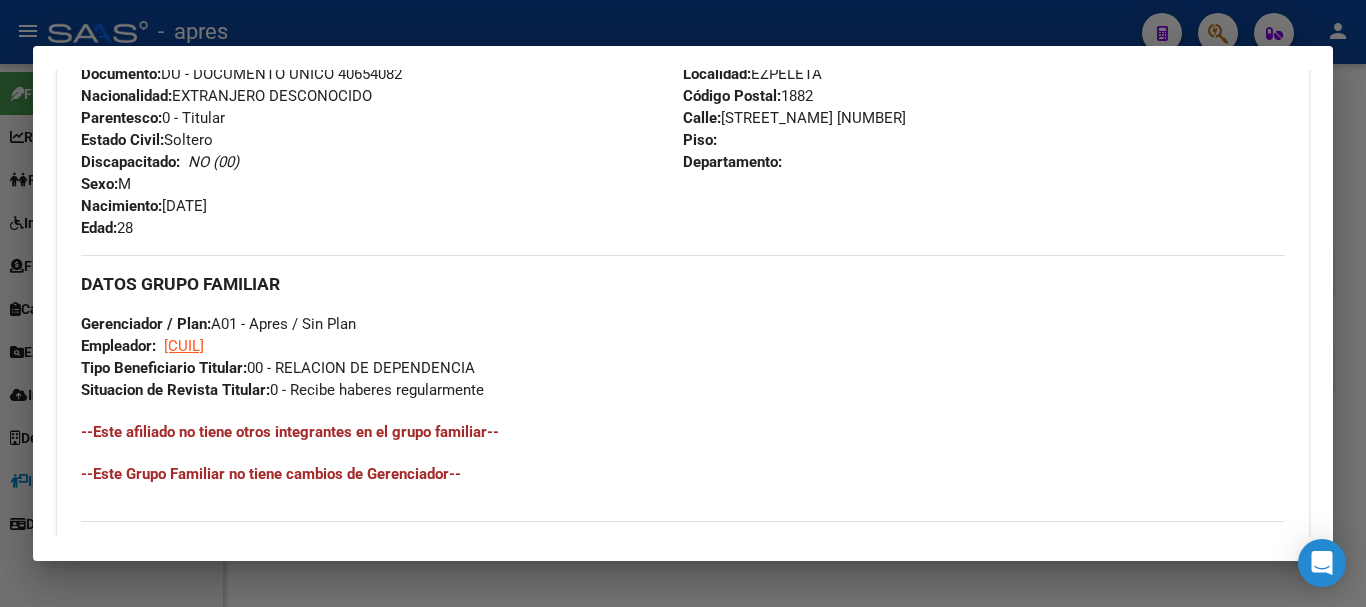 scroll, scrollTop: 1051, scrollLeft: 0, axis: vertical 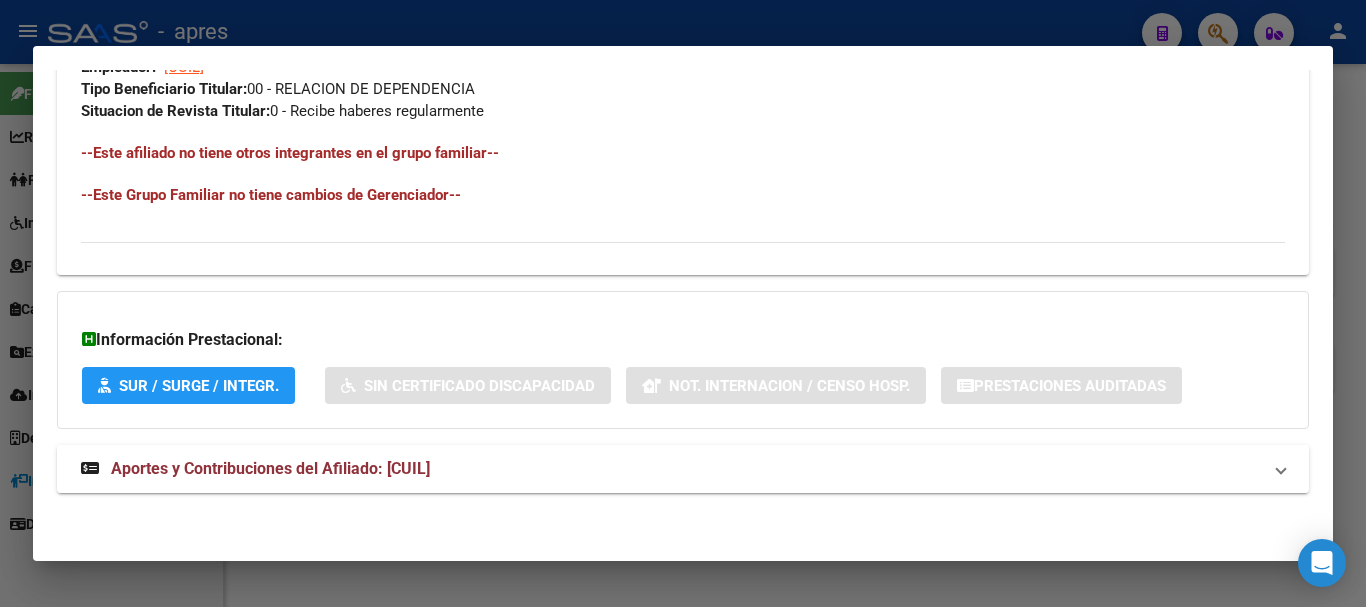 click on "Aportes y Contribuciones del Afiliado: [CUIL]" at bounding box center [671, 469] 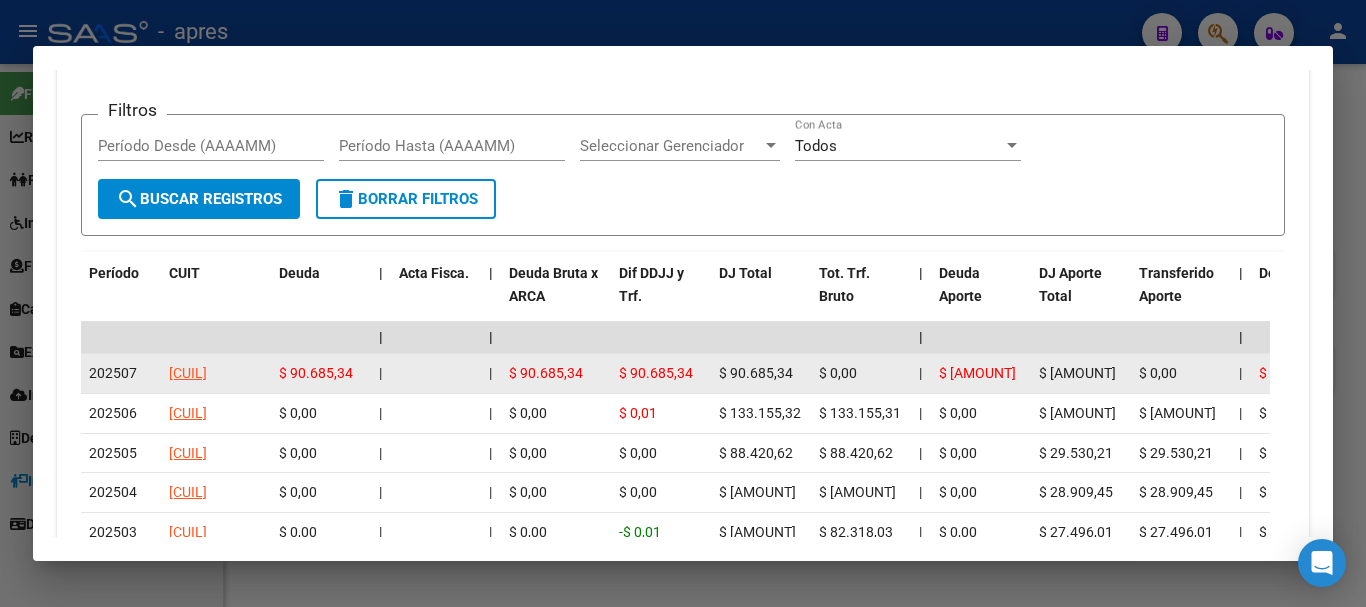 scroll, scrollTop: 1851, scrollLeft: 0, axis: vertical 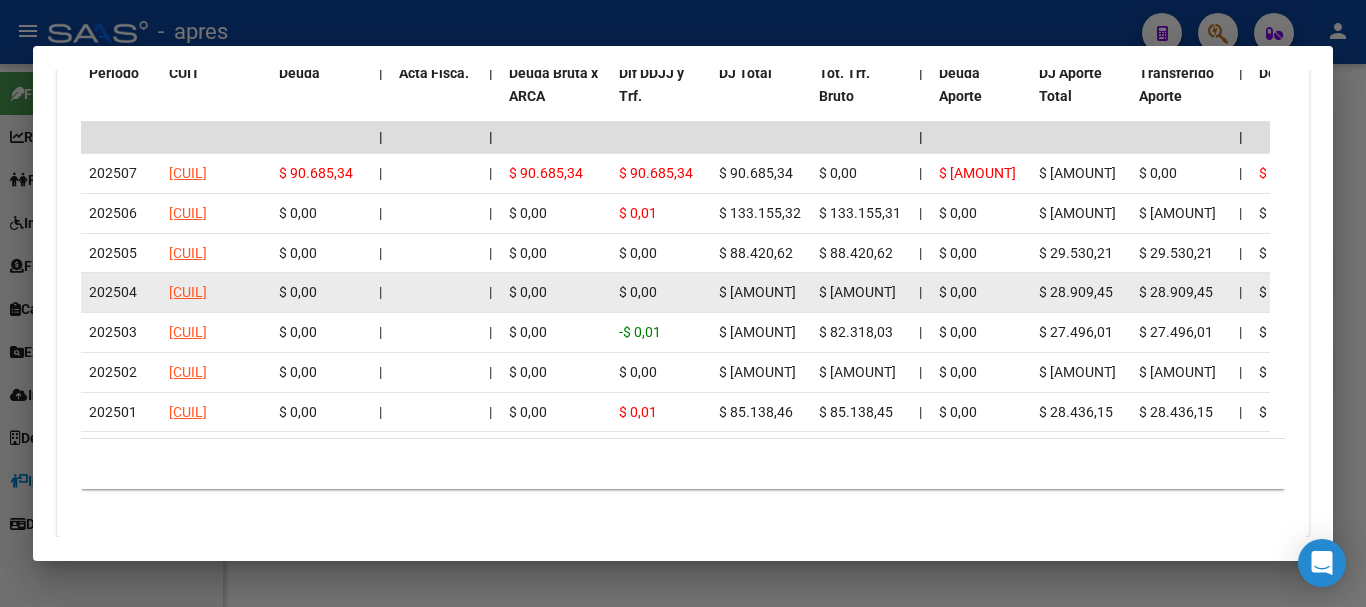click on "$ 0,00" 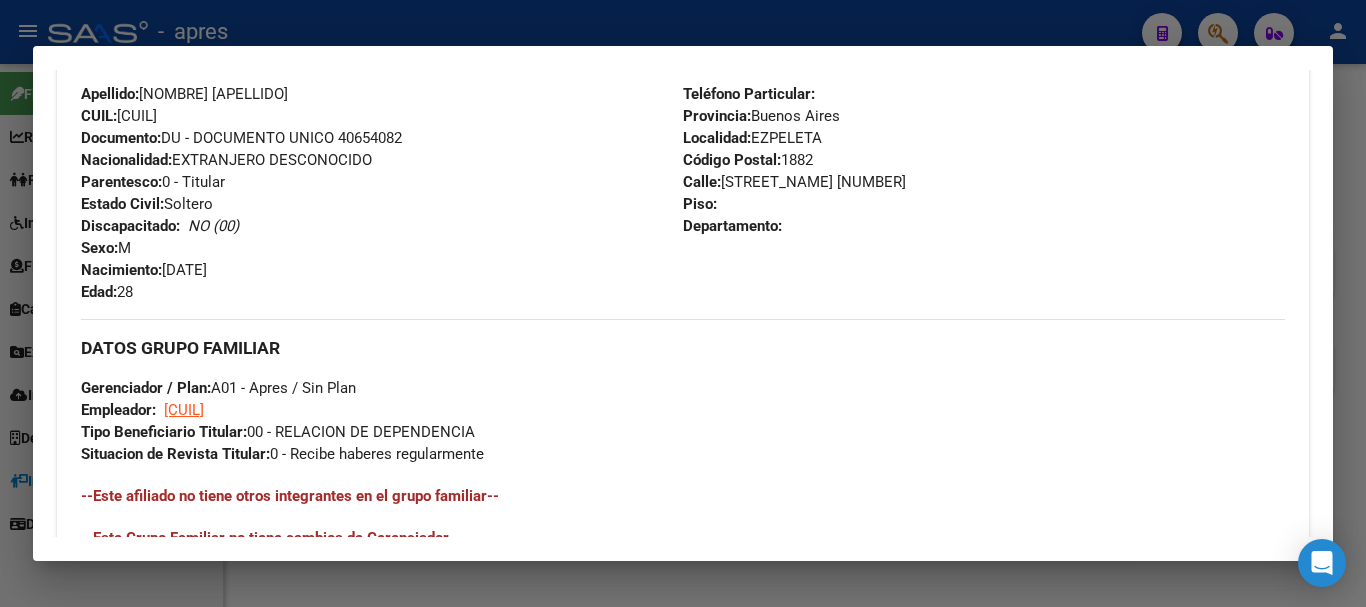 scroll, scrollTop: 451, scrollLeft: 0, axis: vertical 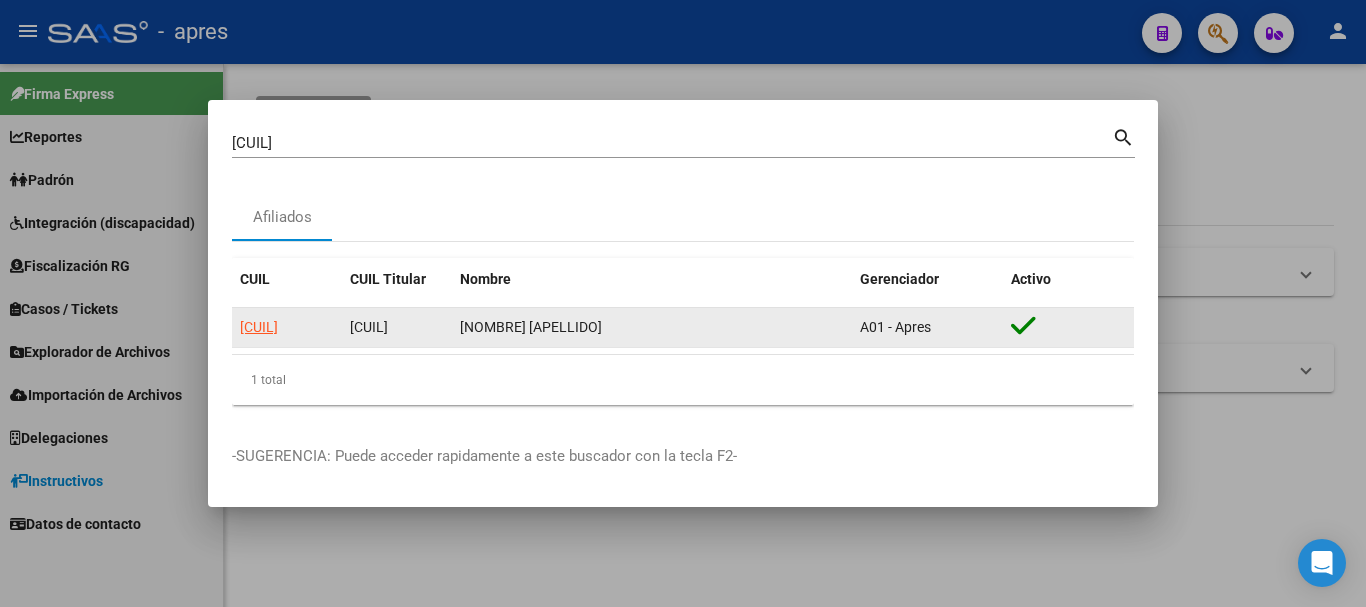 type 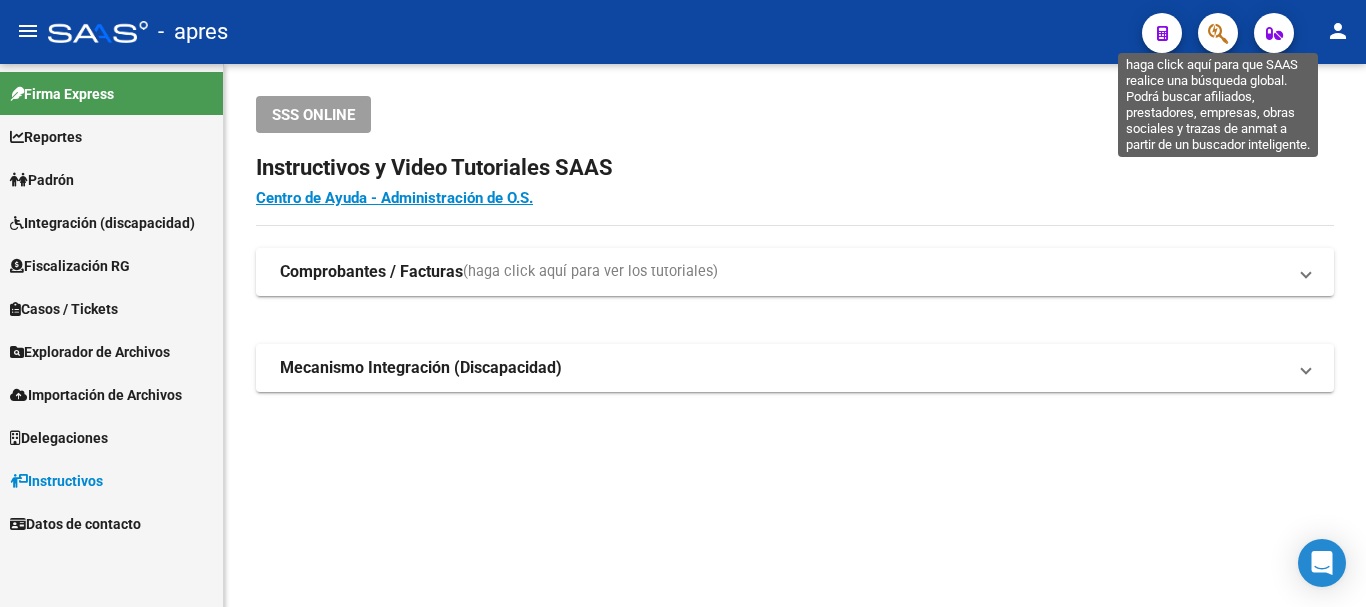 click 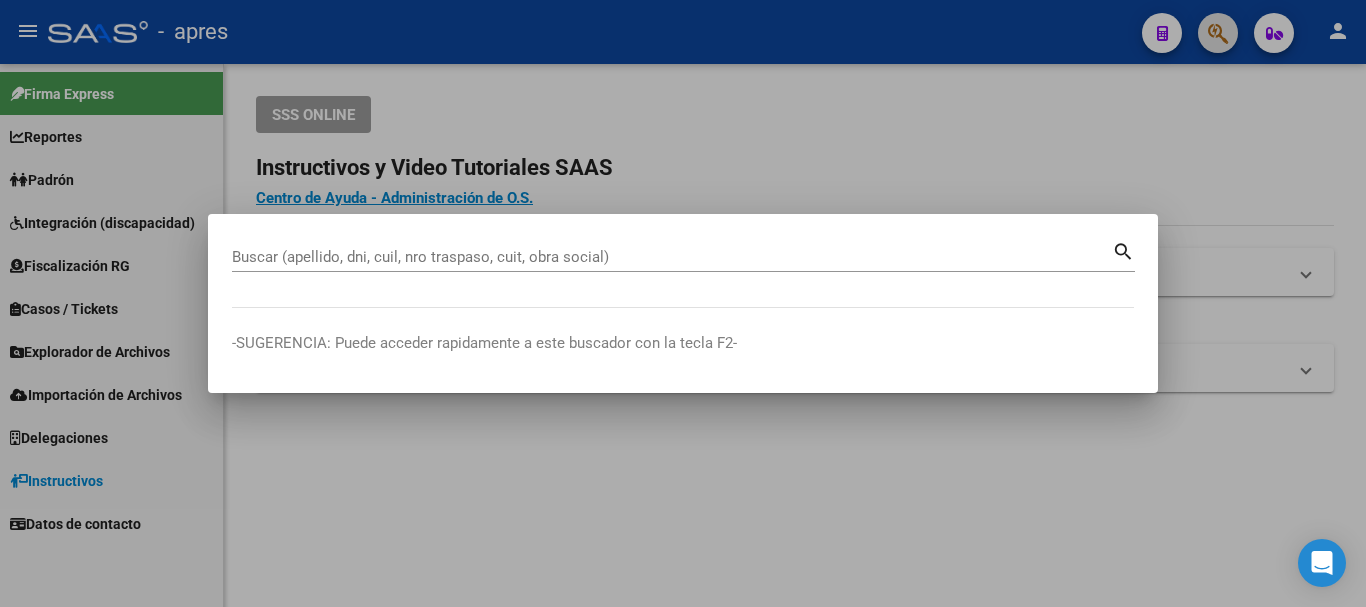 paste on "[CUIL]" 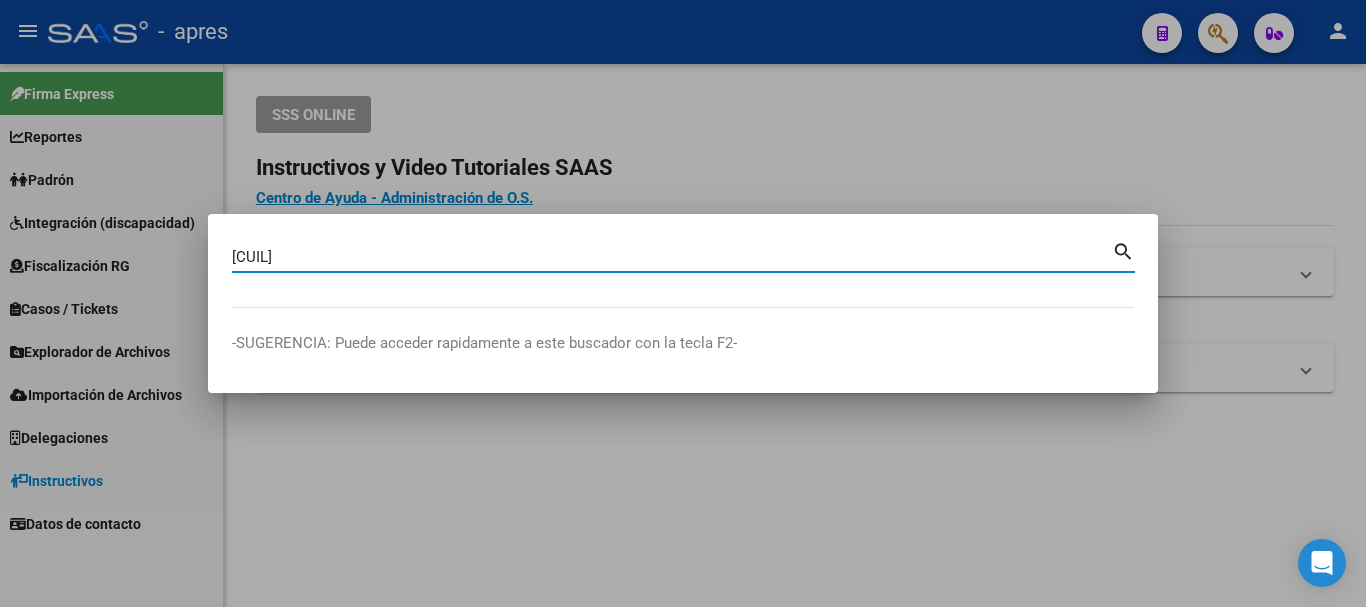 type on "[CUIL]" 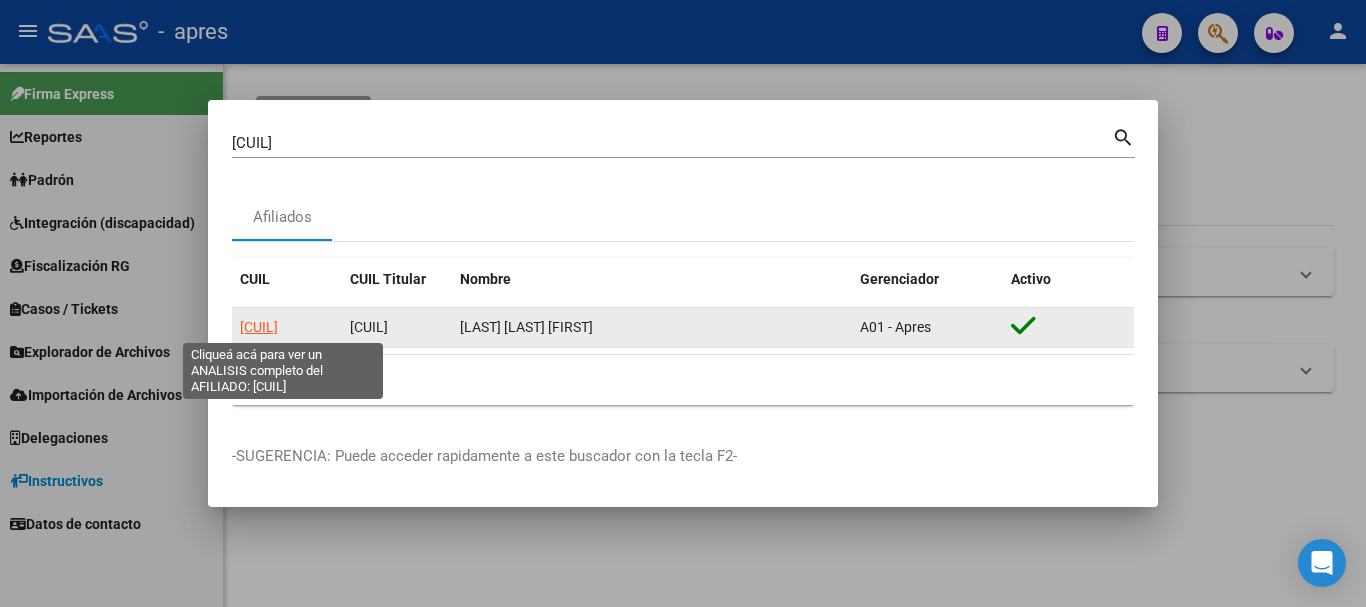 click on "[CUIL]" 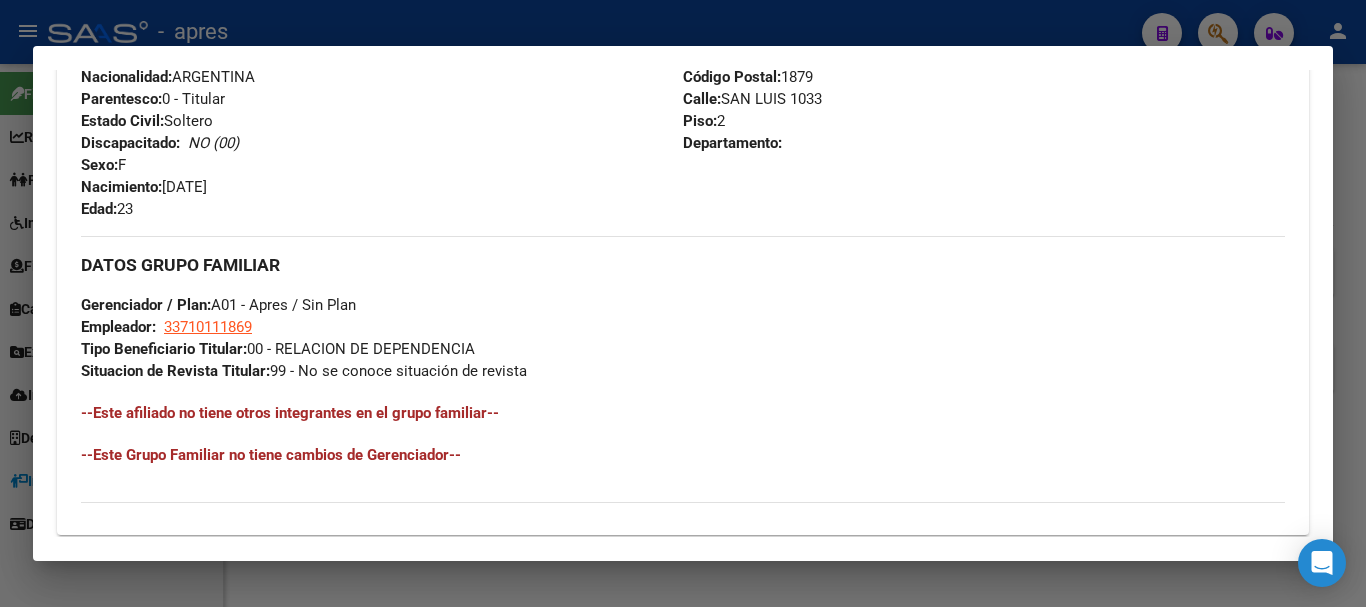 scroll, scrollTop: 800, scrollLeft: 0, axis: vertical 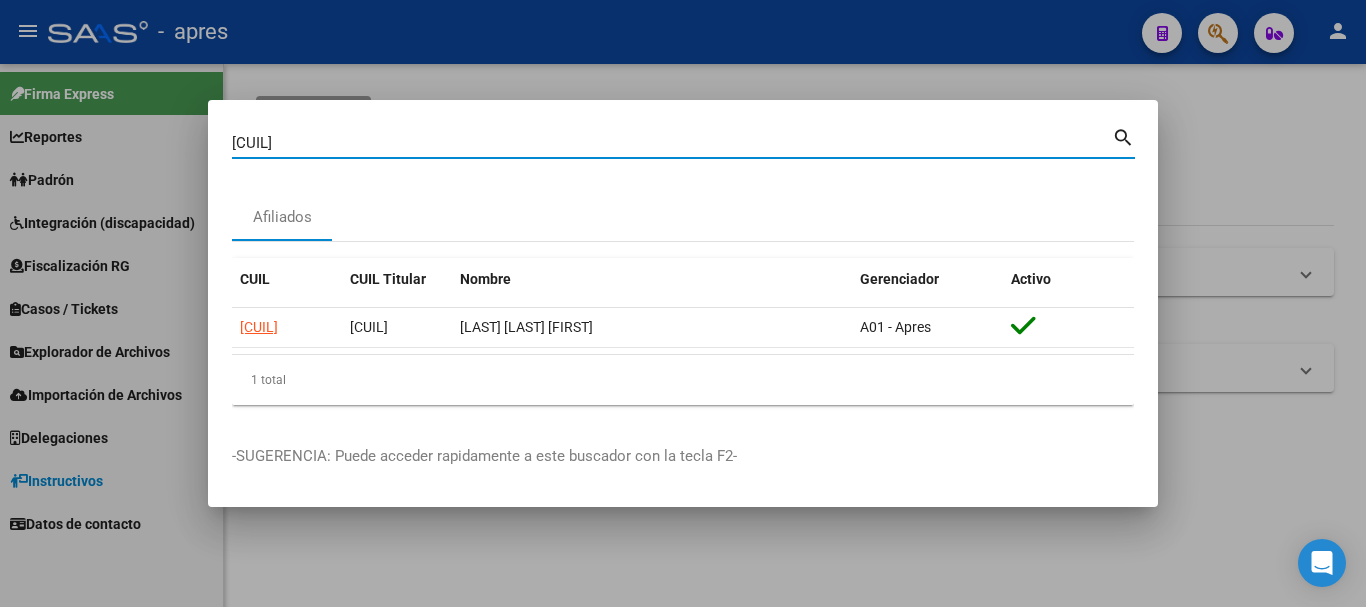 drag, startPoint x: 857, startPoint y: 147, endPoint x: 133, endPoint y: 140, distance: 724.0338 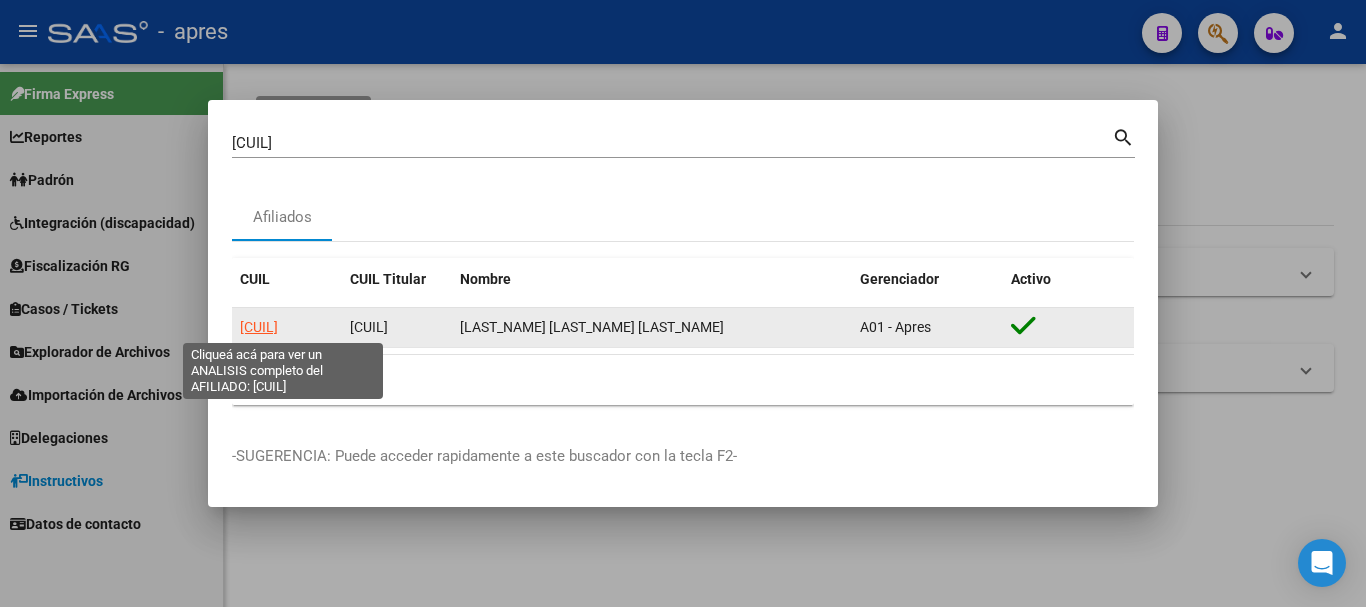 click on "[CUIL]" 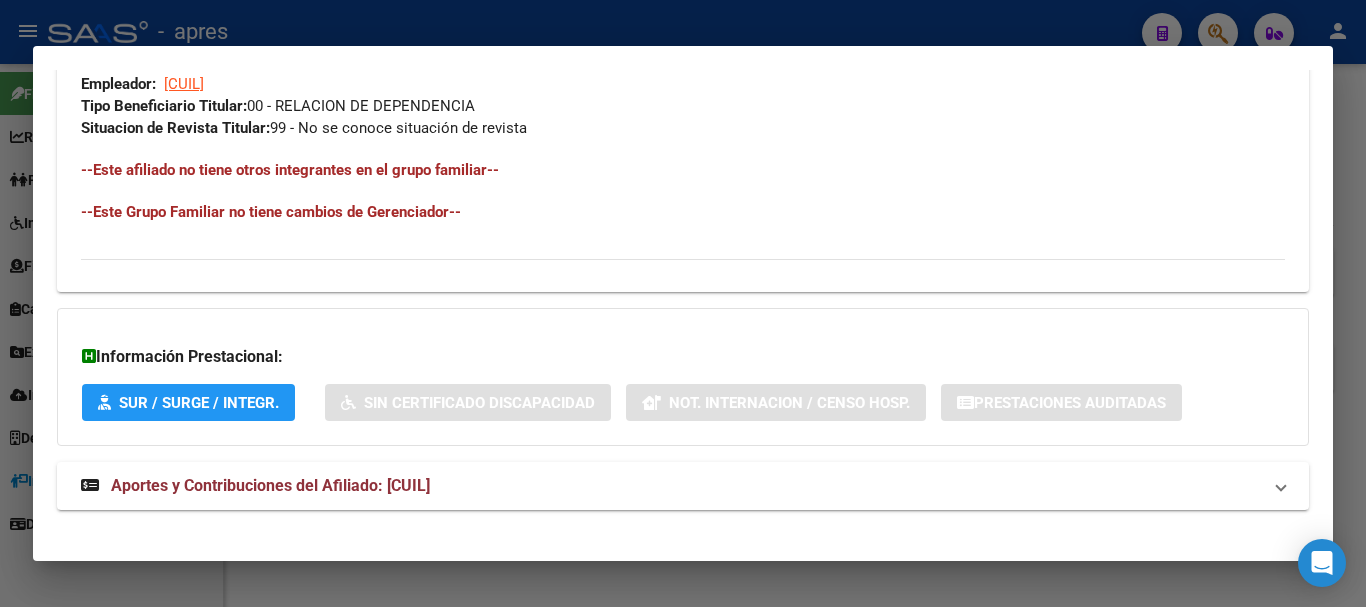 scroll, scrollTop: 1035, scrollLeft: 0, axis: vertical 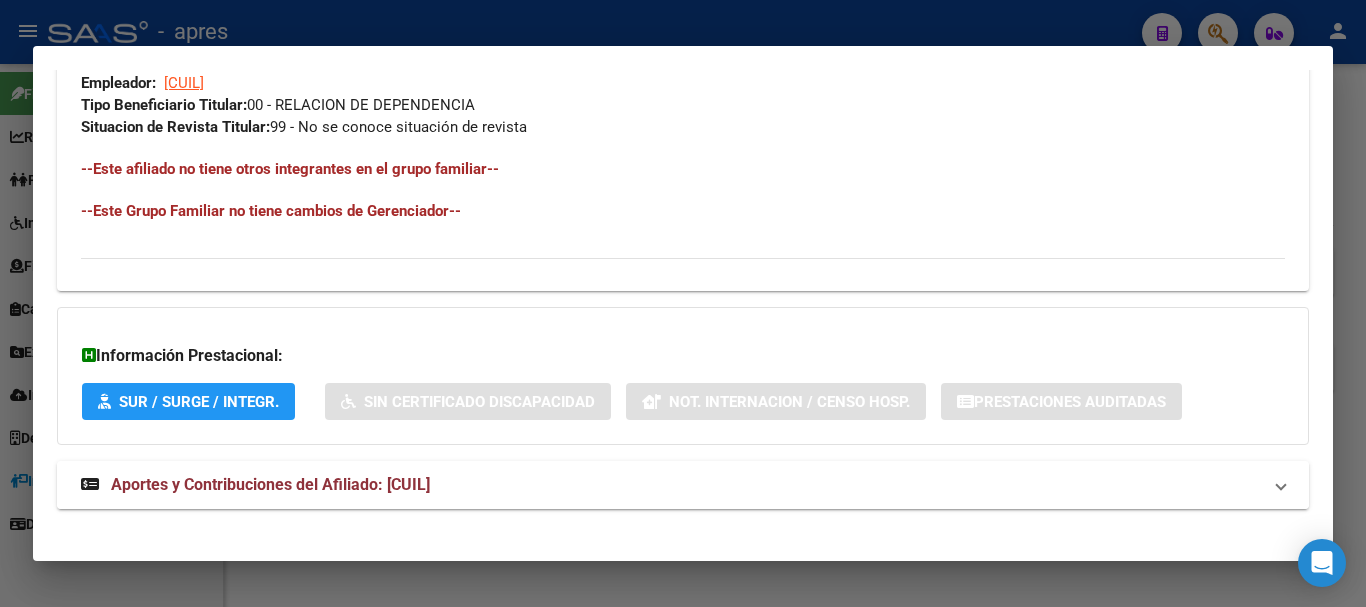 click on "Aportes y Contribuciones del Afiliado: [CUIL]" at bounding box center [671, 485] 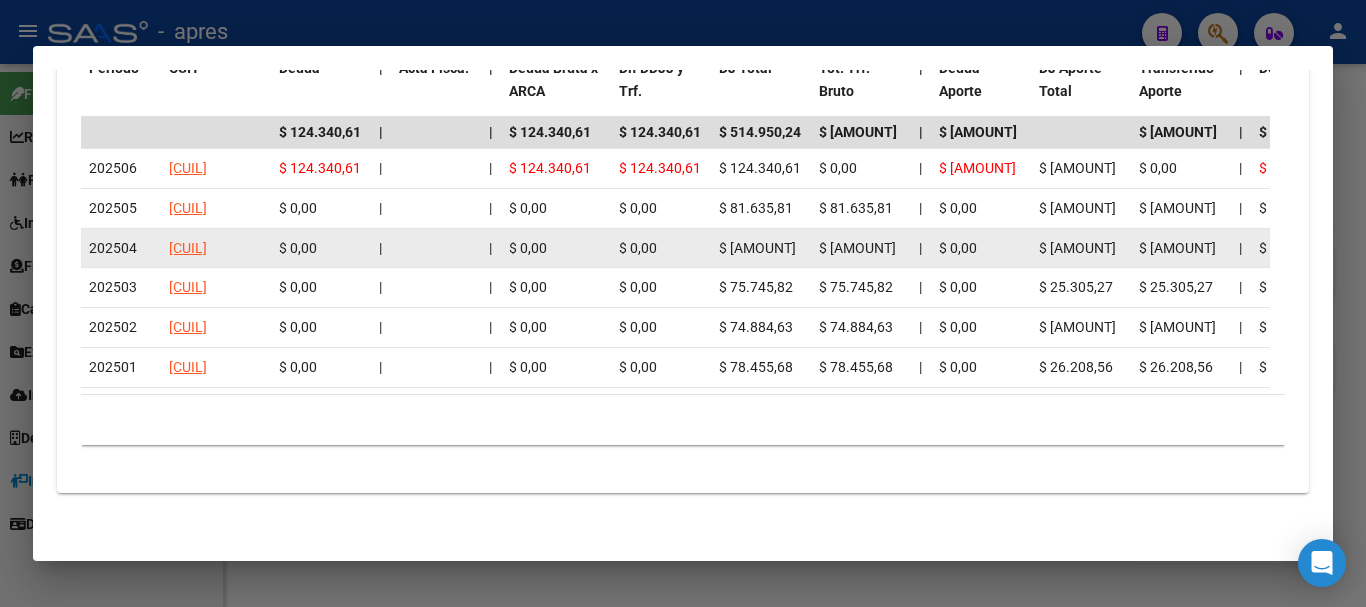 scroll, scrollTop: 1877, scrollLeft: 0, axis: vertical 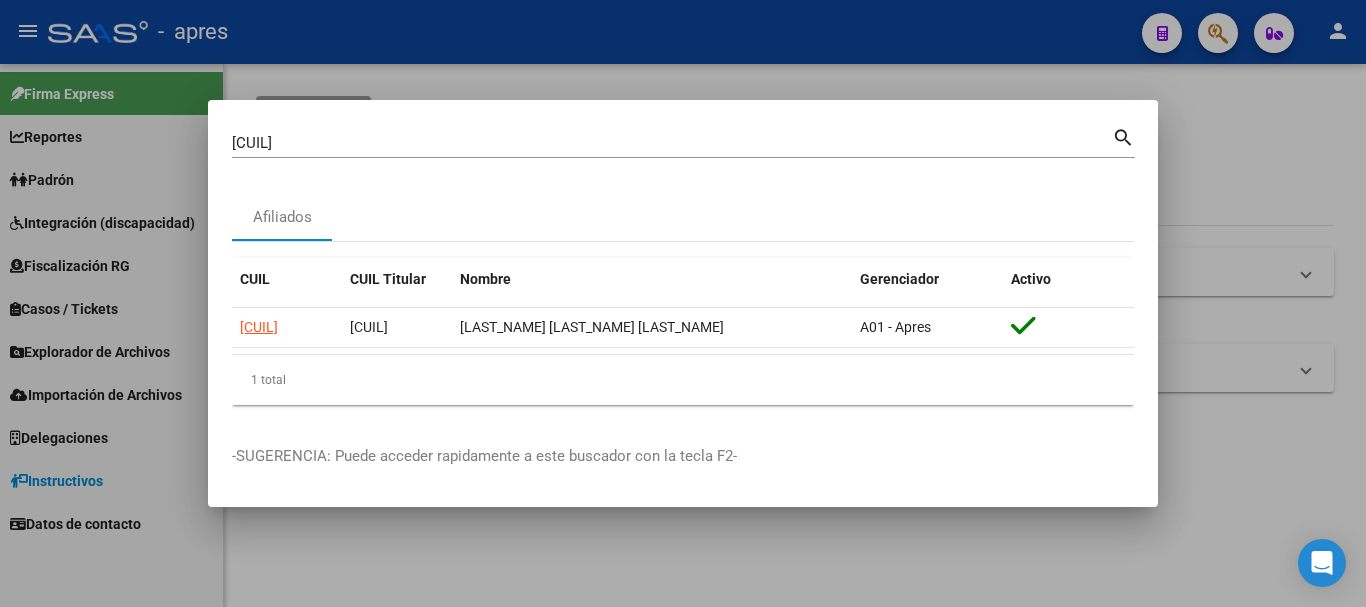 type 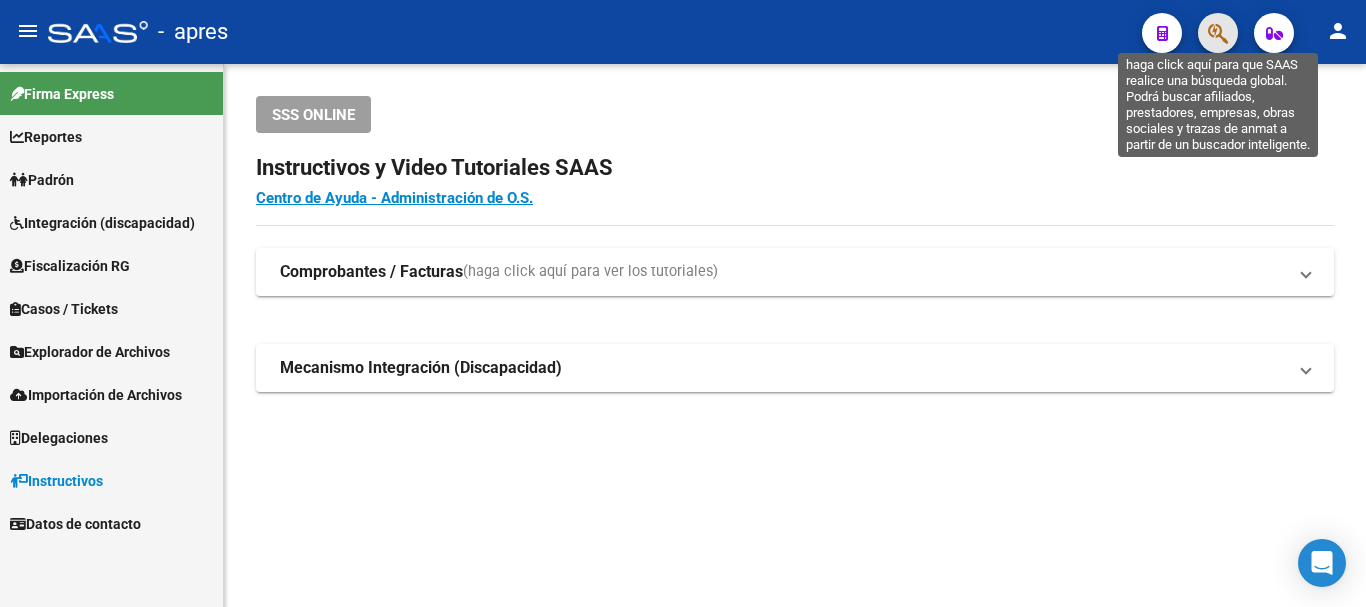 click 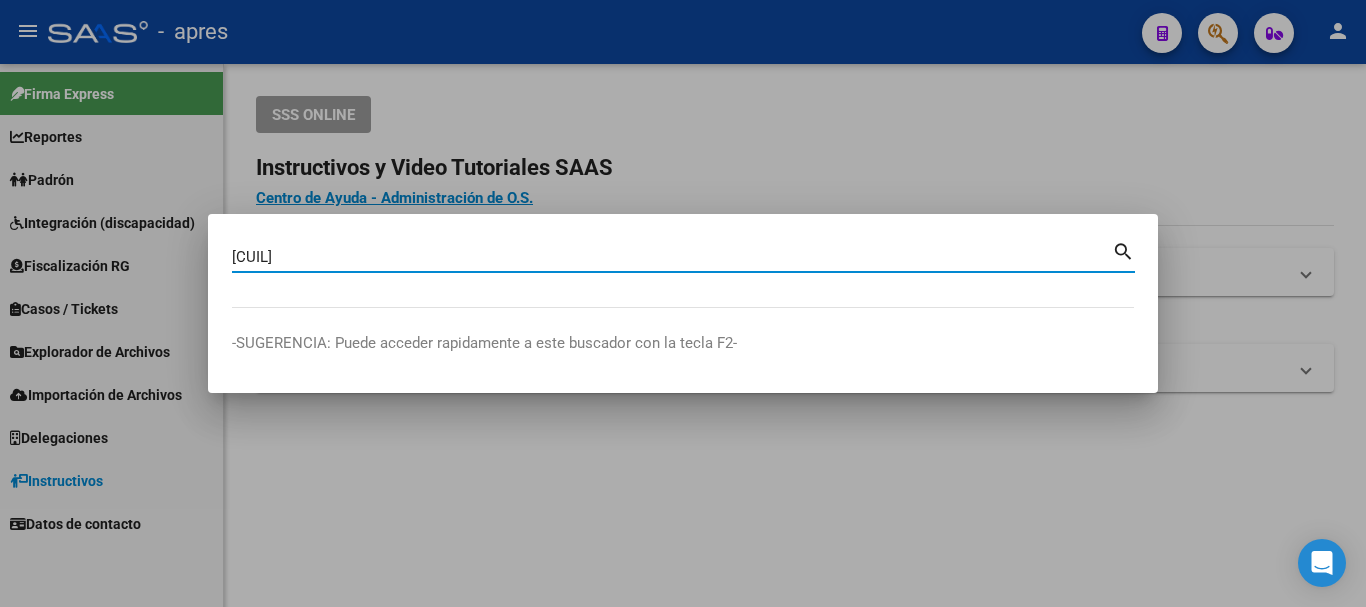 type on "[CUIL]" 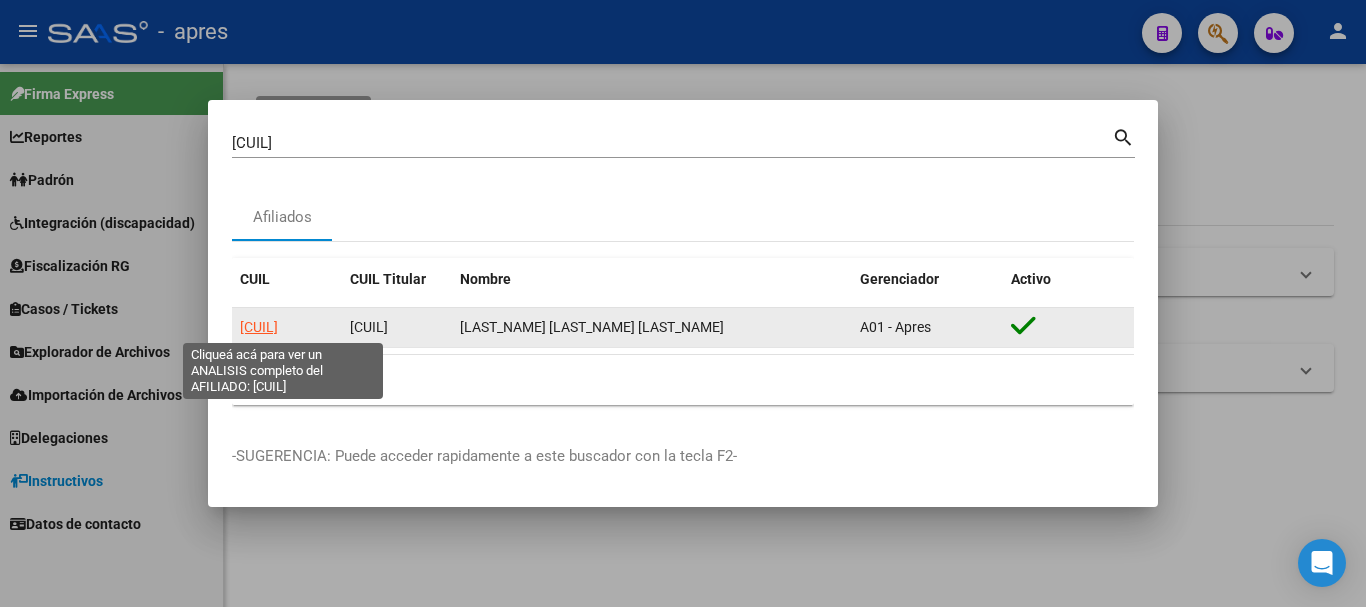 click on "[CUIL]" 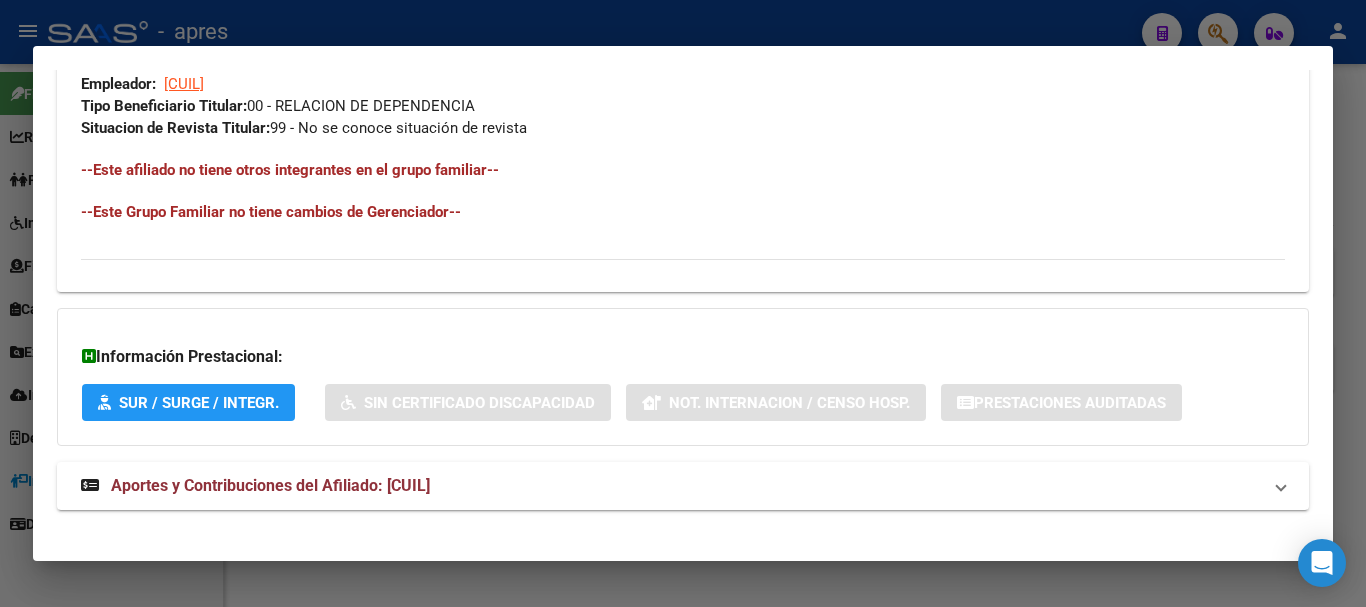 scroll, scrollTop: 1035, scrollLeft: 0, axis: vertical 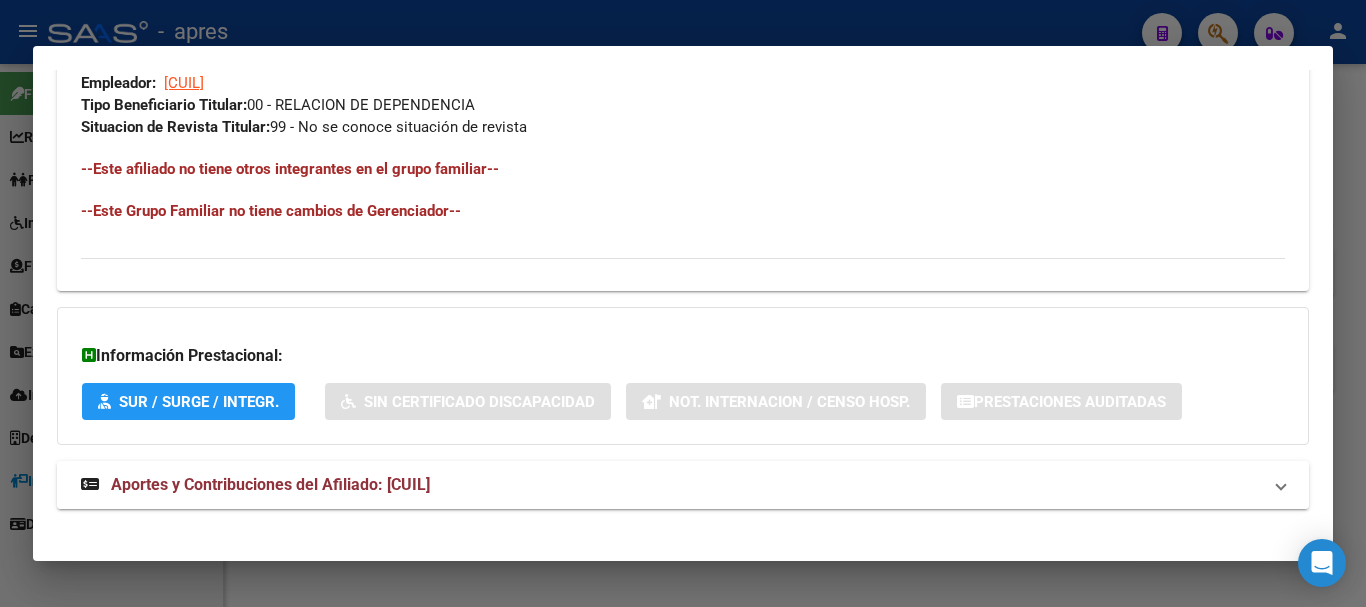 click on "Aportes y Contribuciones del Afiliado: [CUIL]" at bounding box center (671, 485) 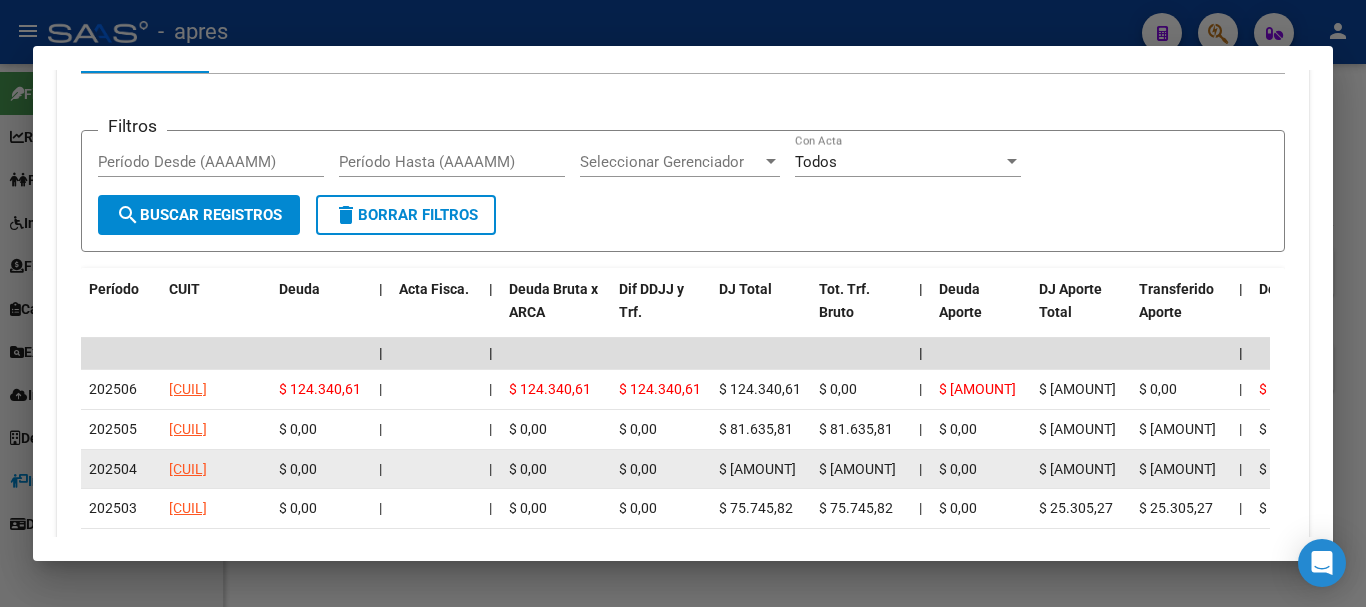 scroll, scrollTop: 1877, scrollLeft: 0, axis: vertical 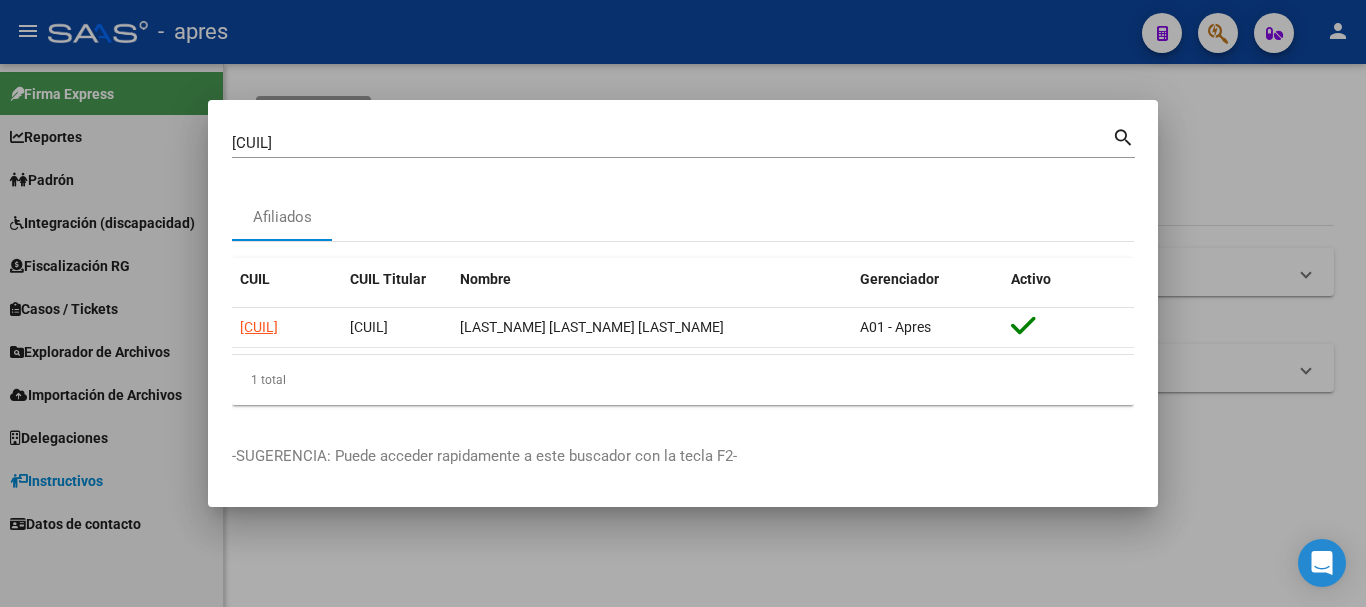 type 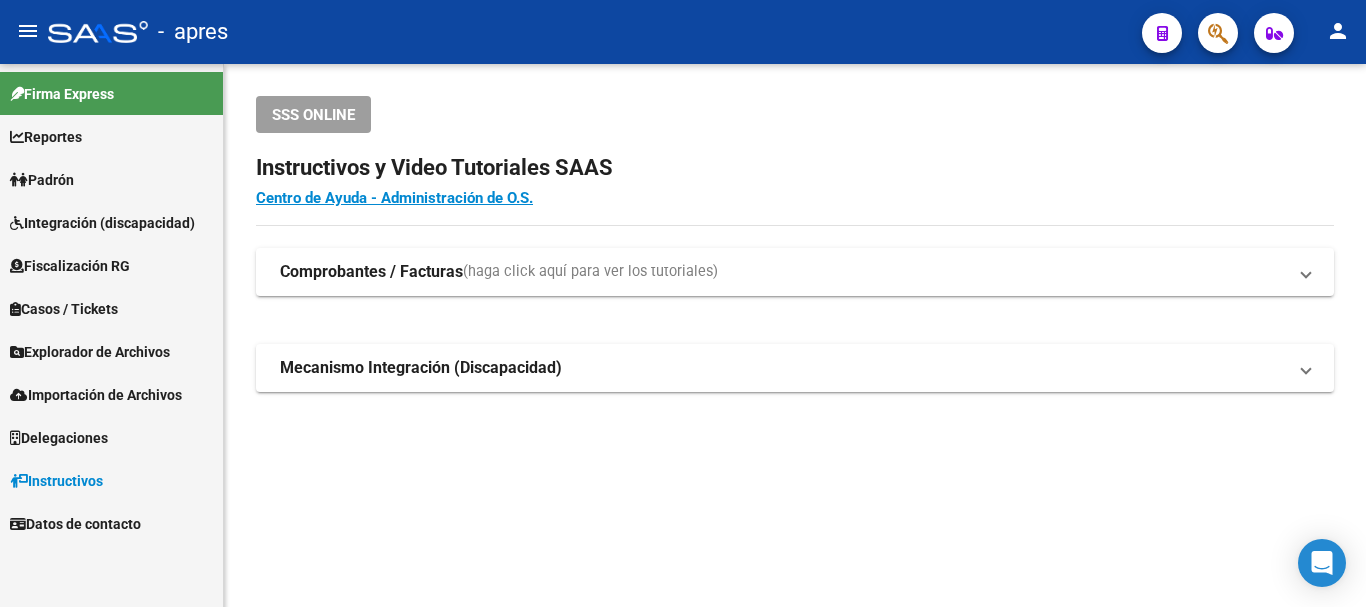 click 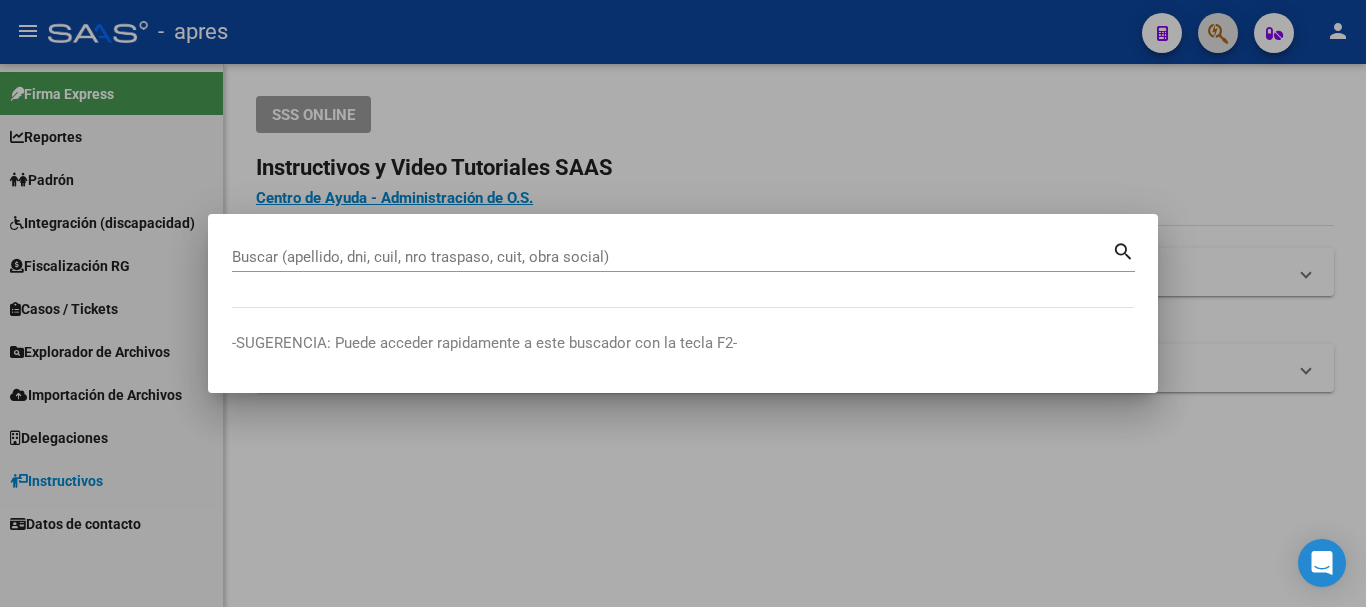paste on "[CUIL]" 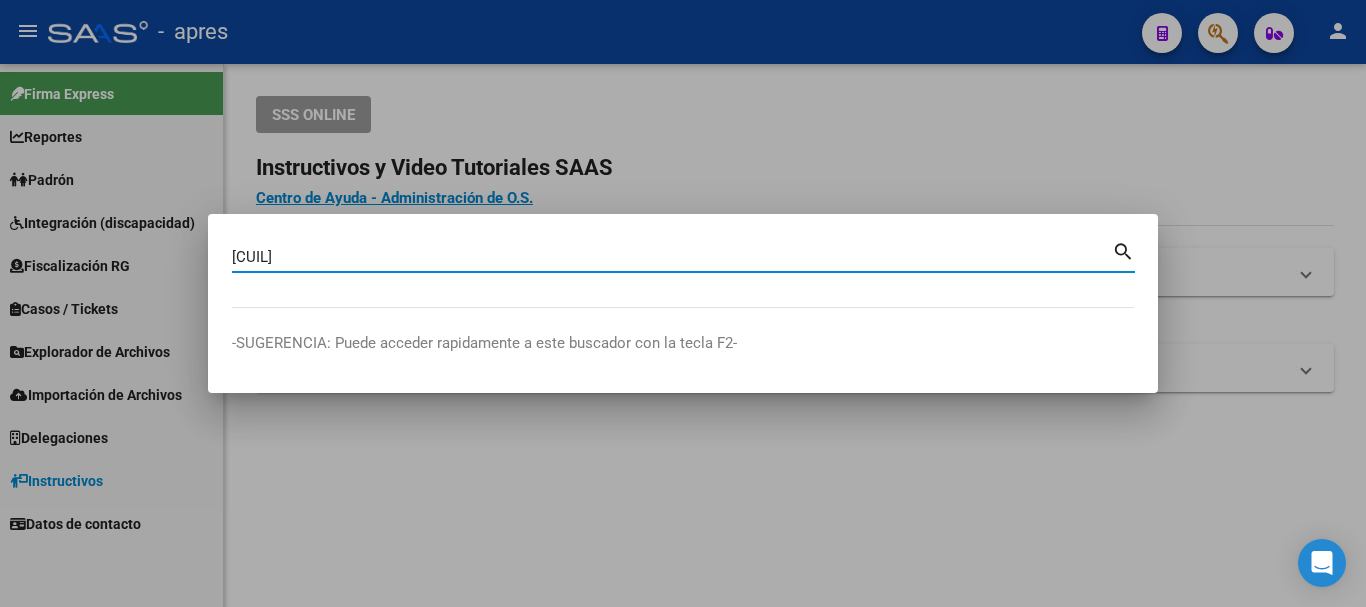 type on "[CUIL]" 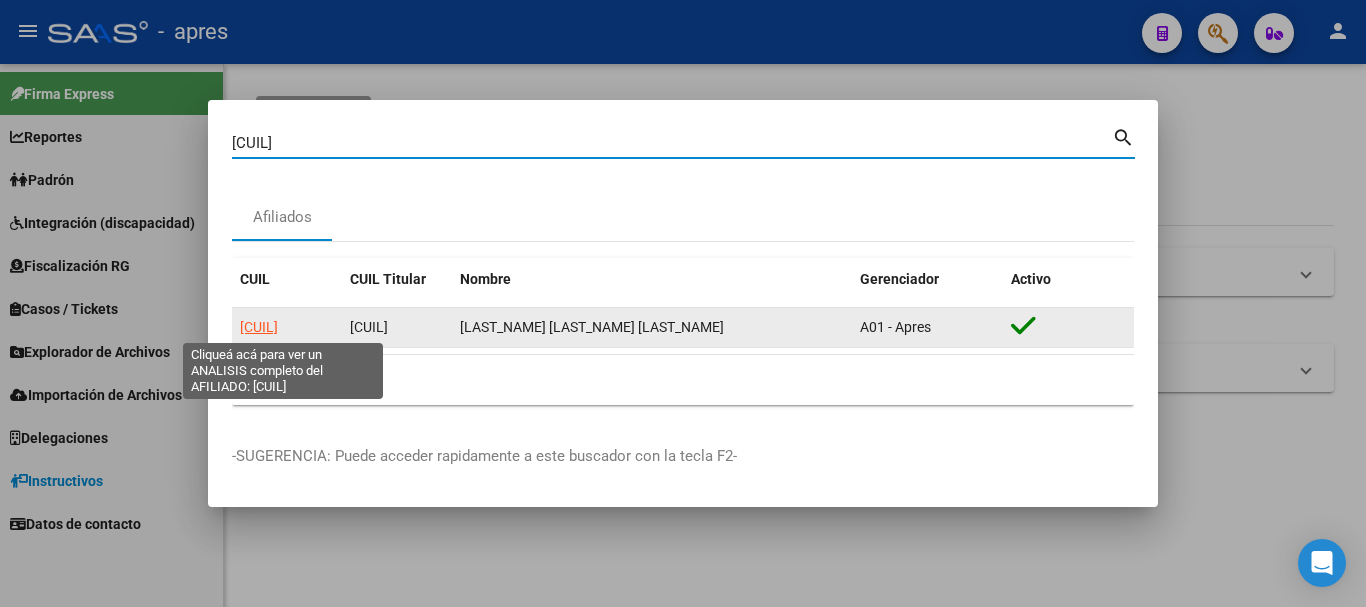 click on "[CUIL]" 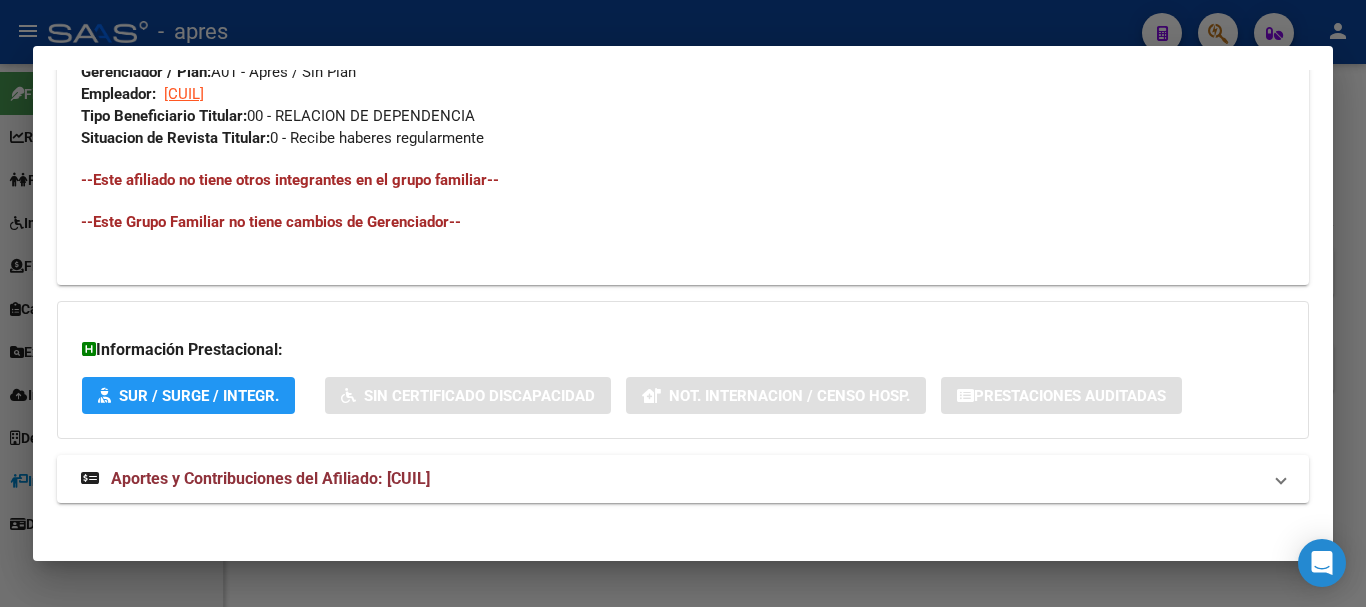 scroll, scrollTop: 1034, scrollLeft: 0, axis: vertical 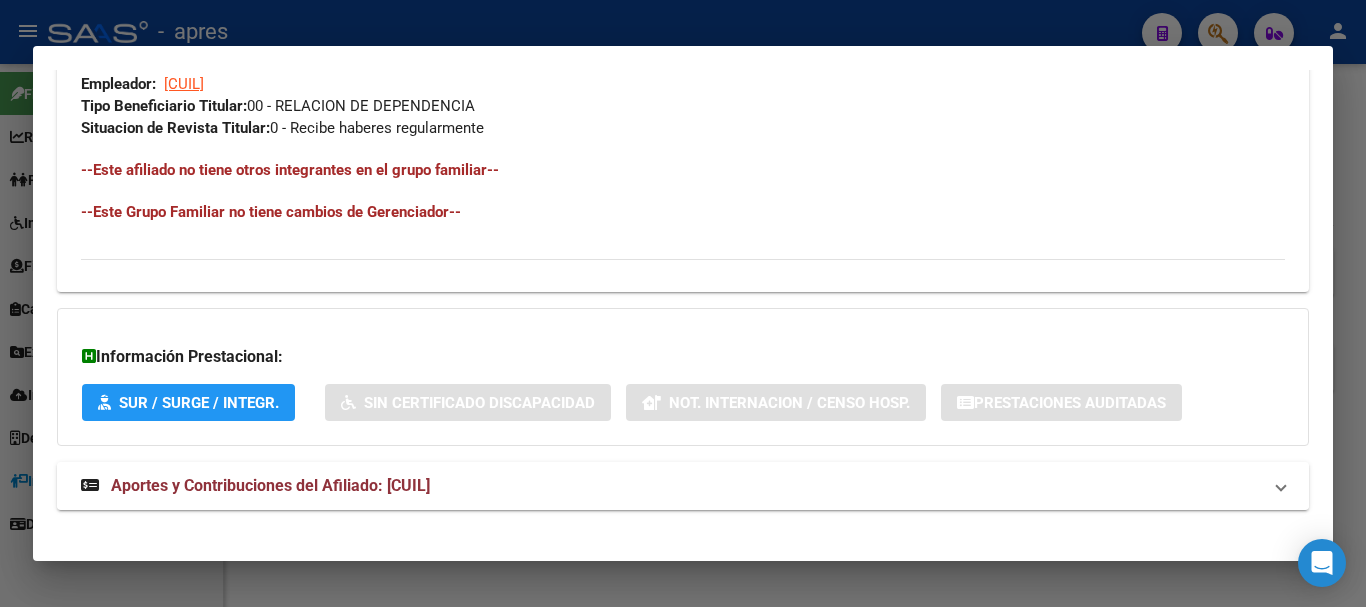 click on "Aportes y Contribuciones del Afiliado: [CUIL]" at bounding box center [683, 486] 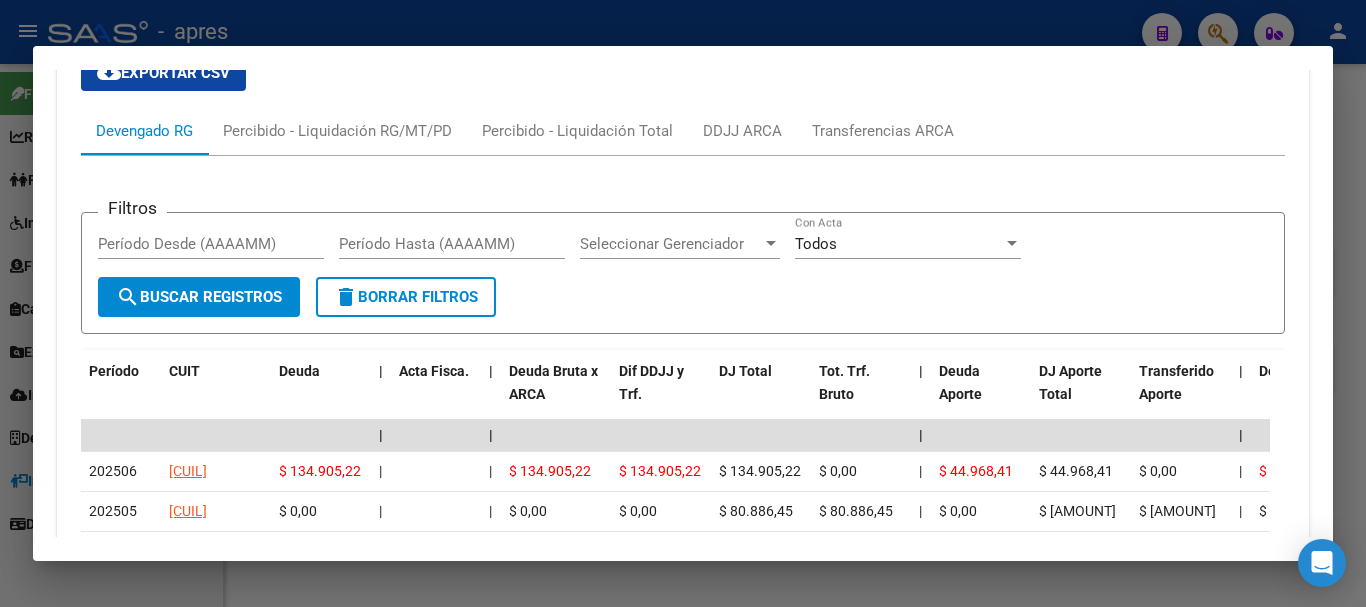 scroll, scrollTop: 1877, scrollLeft: 0, axis: vertical 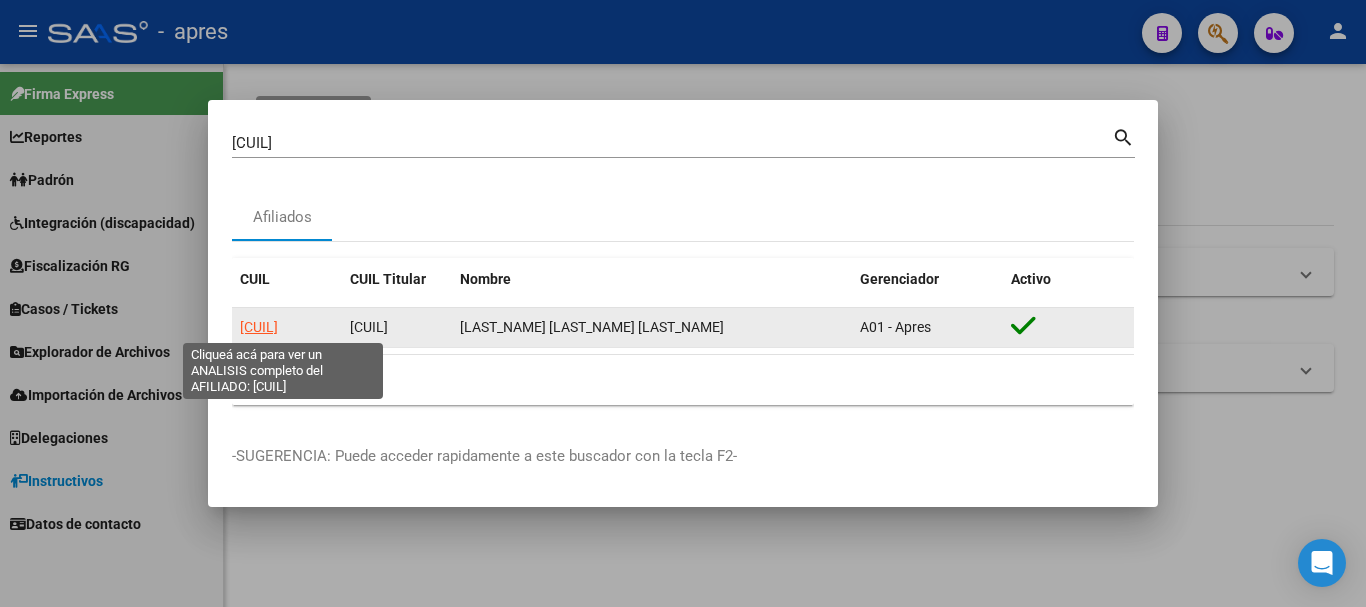 click on "[CUIL]" 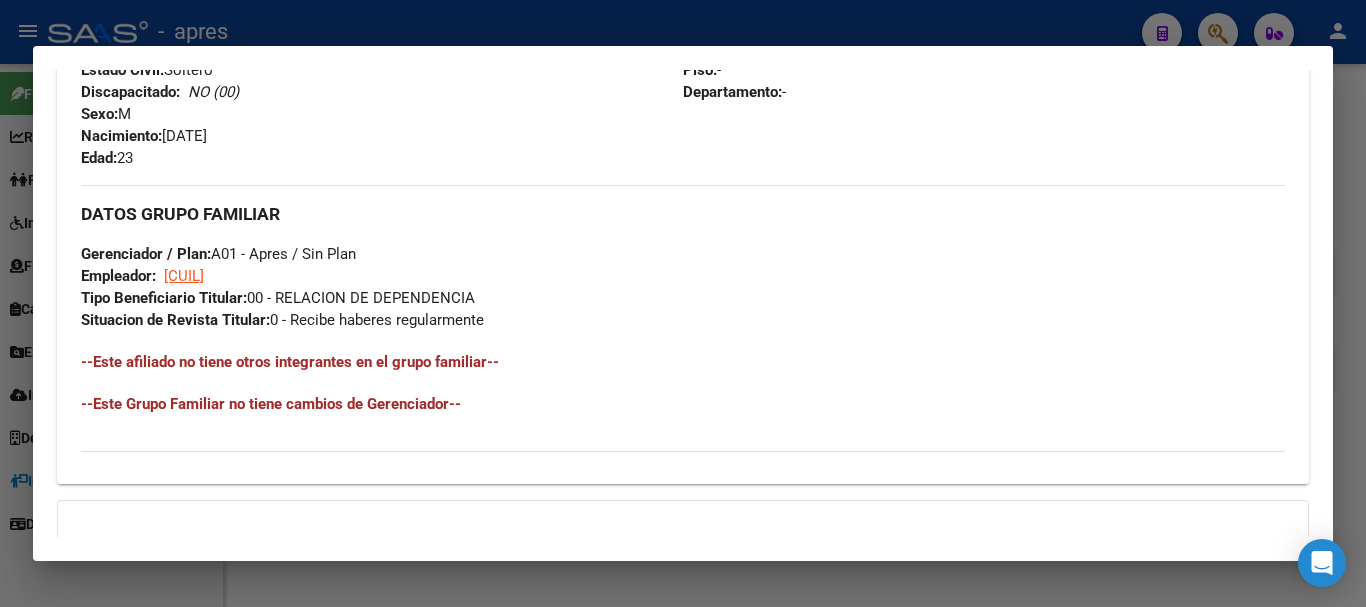 scroll, scrollTop: 1051, scrollLeft: 0, axis: vertical 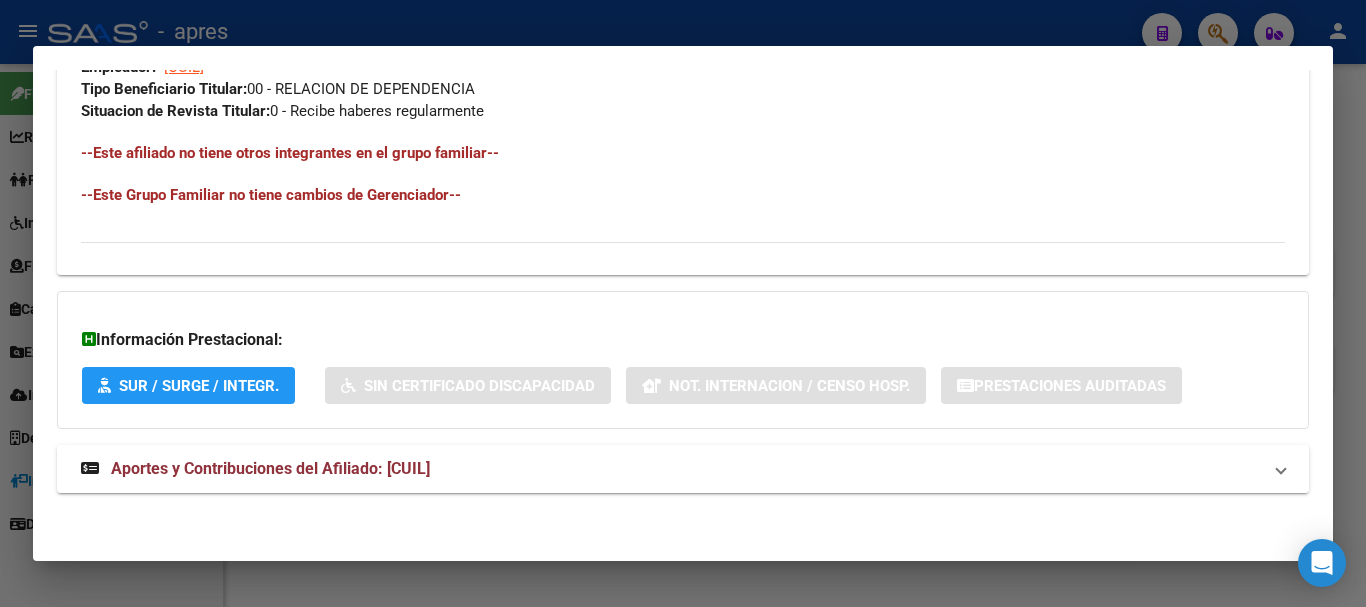 click on "Aportes y Contribuciones del Afiliado: [CUIL]" at bounding box center [671, 469] 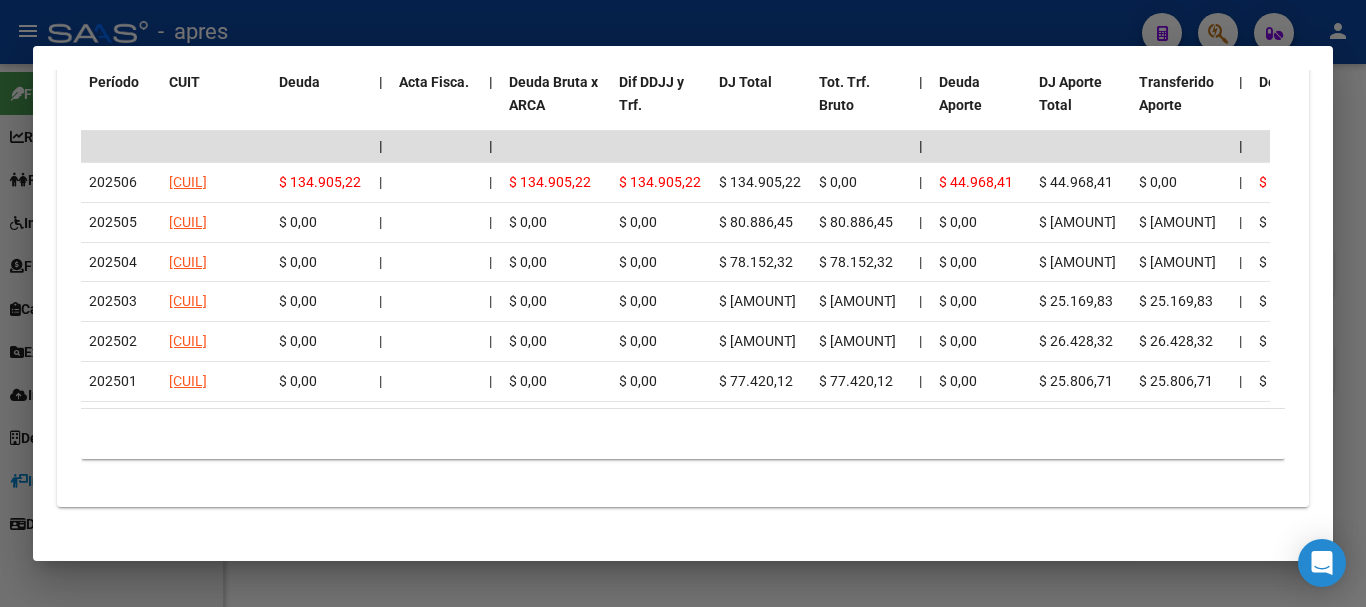 scroll, scrollTop: 1877, scrollLeft: 0, axis: vertical 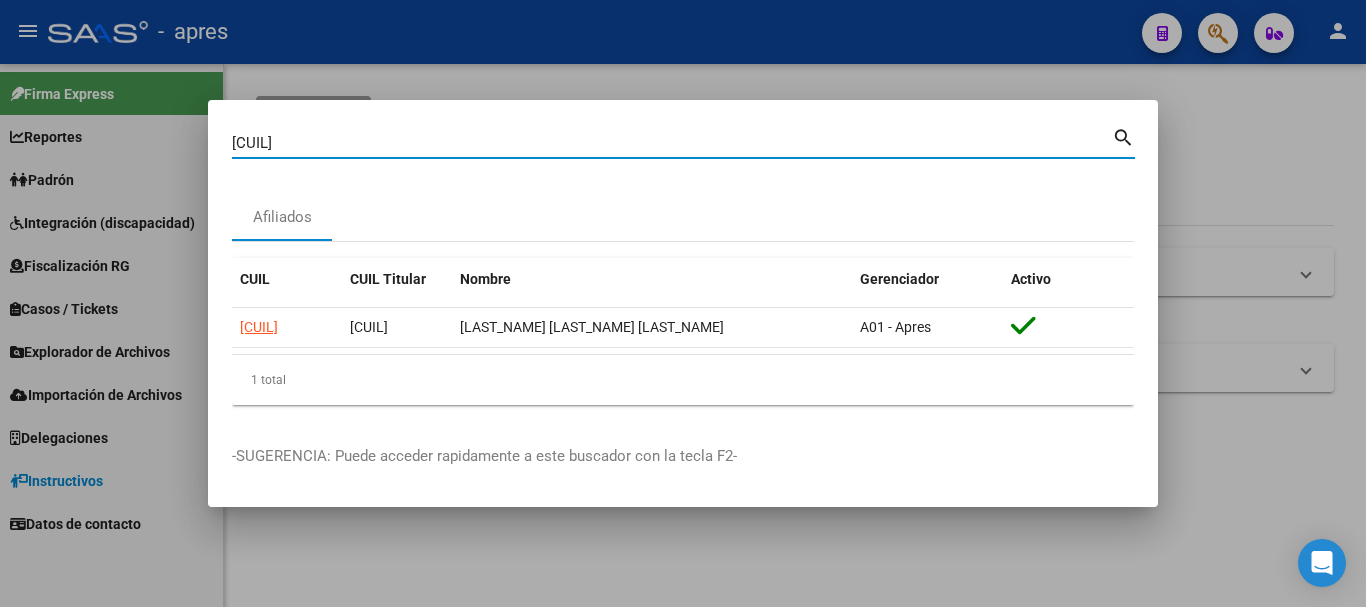 click on "[CUIL]" at bounding box center [672, 143] 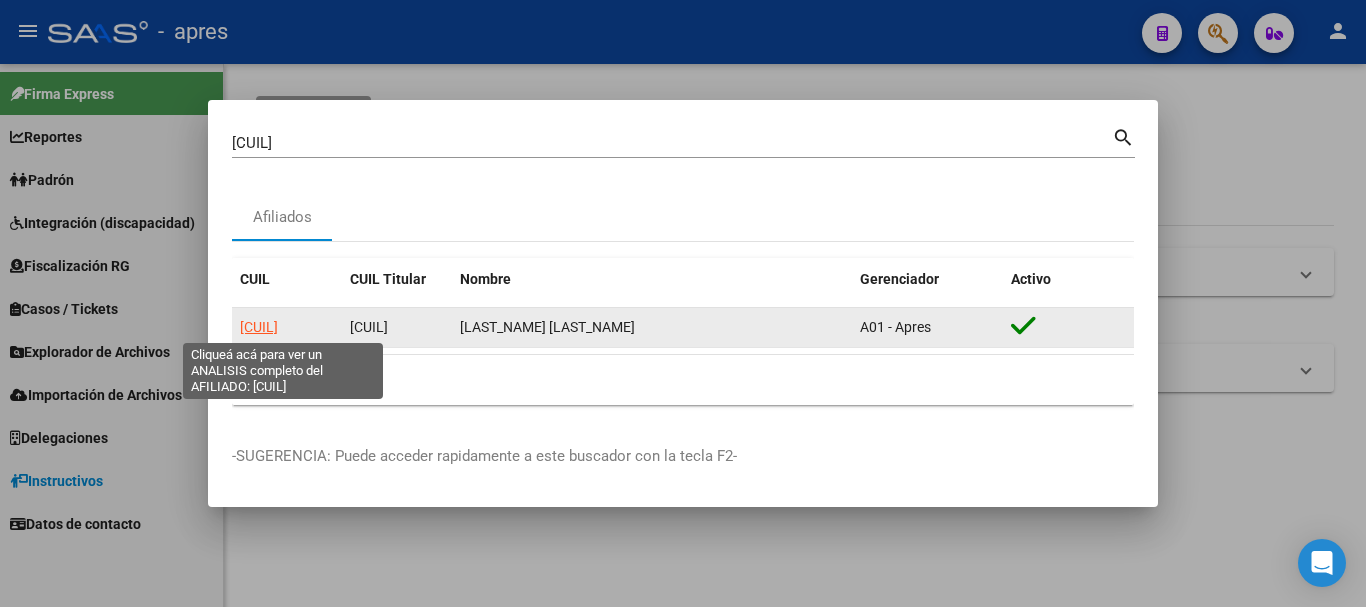 click on "[CUIL]" 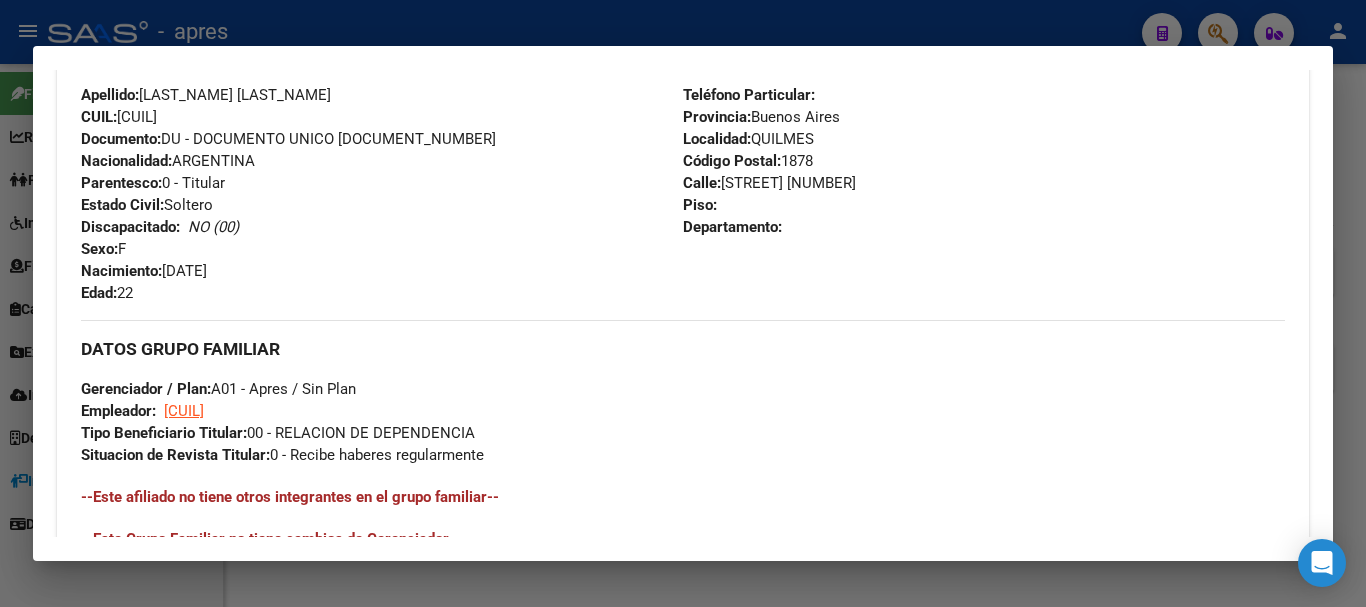 scroll, scrollTop: 1051, scrollLeft: 0, axis: vertical 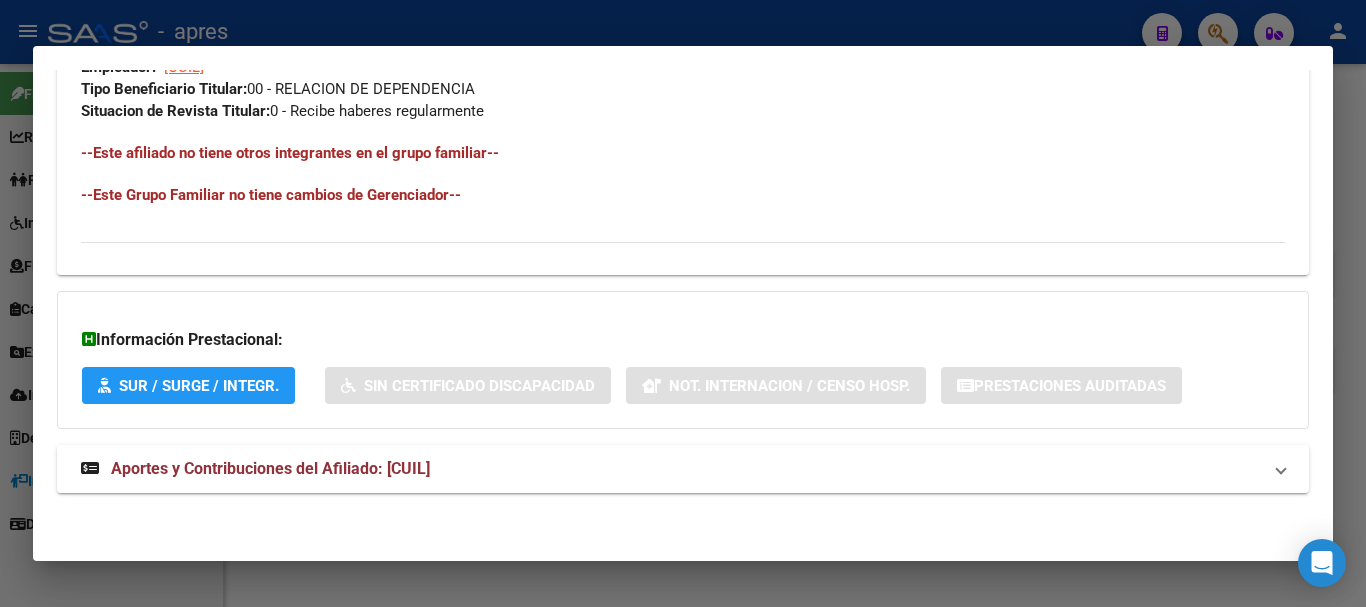 click on "DATOS PADRÓN ÁGIL:  [NOMBRE] [APELLIDO]     |   ACTIVO   |     AFILIADO TITULAR  Datos Personales y Afiliatorios según Entes Externos: SSS FTP ARCA Padrón ARCA Impuestos Organismos Ext.   No hay casos -> Crear
Gerenciador:      A01 - Apres Atención telefónica: Atención emergencias: Otros Datos Útiles:    Datos de Empadronamiento  Enviar Credencial Digital remove_red_eye Movimientos    Sin Certificado Discapacidad Etiquetas: Estado: ACTIVO Última Alta Formal:  01/01/2025 Ultimo Tipo Movimiento Alta:  ALTA desde el Padrón Entregado x SSS Comentario ADMIN:  Migración Padrón Completo SSS el 2025-04-14 11:14:05 DATOS DEL AFILIADO Apellido:   [APELLIDO]                  CUIL:  27457791602 Documento:  DU - DOCUMENTO UNICO 45779160  Nacionalidad:  ARGENTINA Parentesco:  0 - Titular Estado Civil:  Soltero Discapacitado:    NO (00) Sexo:  F Nacimiento:  26/07/2003 Edad:  22  Teléfono Particular:                       Provincia:  Buenos Aires Localidad:  QUILMES              Código Postal:" at bounding box center (683, -197) 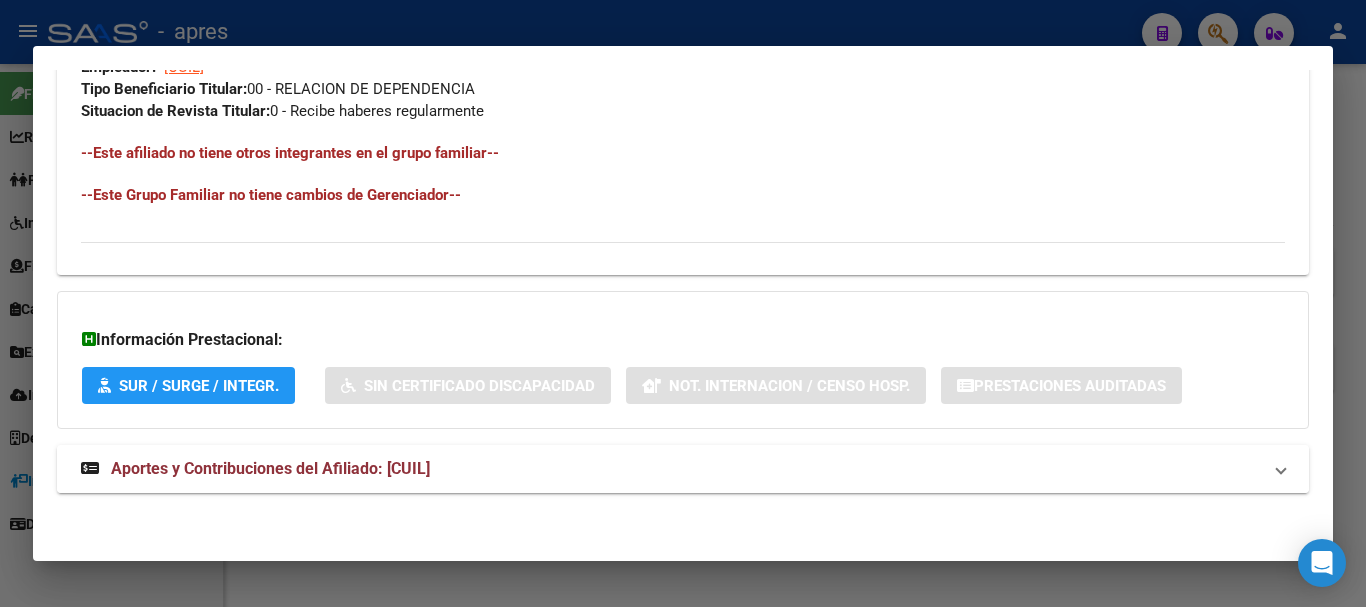 click on "Aportes y Contribuciones del Afiliado: [CUIL]" at bounding box center (683, 469) 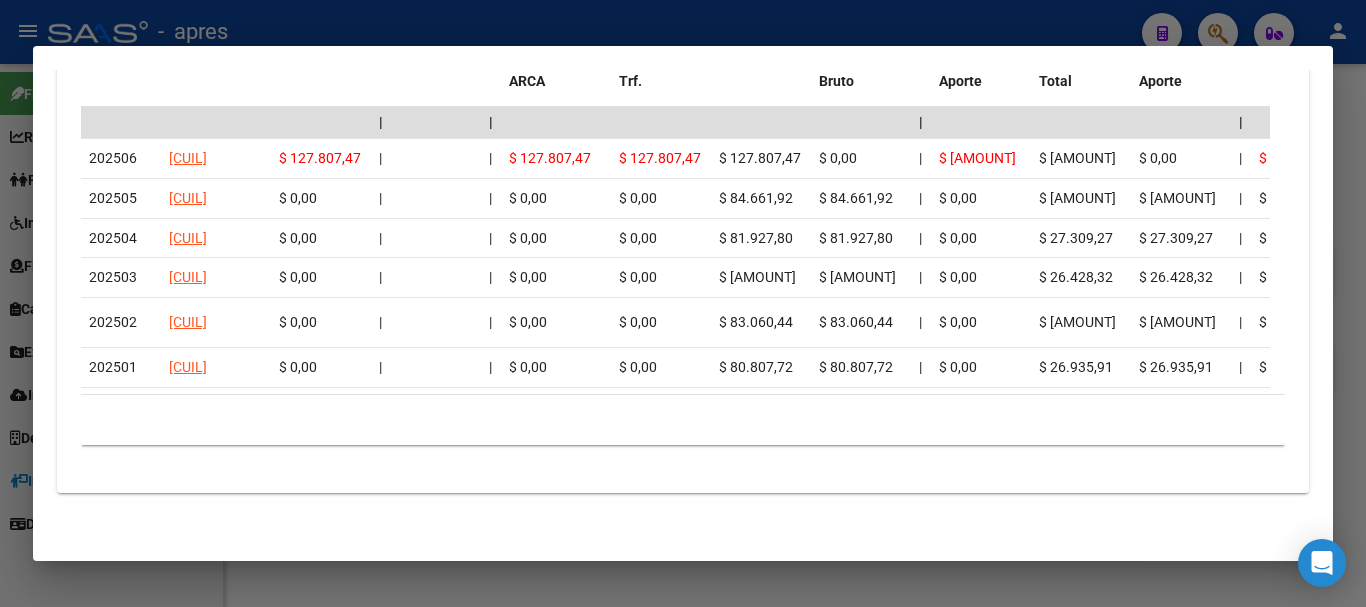 scroll, scrollTop: 1877, scrollLeft: 0, axis: vertical 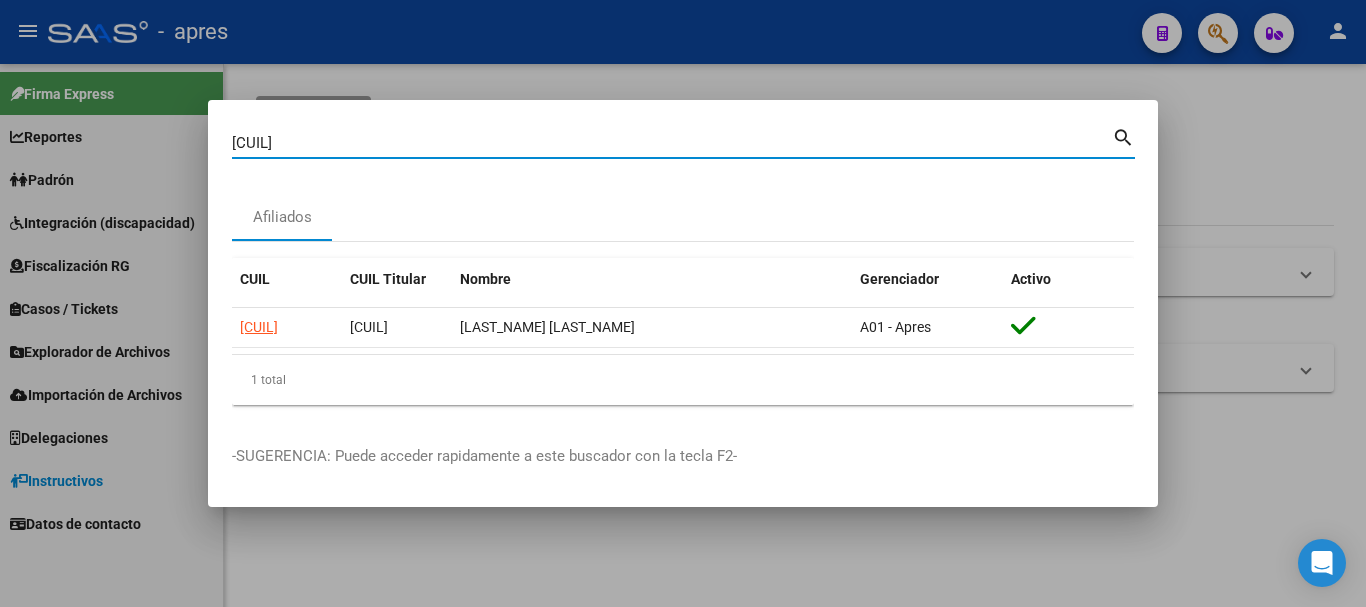 drag, startPoint x: 630, startPoint y: 140, endPoint x: 150, endPoint y: 140, distance: 480 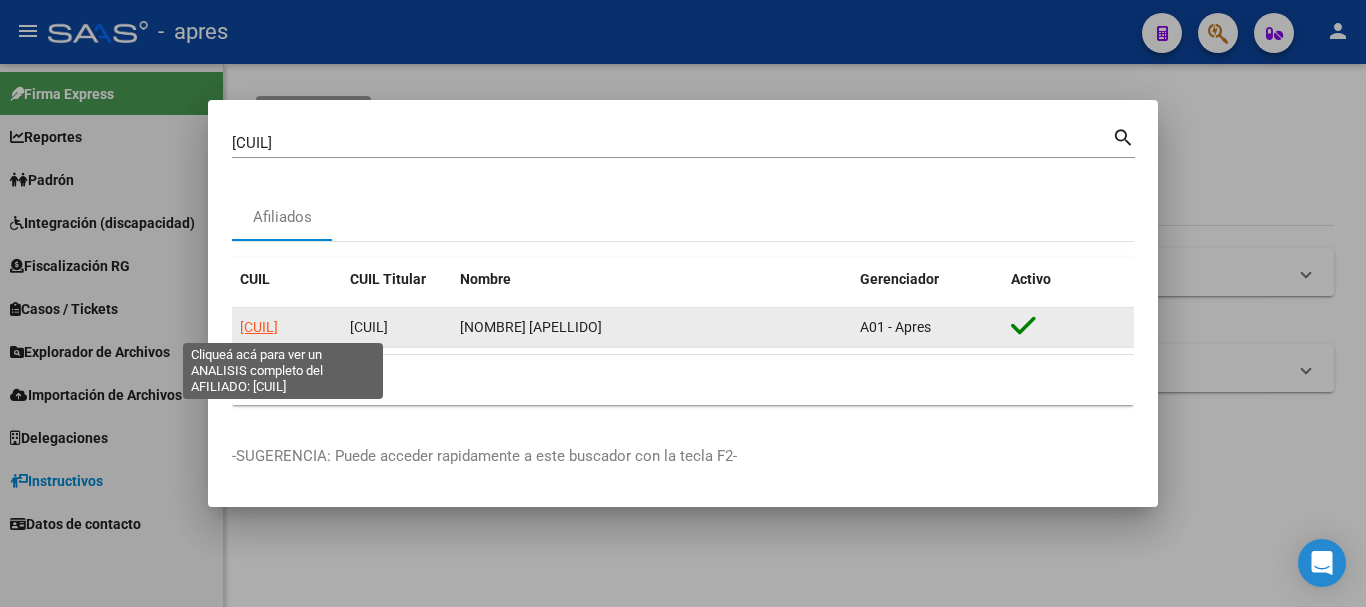 click on "[CUIL]" 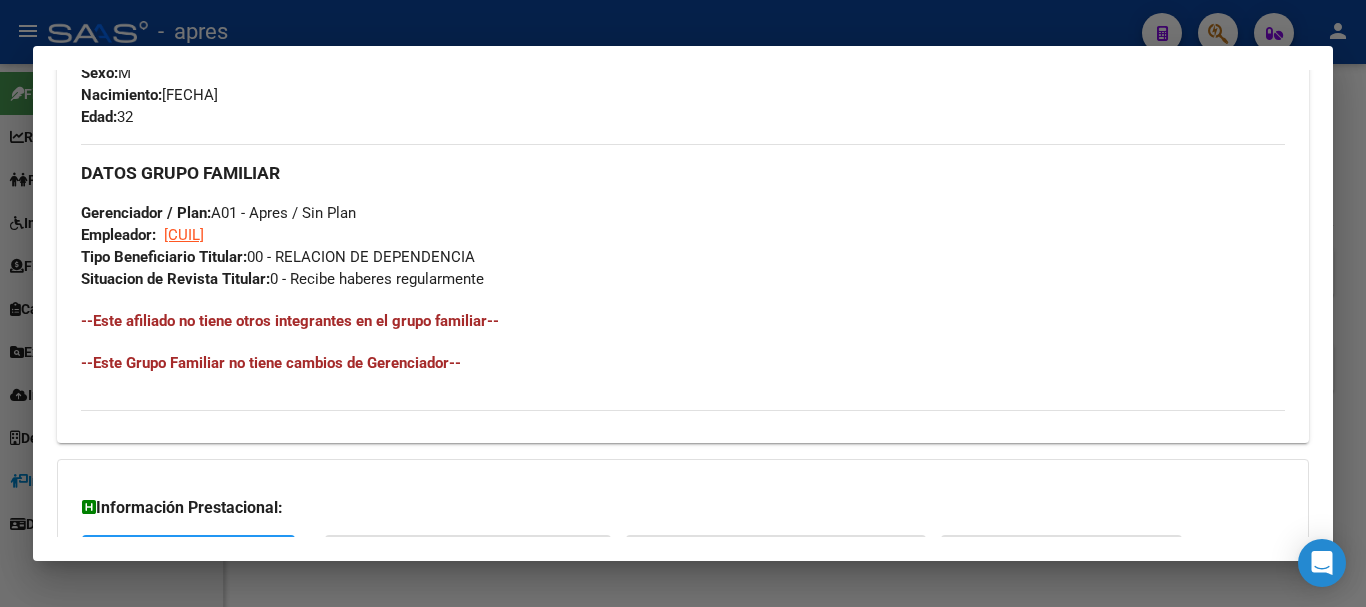 scroll, scrollTop: 1051, scrollLeft: 0, axis: vertical 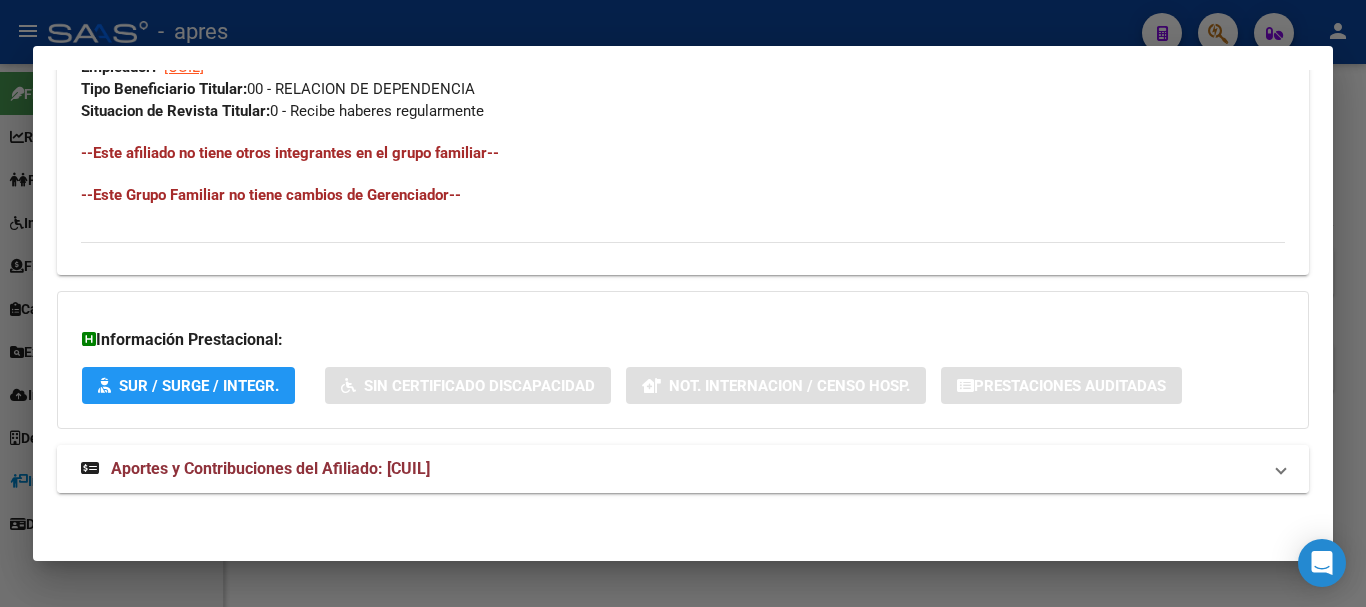 click on "Aportes y Contribuciones del Afiliado: [CUIL]" at bounding box center [671, 469] 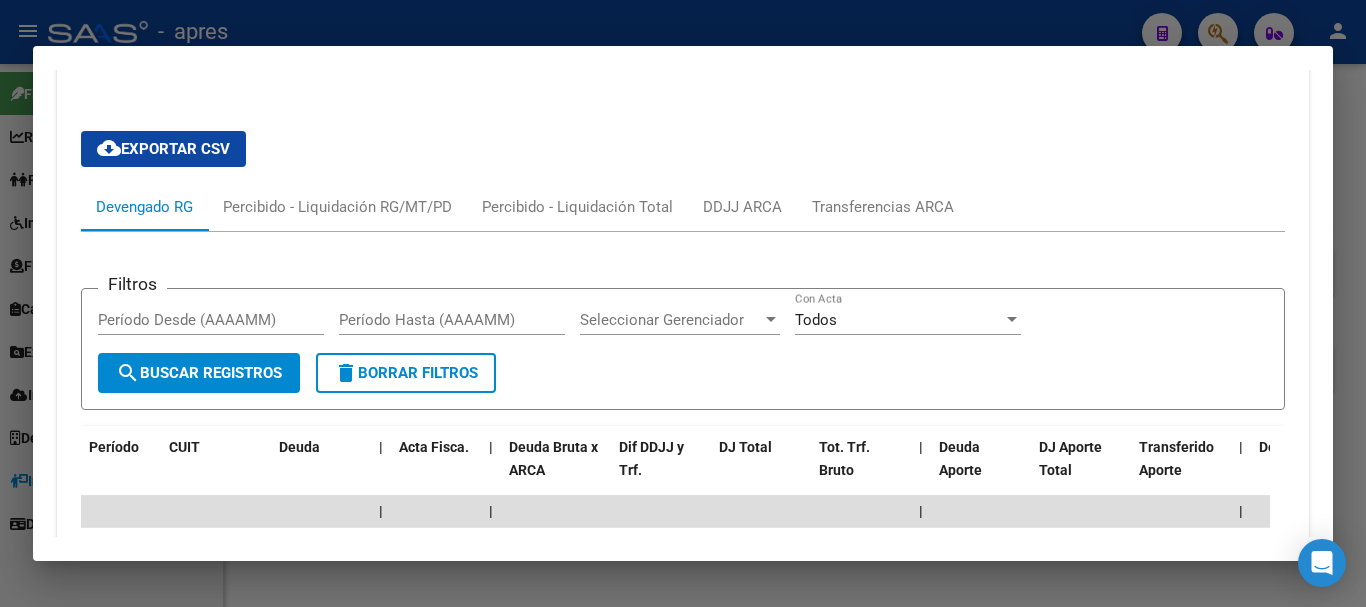 scroll, scrollTop: 1869, scrollLeft: 0, axis: vertical 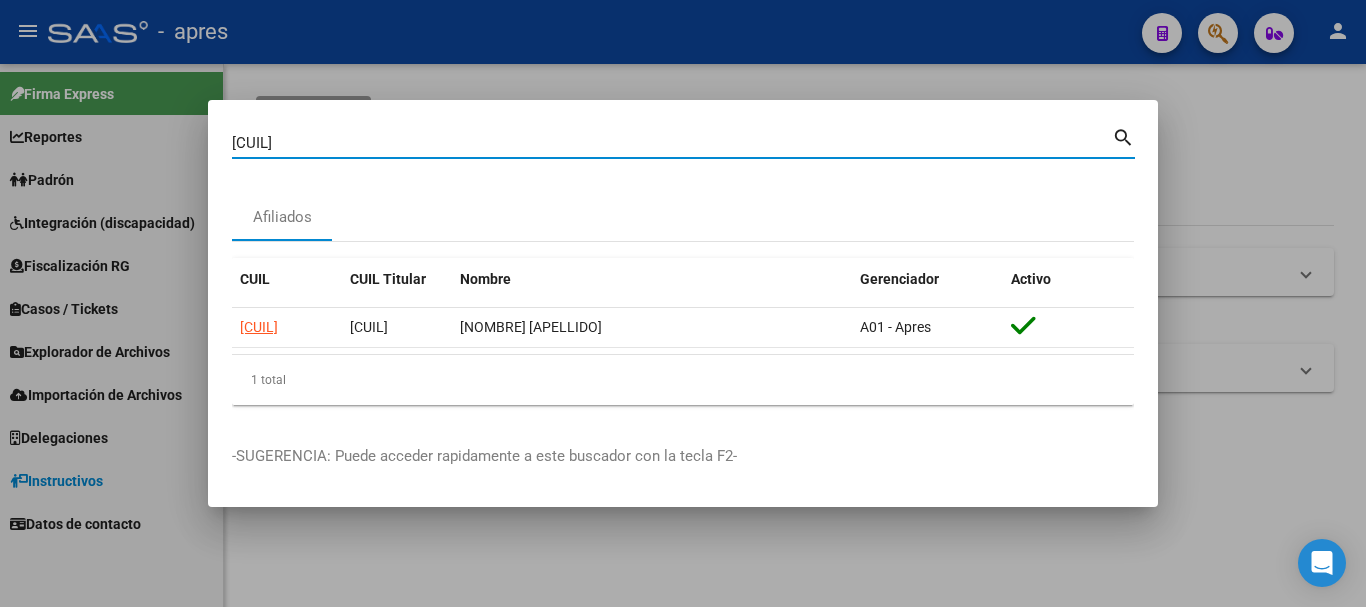 drag, startPoint x: 704, startPoint y: 147, endPoint x: 141, endPoint y: 189, distance: 564.56445 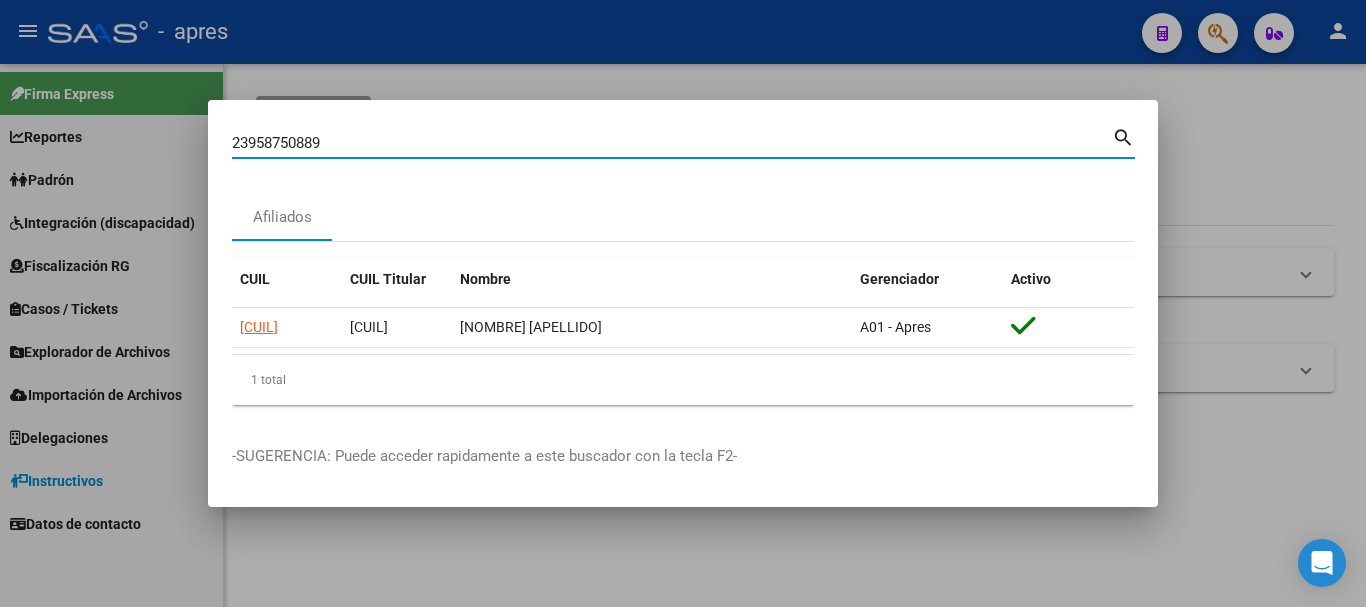 type on "23958750889" 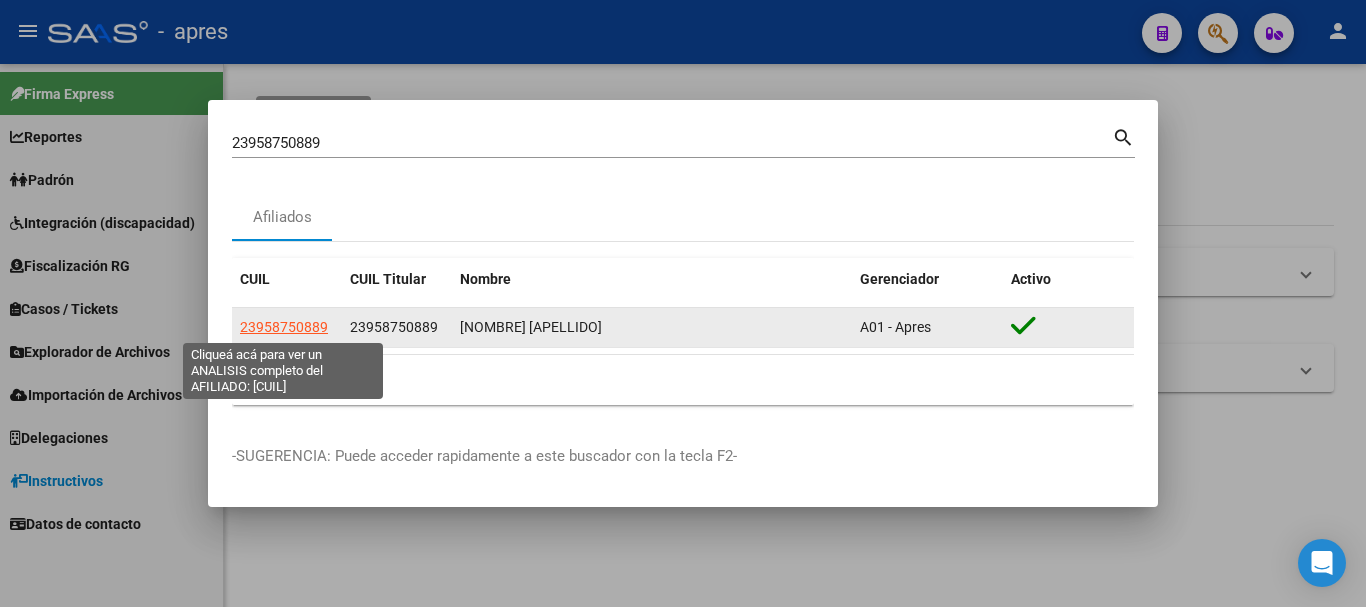 click on "23958750889" 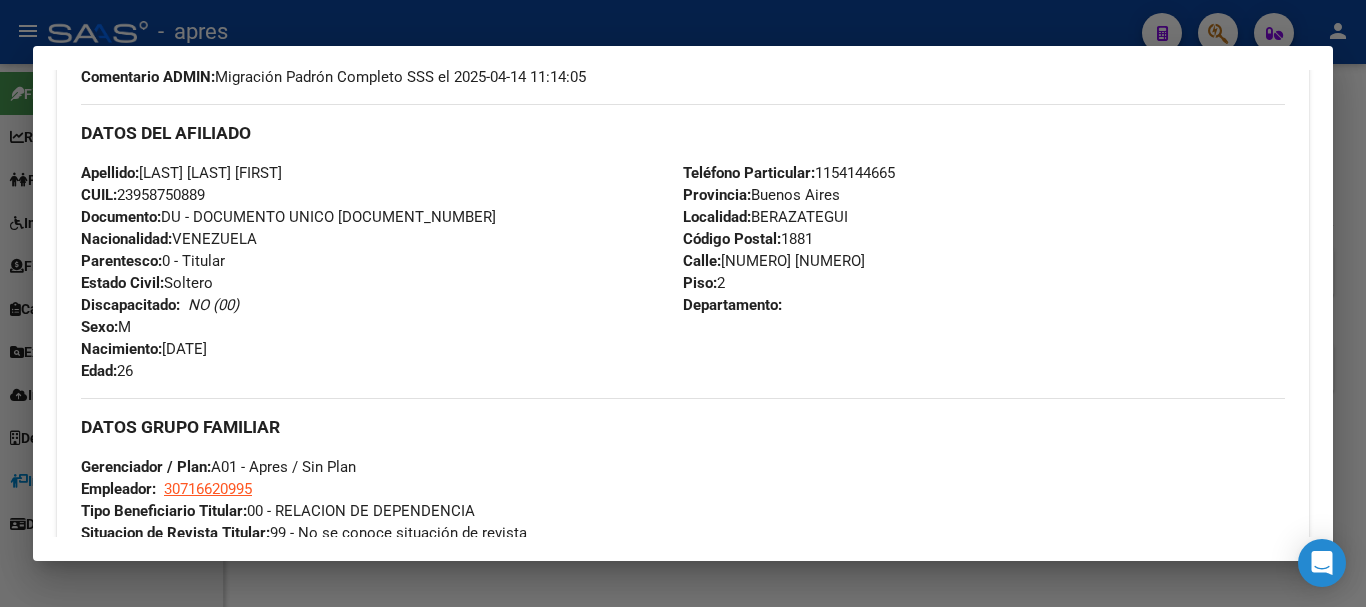 scroll, scrollTop: 1051, scrollLeft: 0, axis: vertical 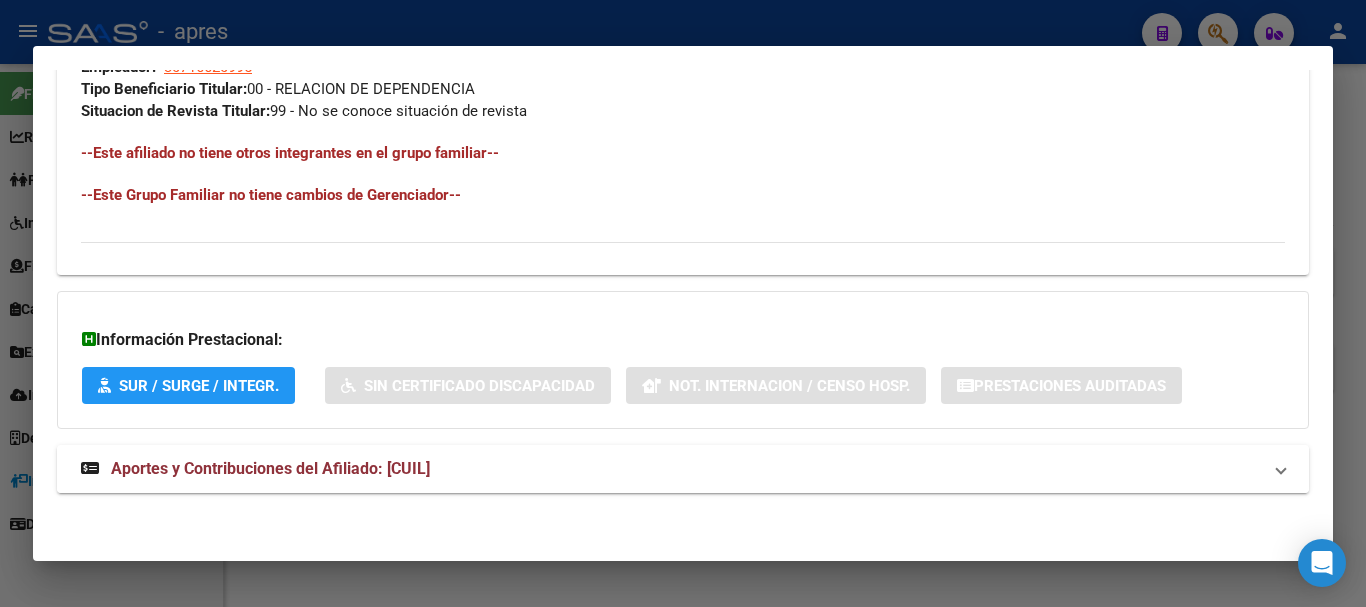 click on "Aportes y Contribuciones del Afiliado: [CUIL]" at bounding box center [671, 469] 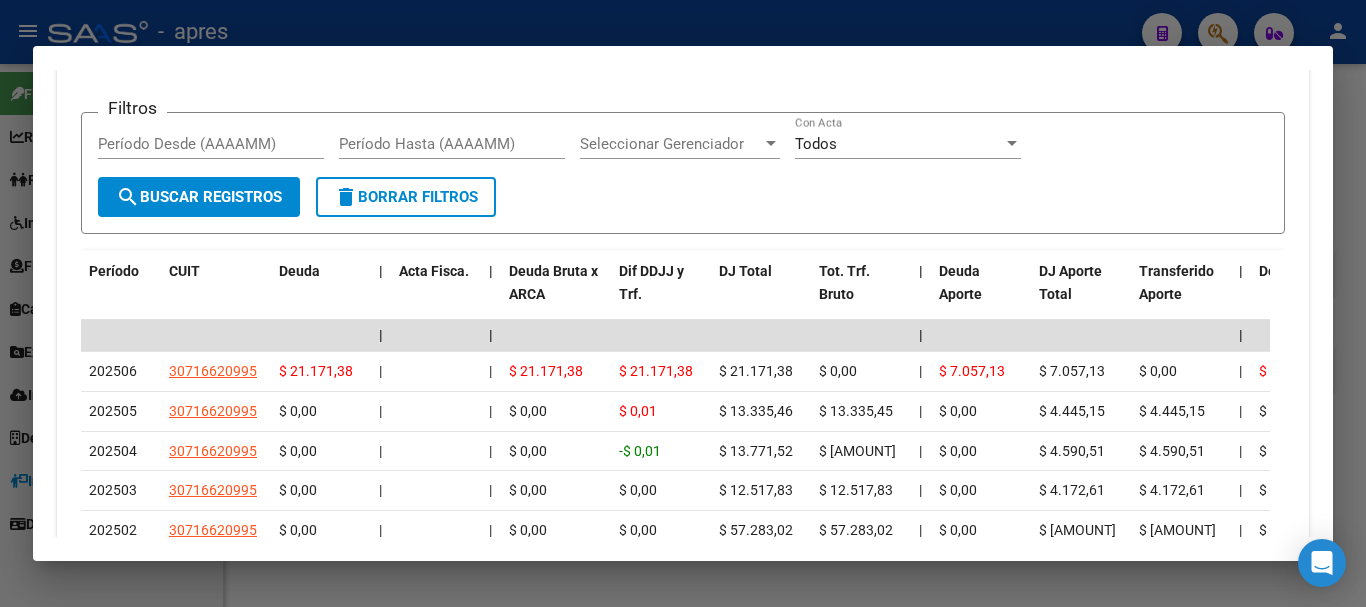 scroll, scrollTop: 1851, scrollLeft: 0, axis: vertical 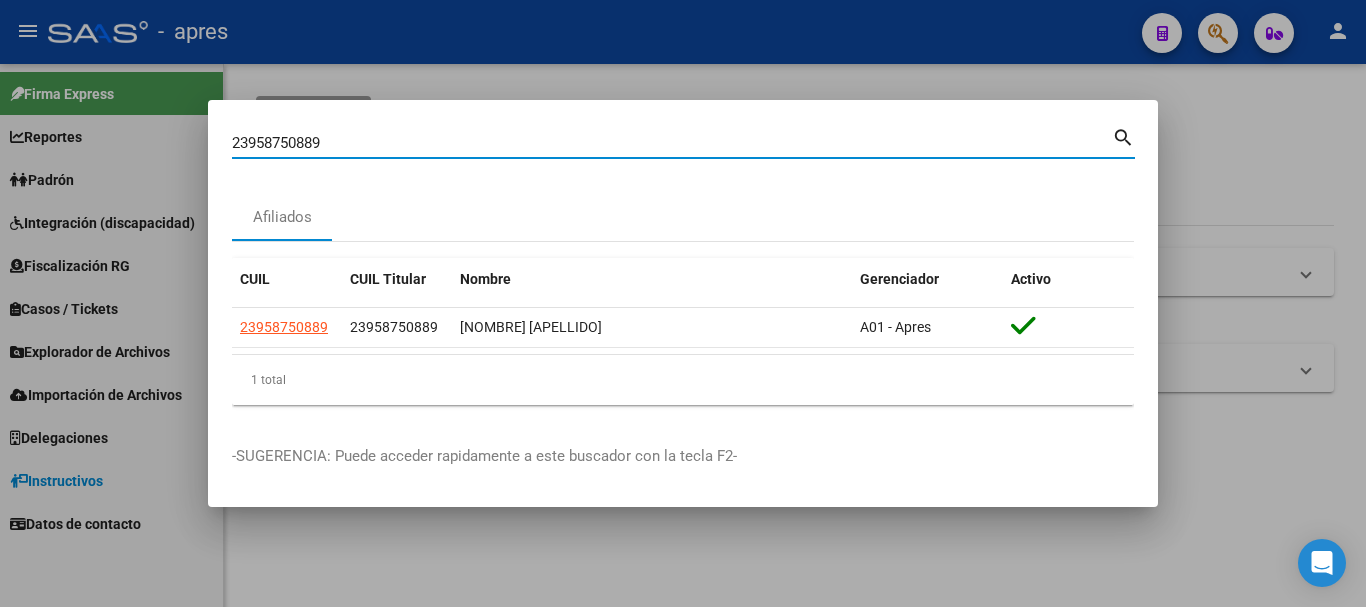 drag, startPoint x: 817, startPoint y: 145, endPoint x: 0, endPoint y: 147, distance: 817.00244 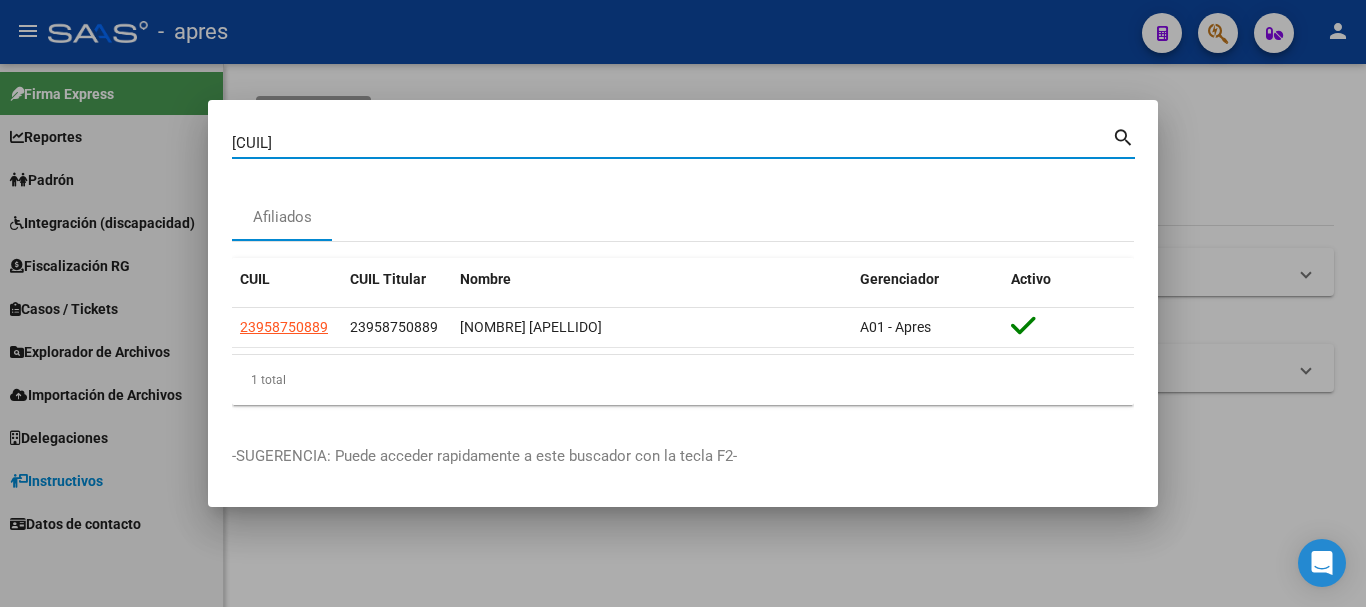 type on "[CUIL]" 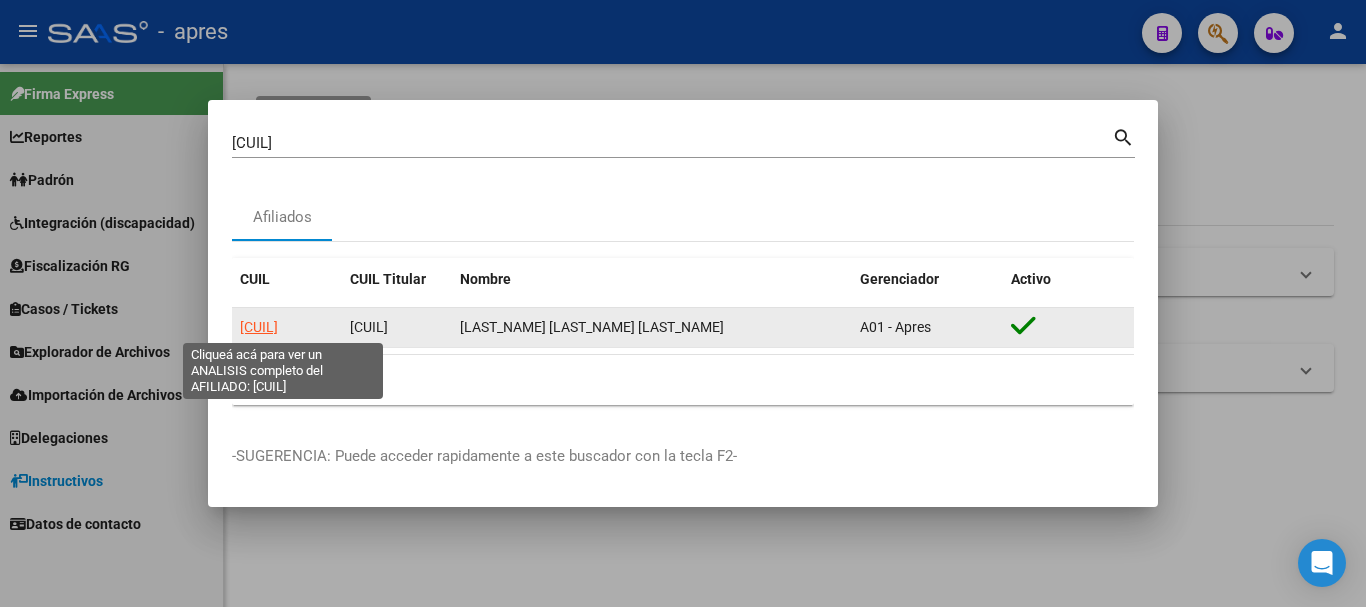 click on "[CUIL]" 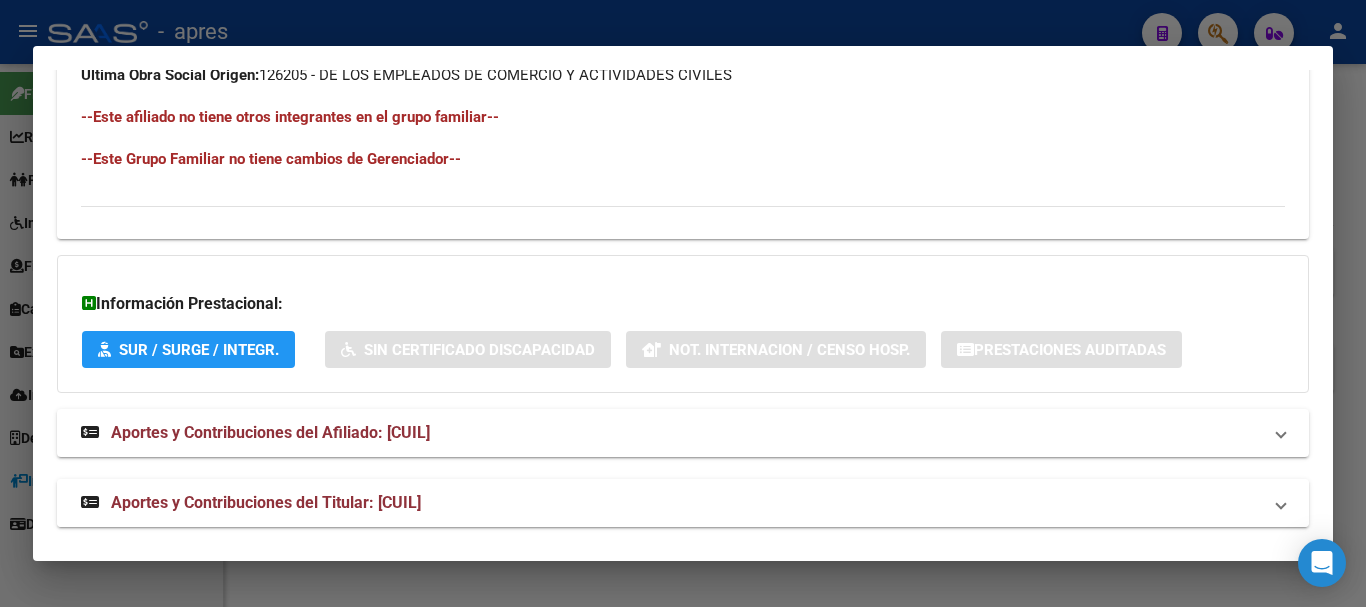 scroll, scrollTop: 1121, scrollLeft: 0, axis: vertical 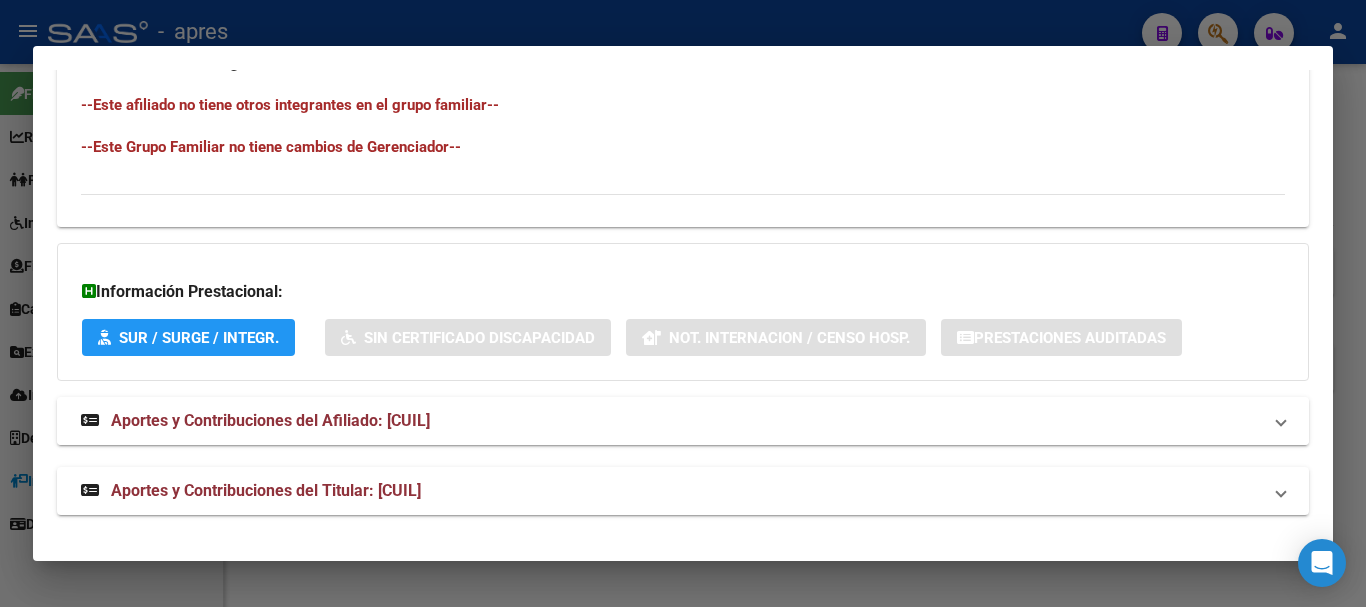 click on "Aportes y Contribuciones del Afiliado: [CUIL]" at bounding box center (671, 421) 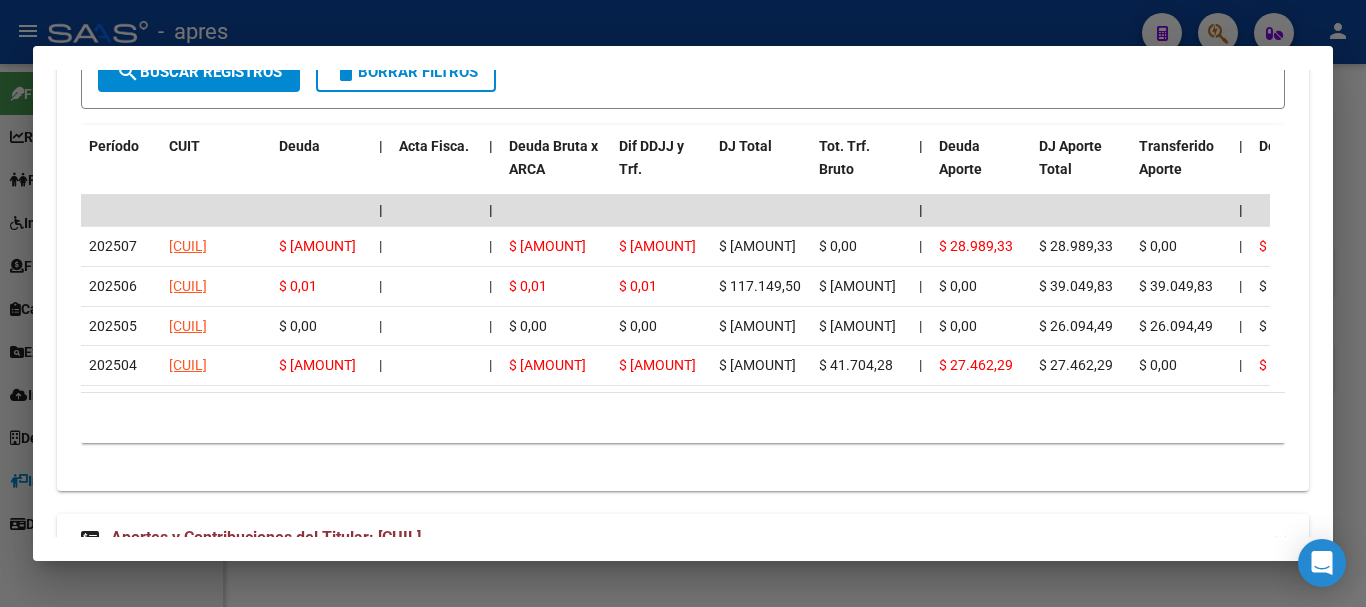 scroll, scrollTop: 1821, scrollLeft: 0, axis: vertical 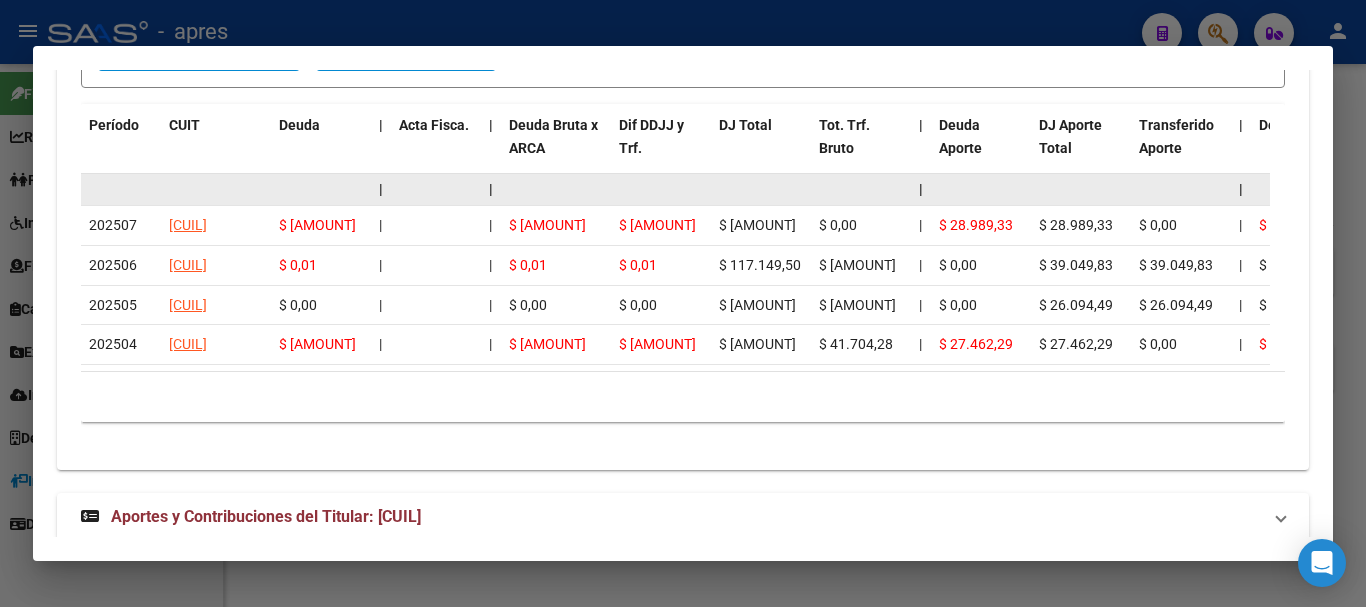drag, startPoint x: 756, startPoint y: 348, endPoint x: 746, endPoint y: 203, distance: 145.34442 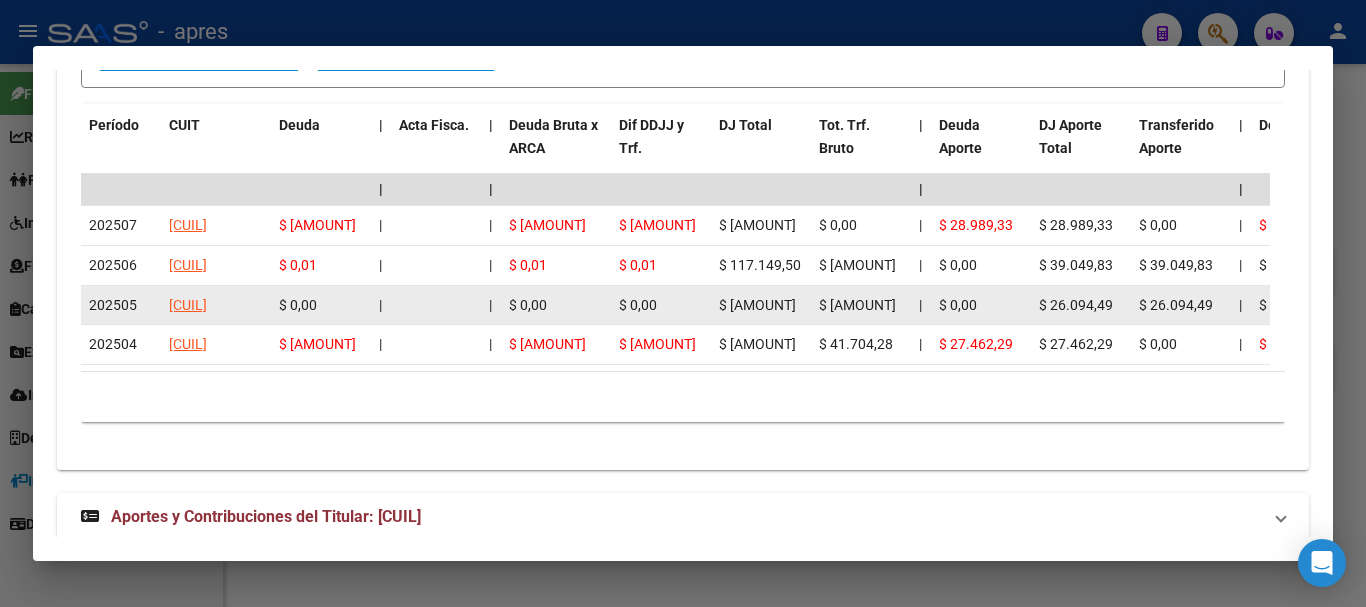 drag, startPoint x: 760, startPoint y: 257, endPoint x: 761, endPoint y: 293, distance: 36.013885 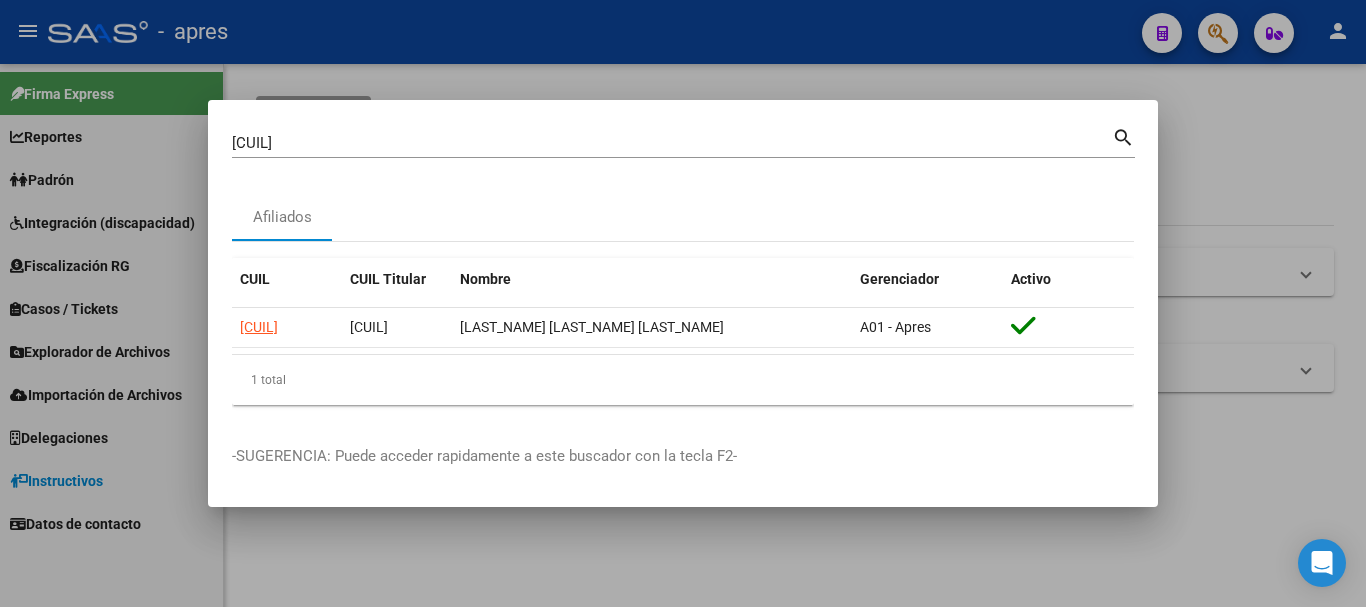type 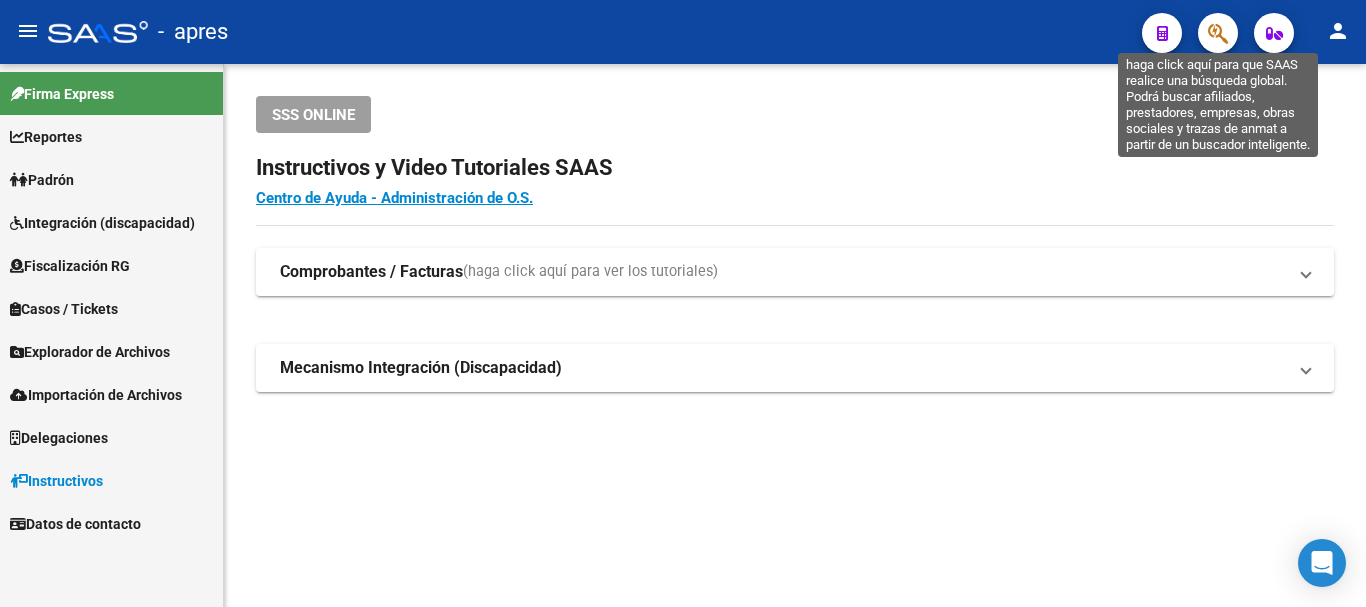 click 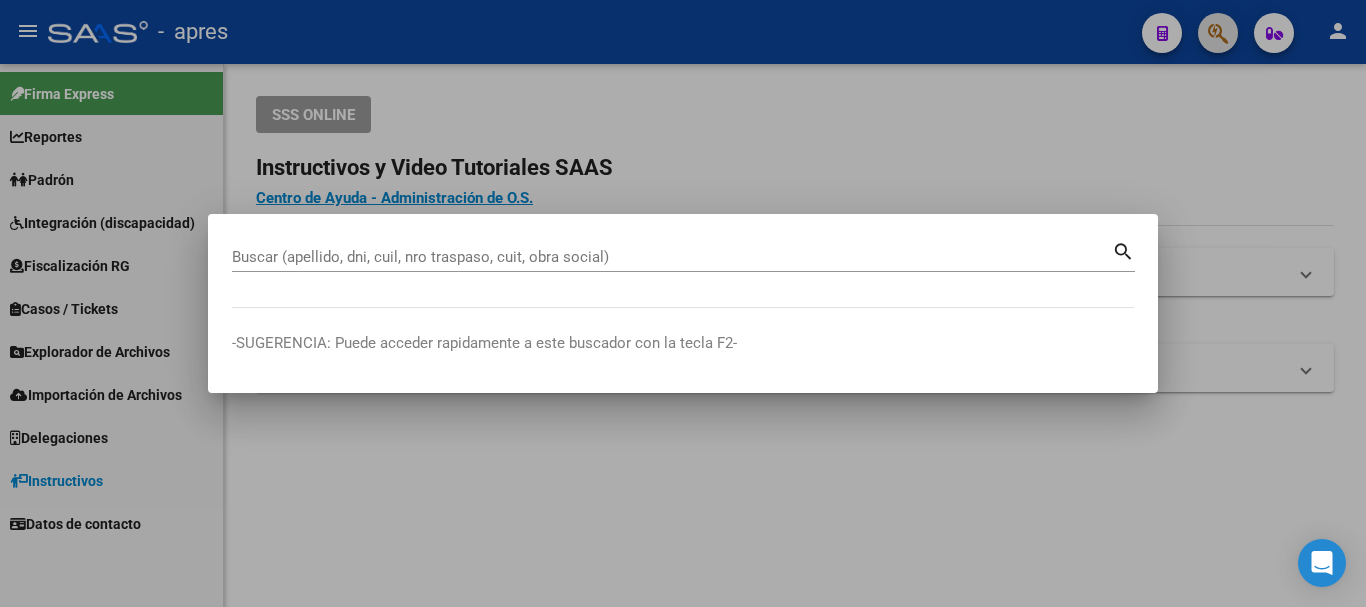 paste on "[CUIL]" 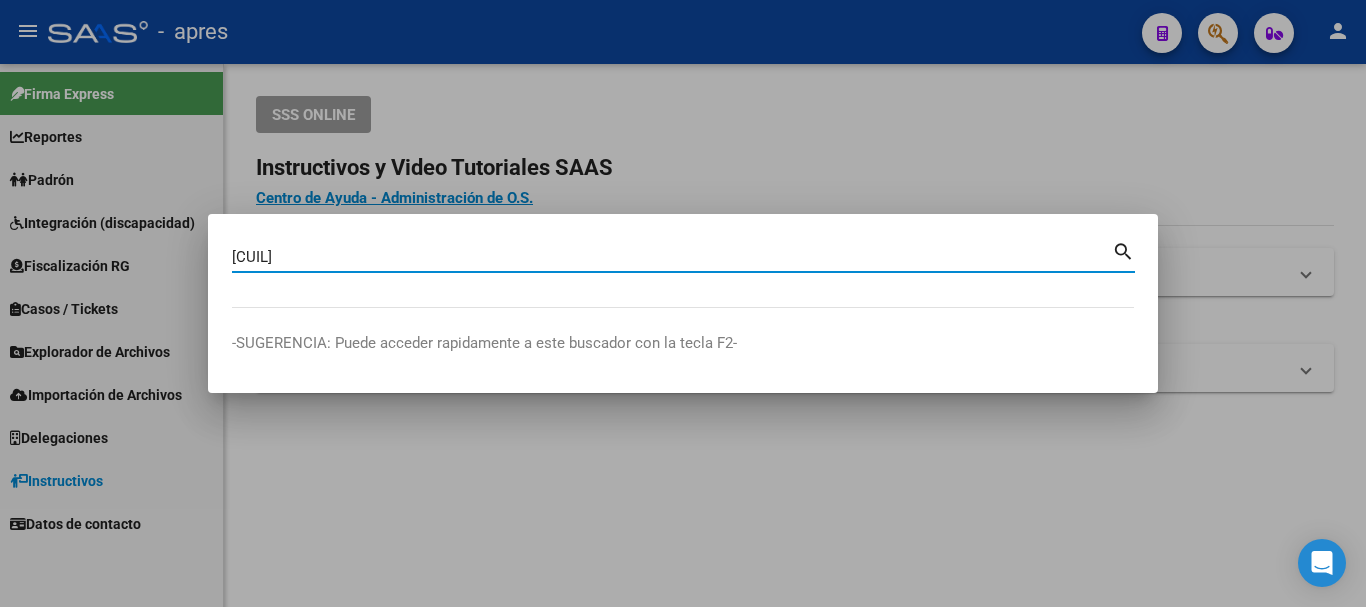 type on "[CUIL]" 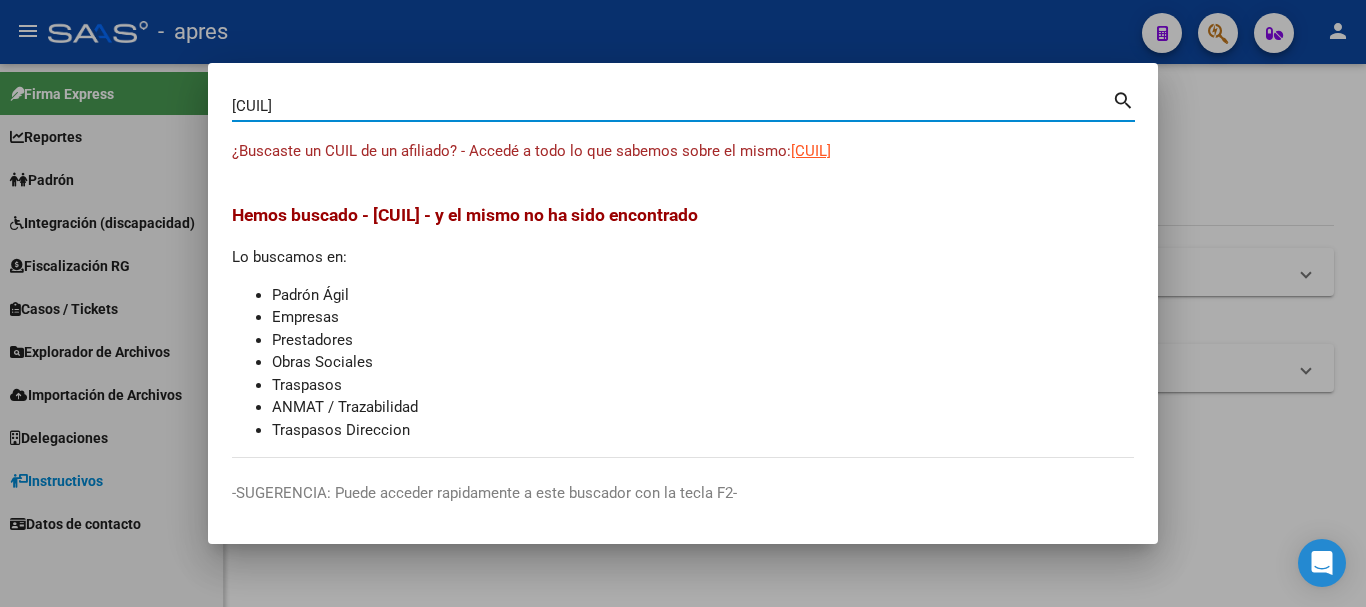 type 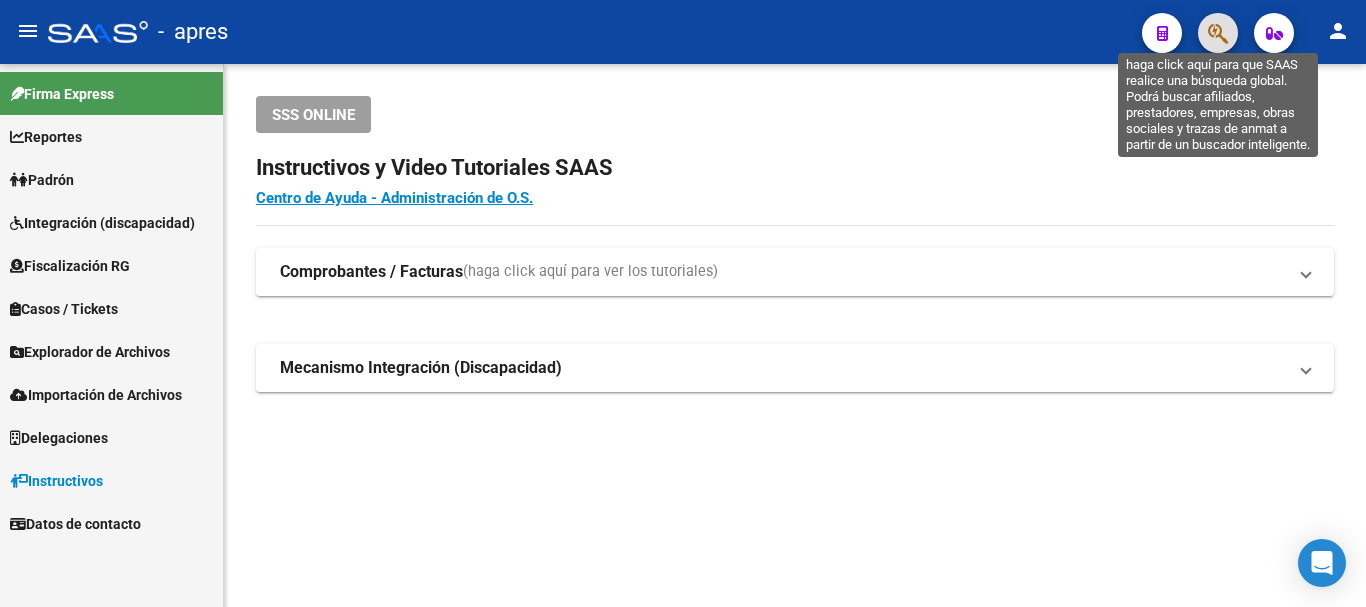 click 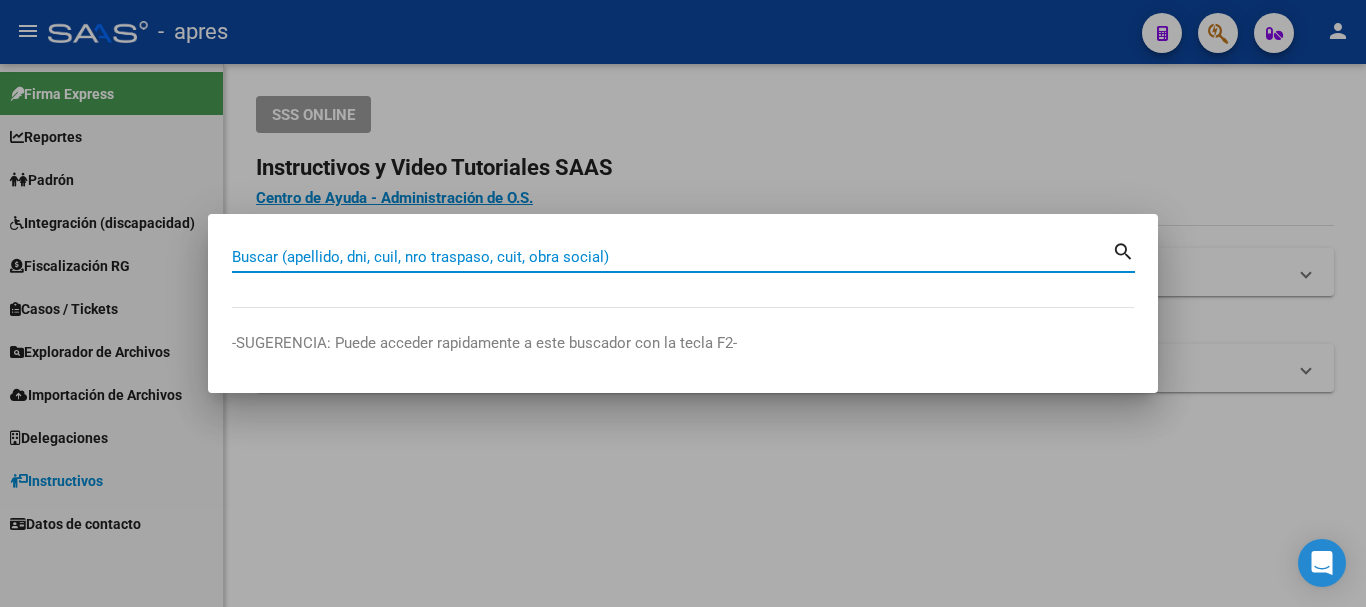 paste on "[CUIL]" 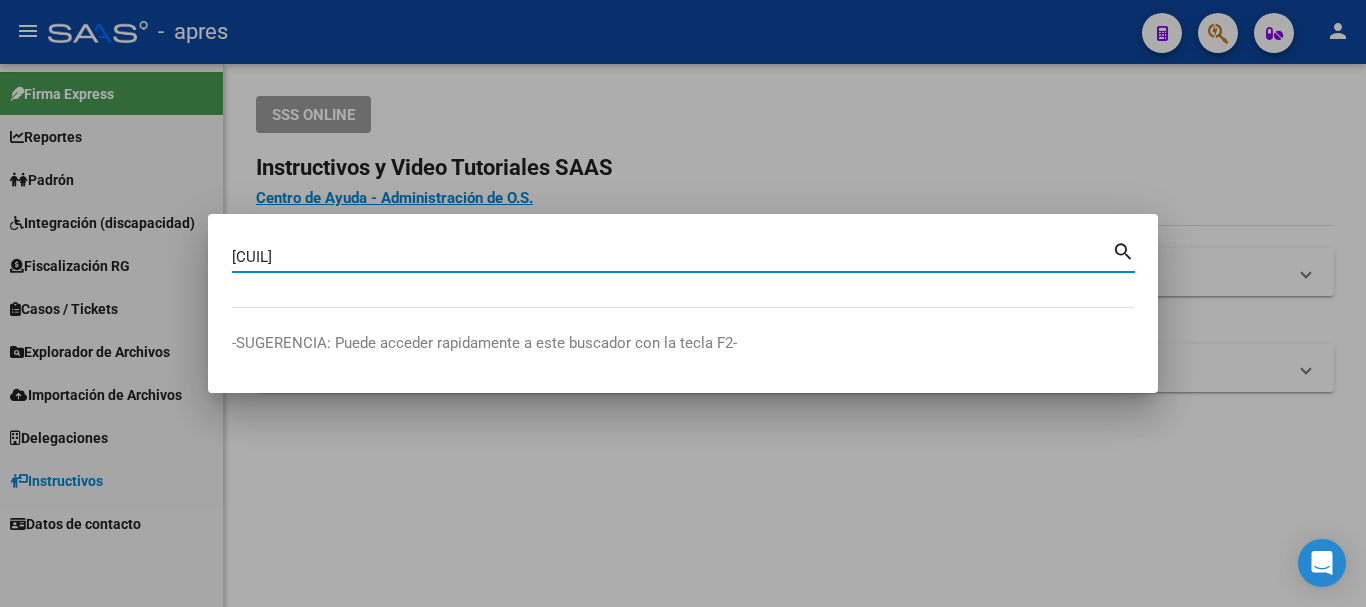 type on "[CUIL]" 